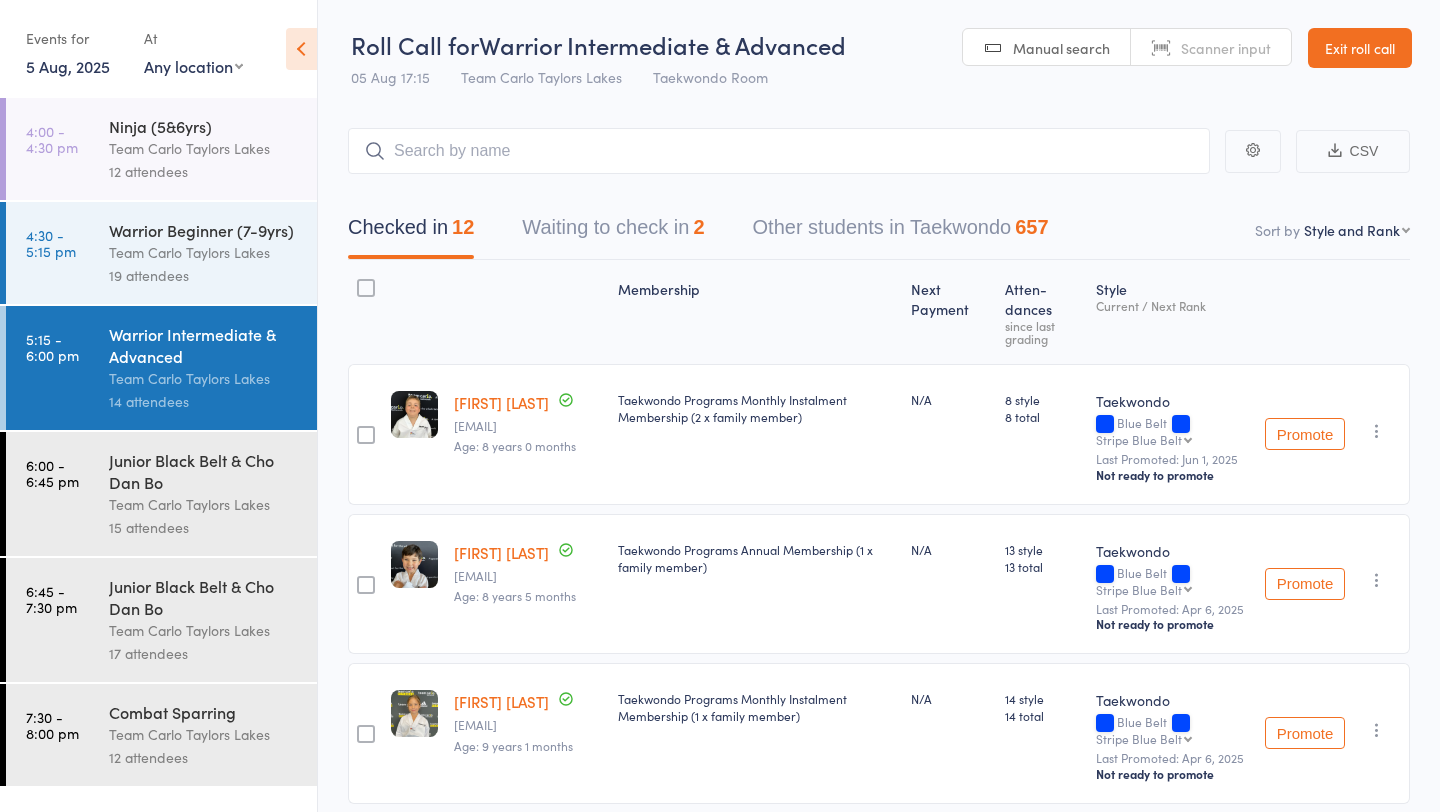 select on "10" 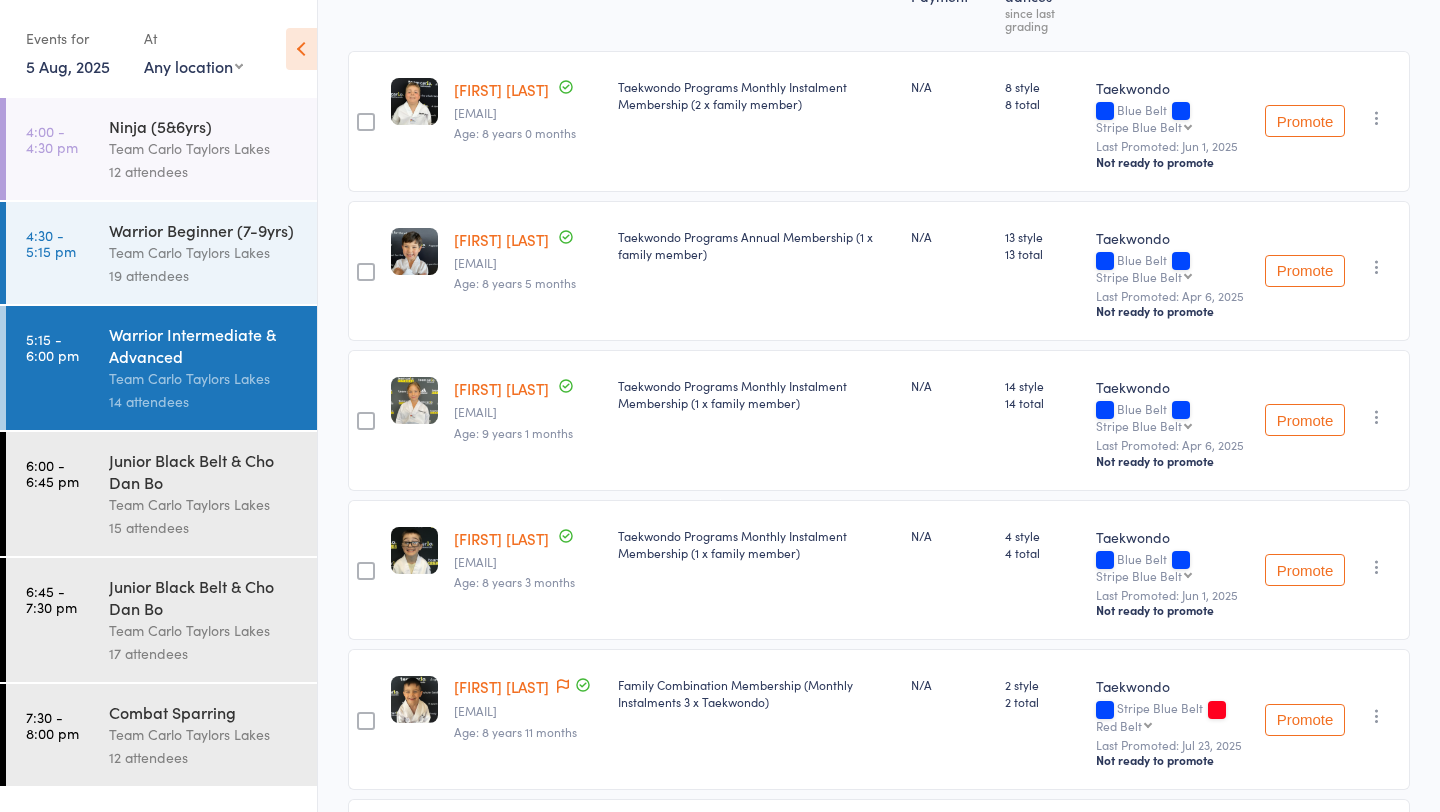 scroll, scrollTop: 0, scrollLeft: 0, axis: both 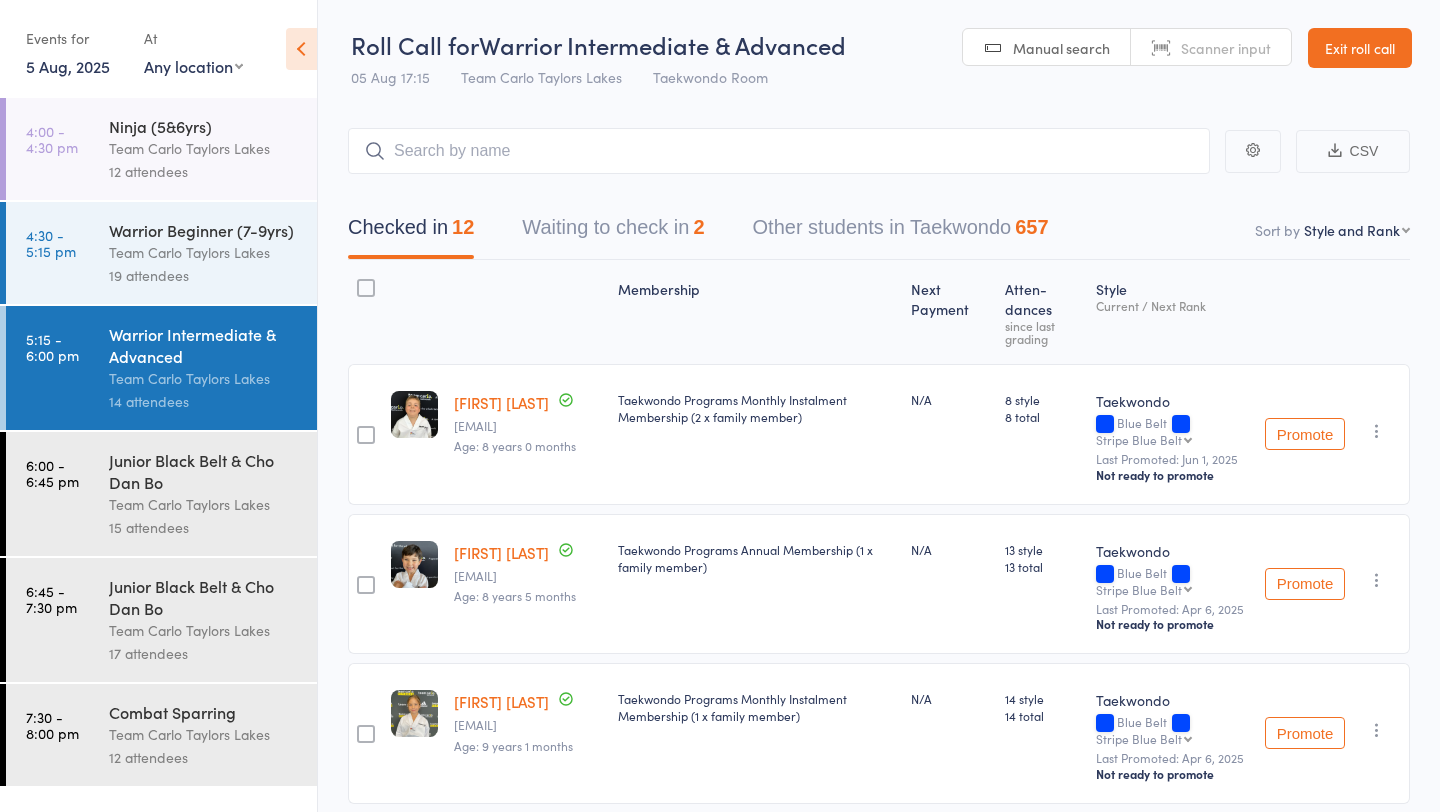 click on "Exit roll call" at bounding box center [1360, 48] 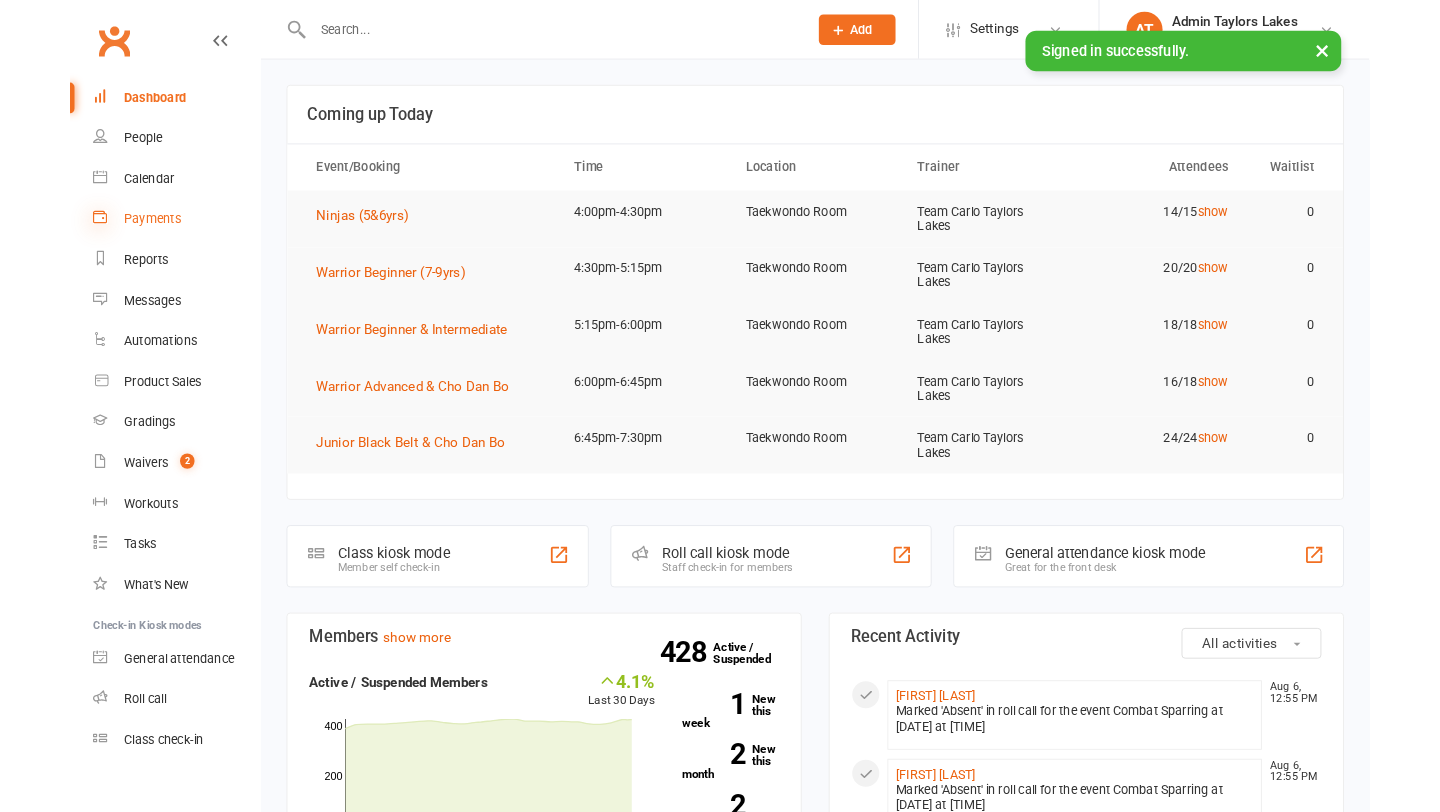 scroll, scrollTop: 0, scrollLeft: 0, axis: both 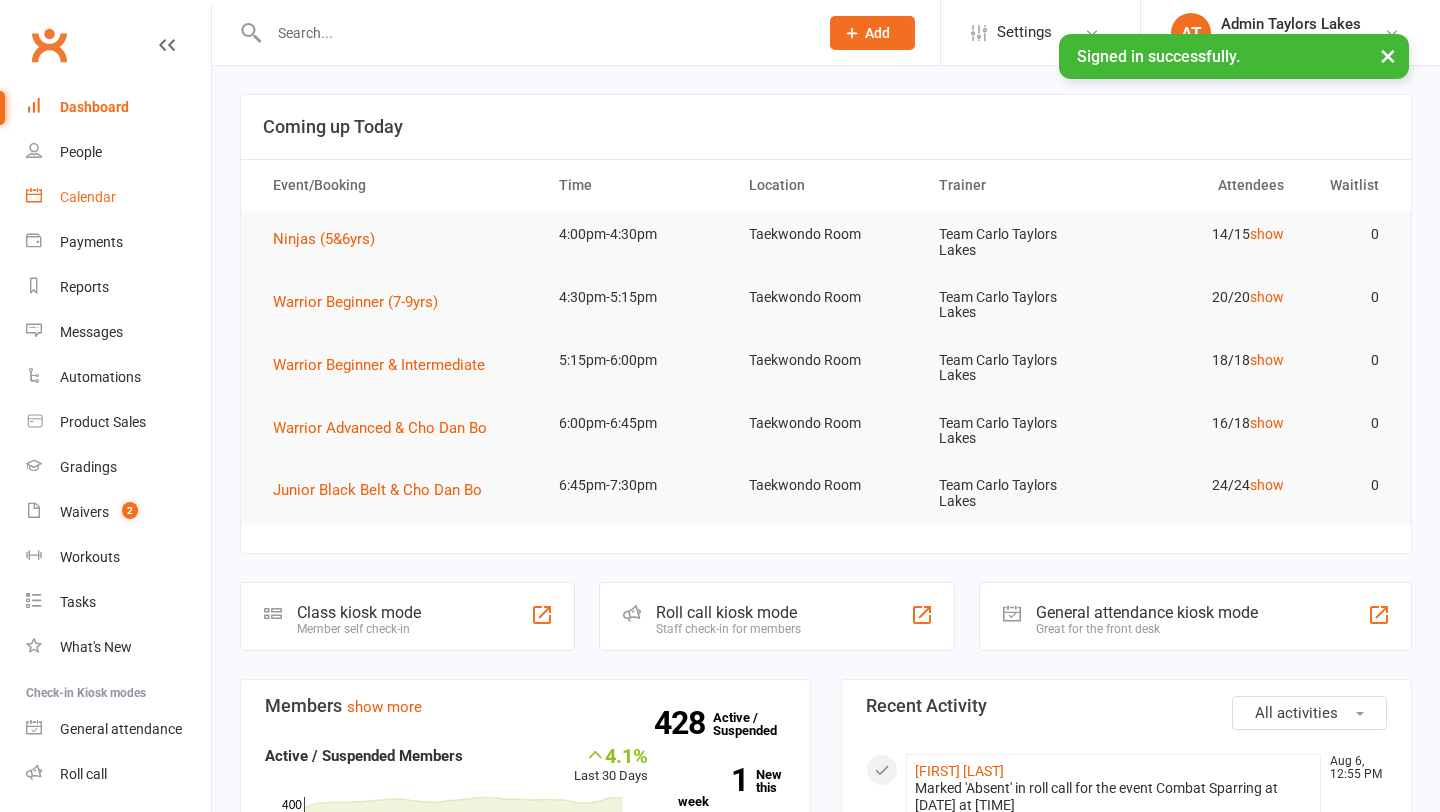 click on "Calendar" at bounding box center [88, 197] 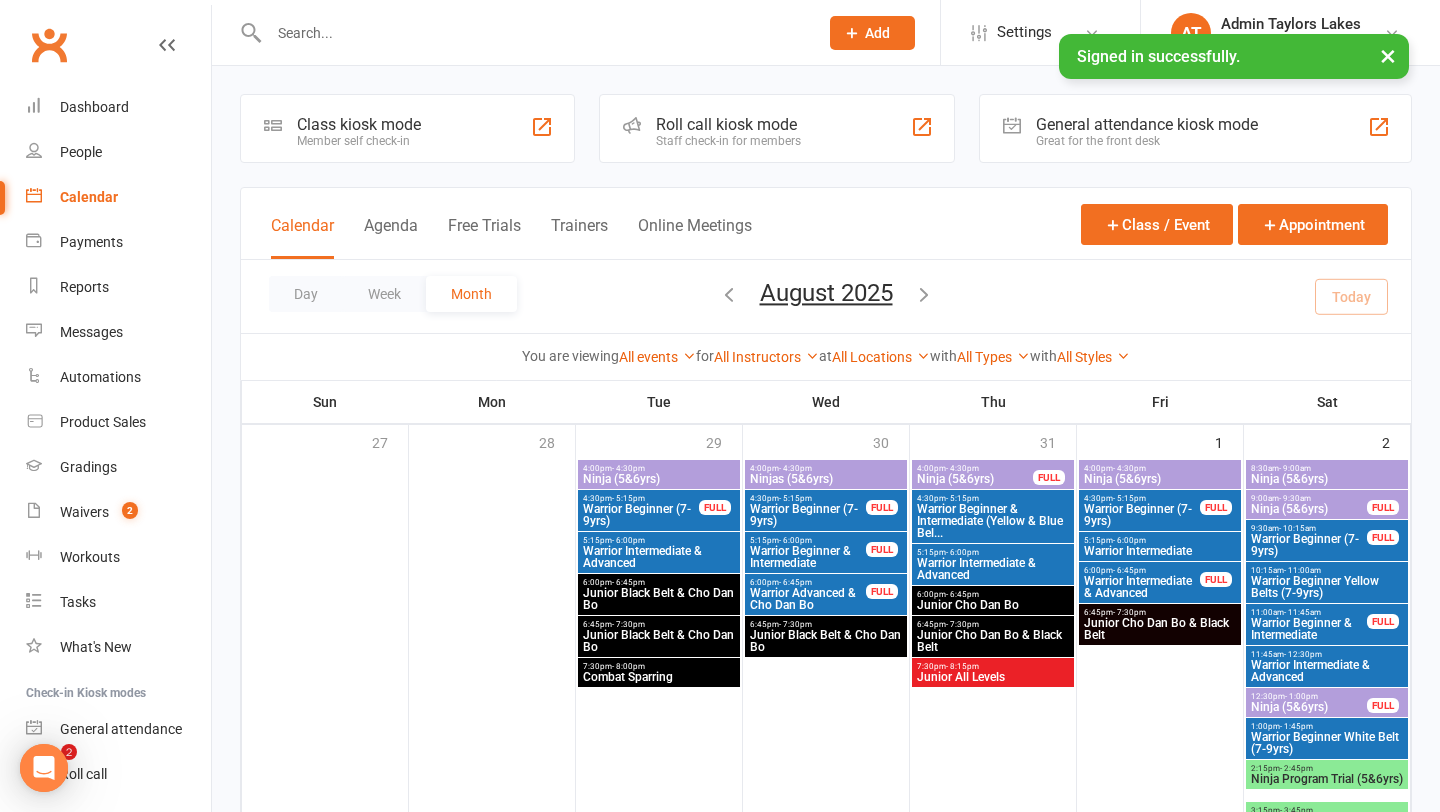 scroll, scrollTop: 0, scrollLeft: 0, axis: both 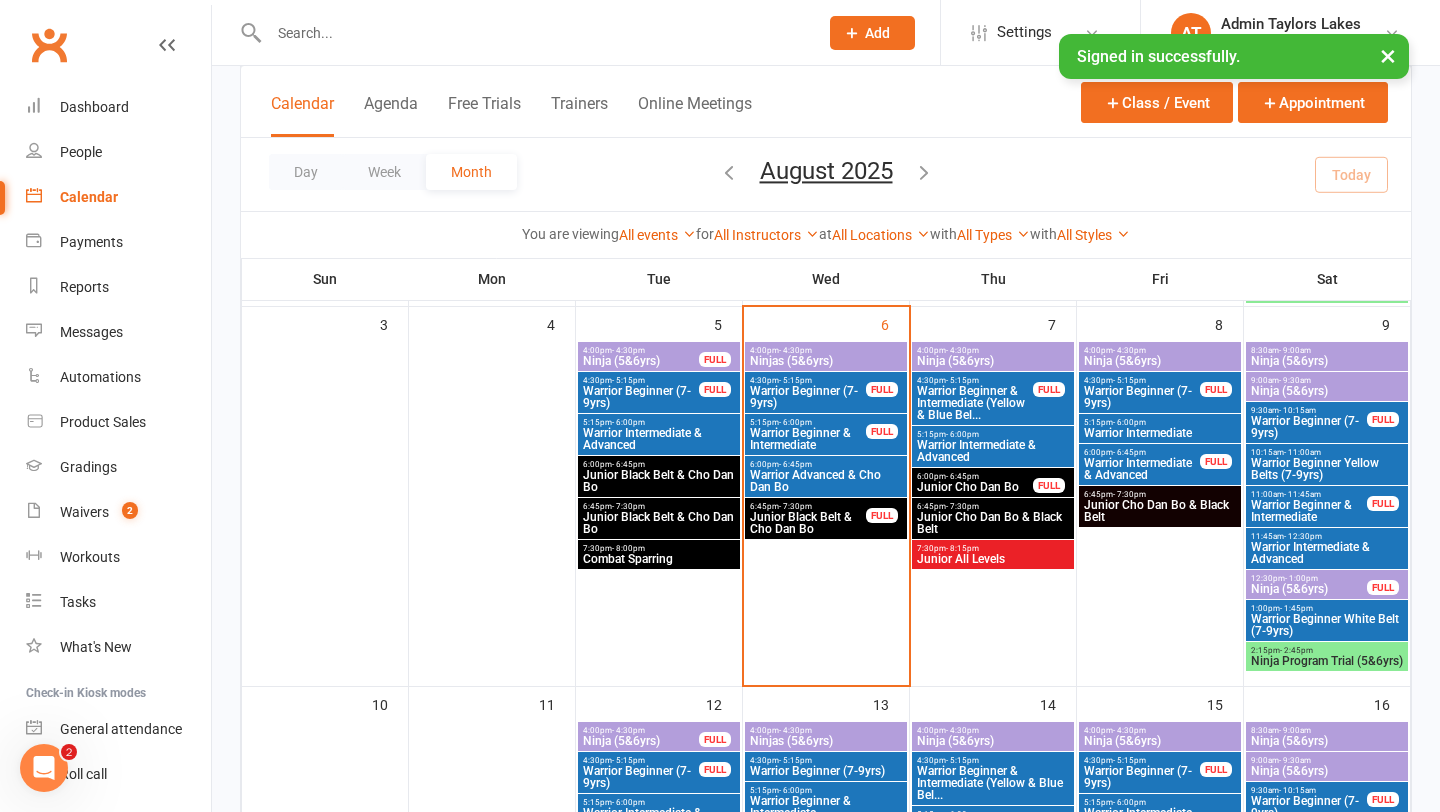 click on "Ninja (5&6yrs)" at bounding box center (1327, 361) 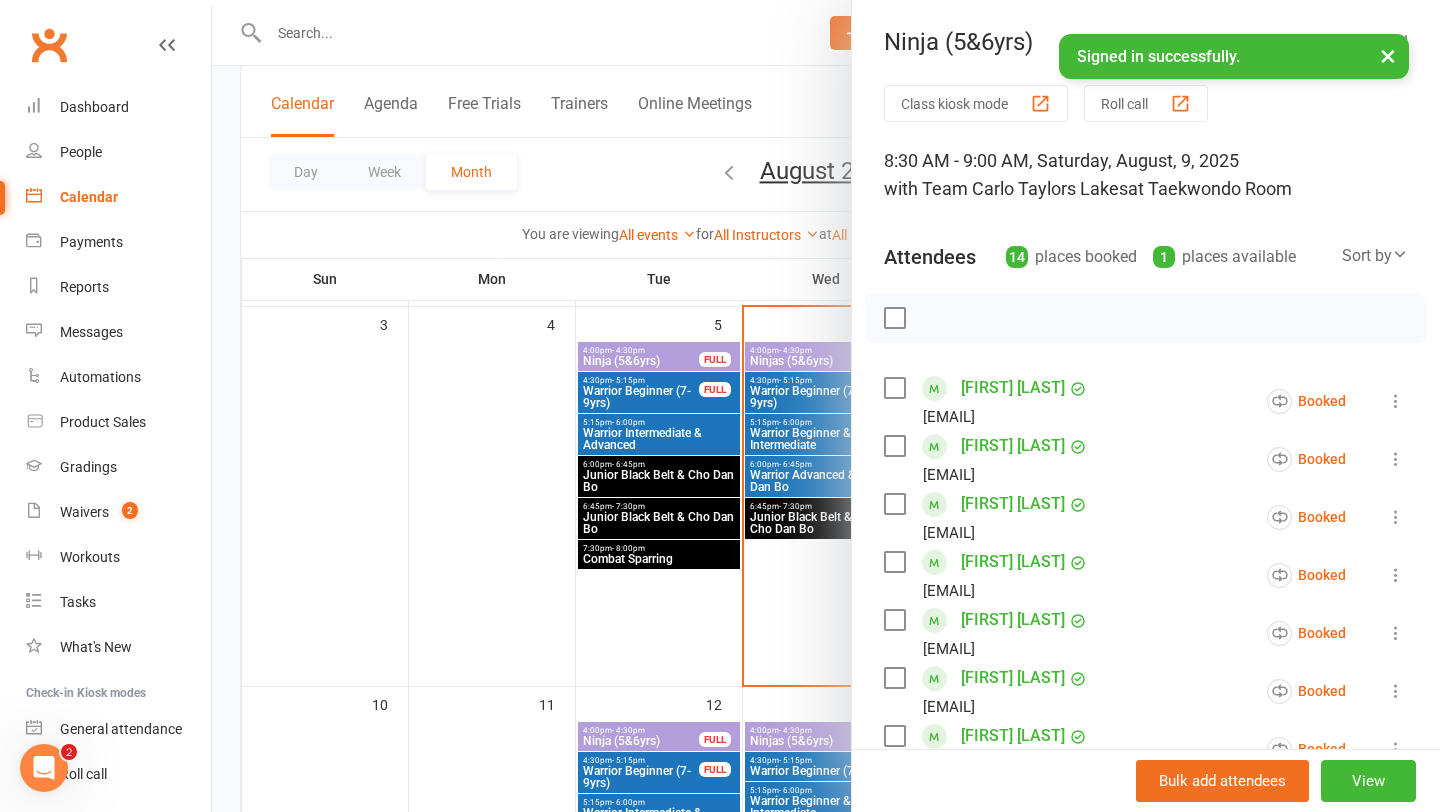 click at bounding box center (826, 406) 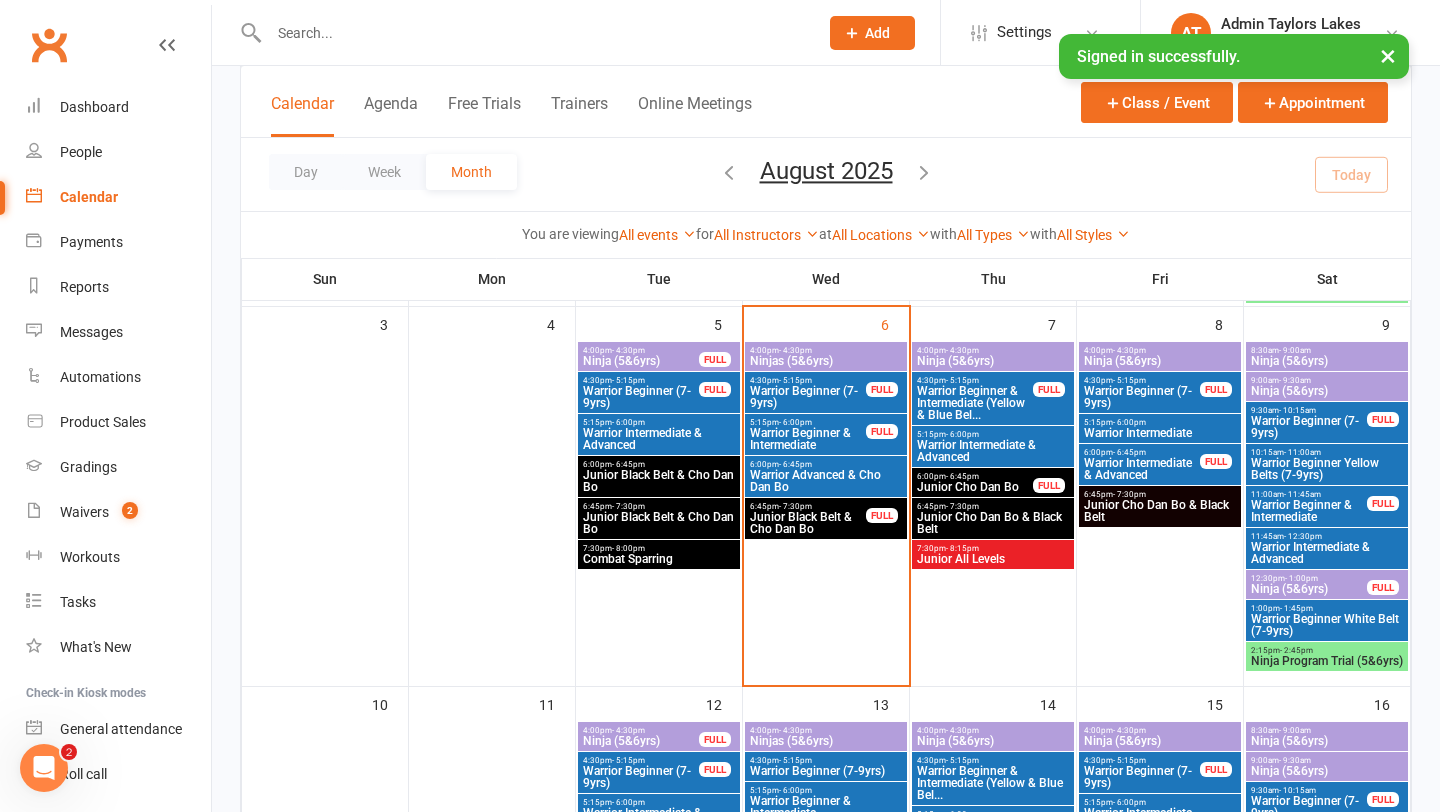 click on "Ninjas (5&6yrs)" at bounding box center (826, 361) 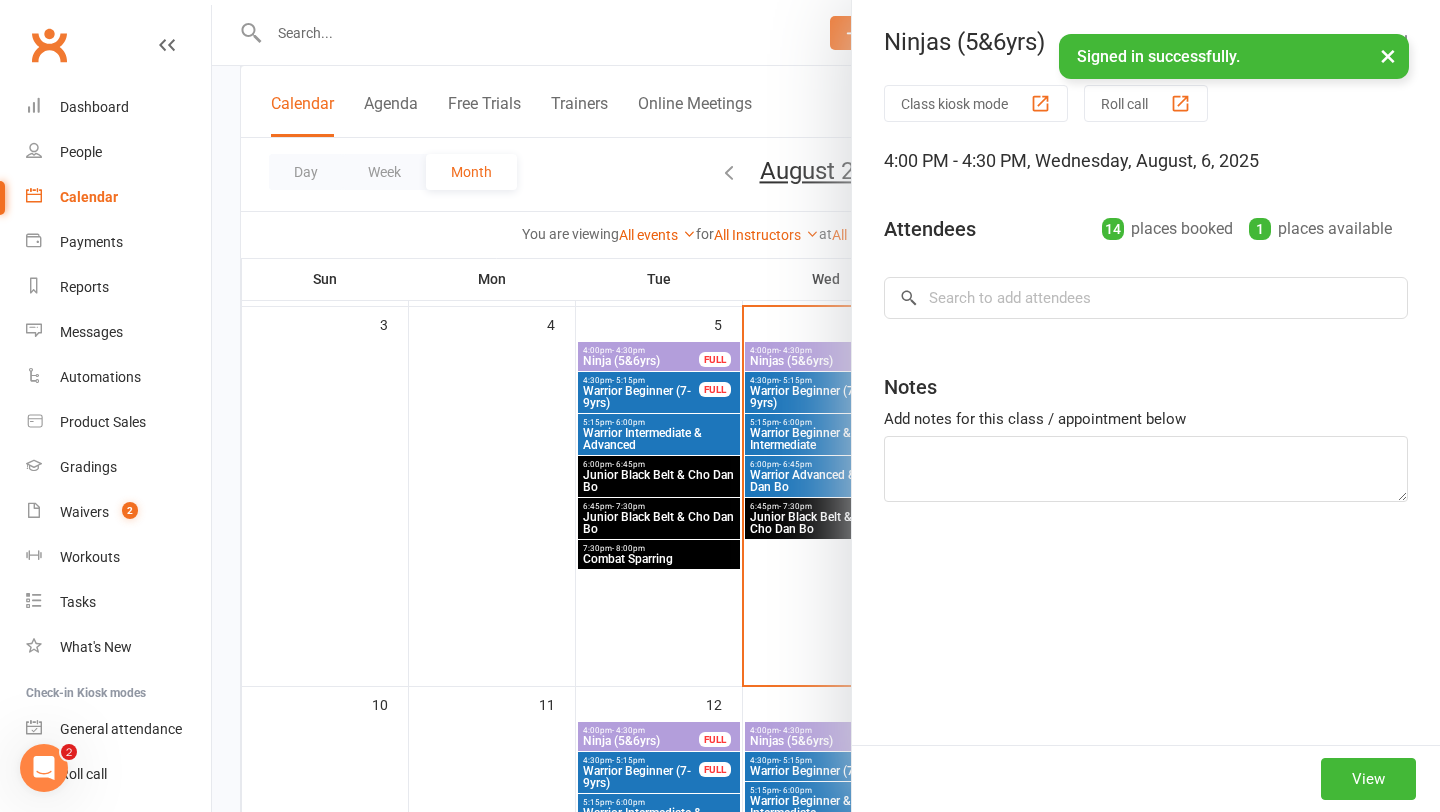 click on "Roll call" at bounding box center [1146, 103] 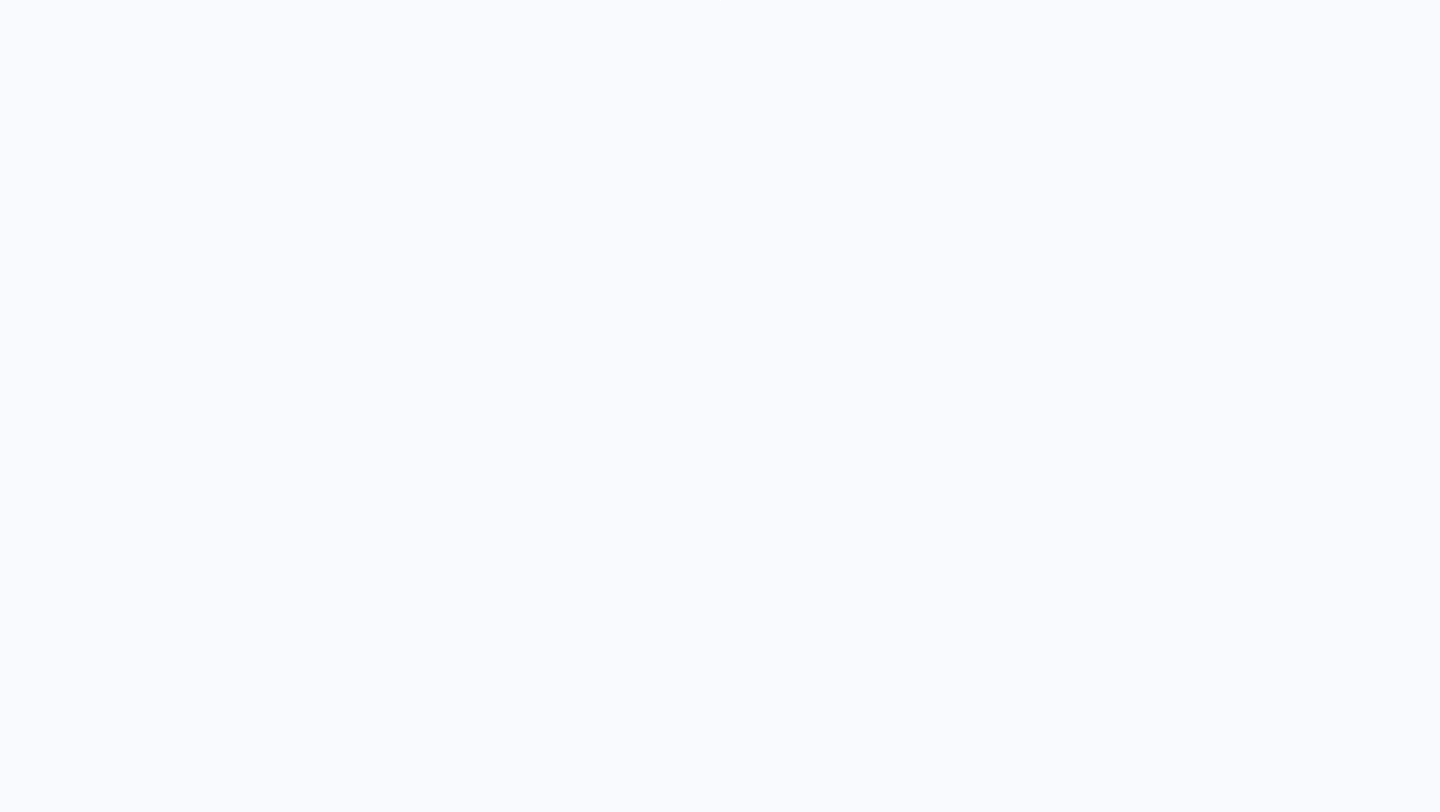 scroll, scrollTop: 0, scrollLeft: 0, axis: both 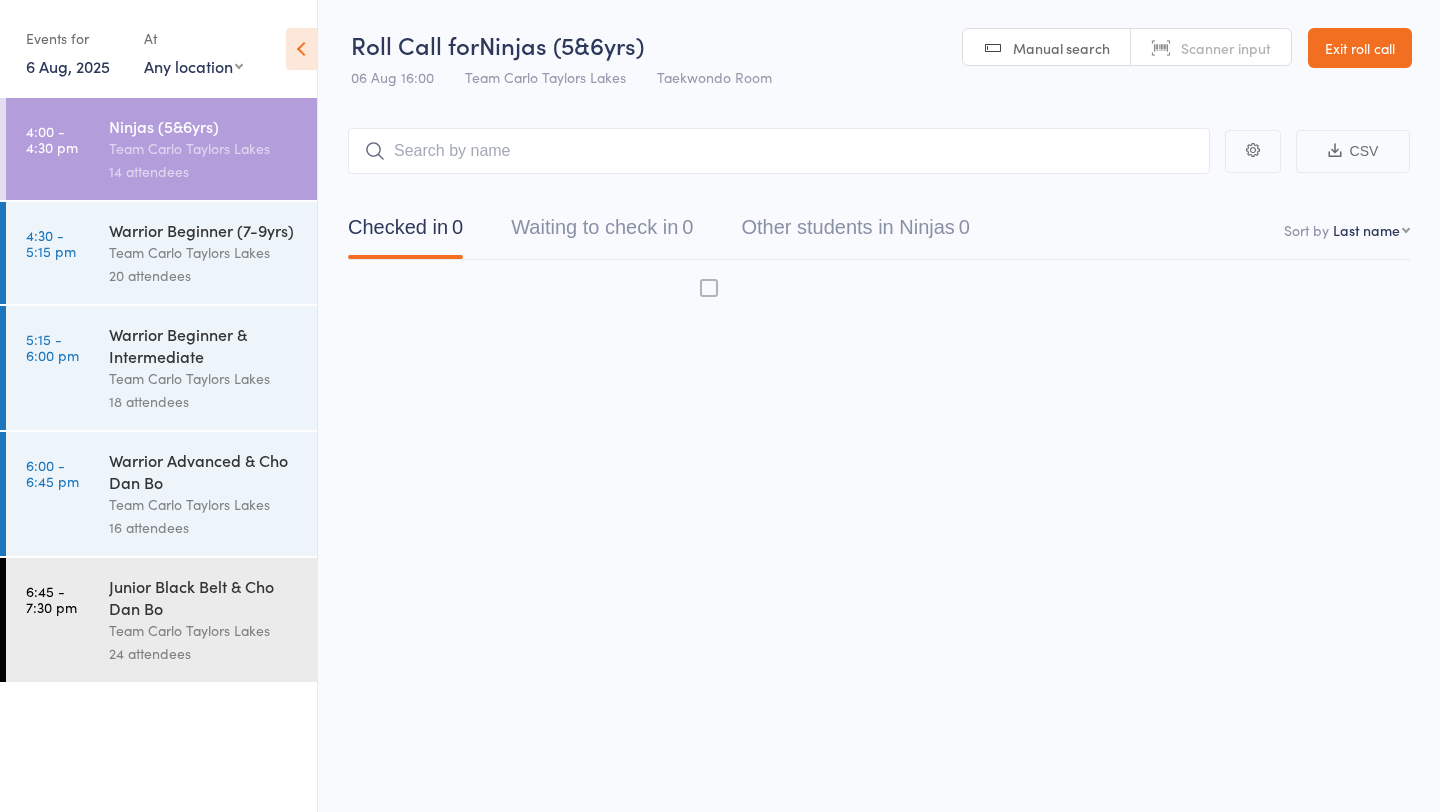 click on "First name Last name Birthday today? Behind on payments? Check in time Next payment date Next payment amount Membership name Membership expires Ready to grade Style and Rank Style attendance count All attendance count Last Promoted" at bounding box center [1371, 230] 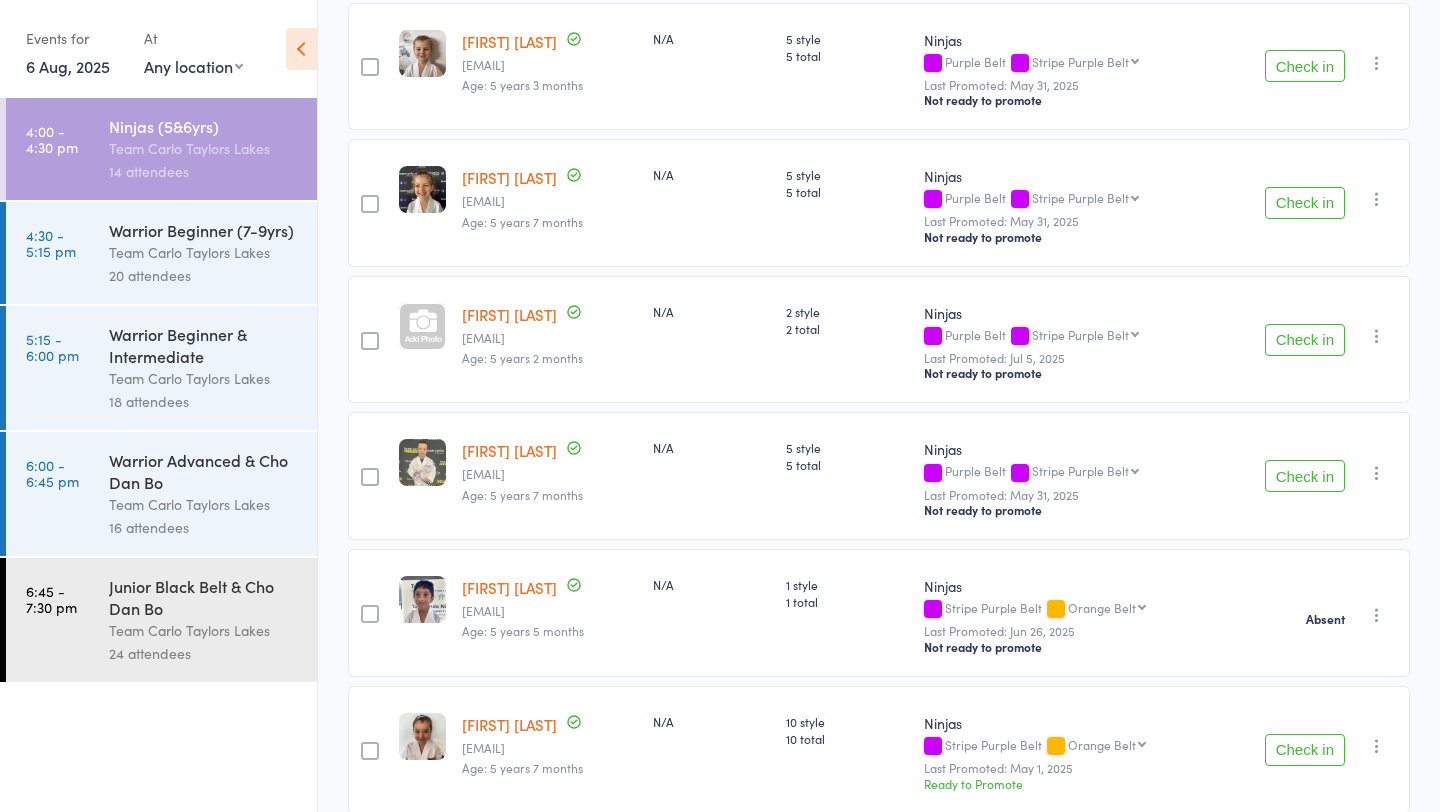 scroll, scrollTop: 467, scrollLeft: 0, axis: vertical 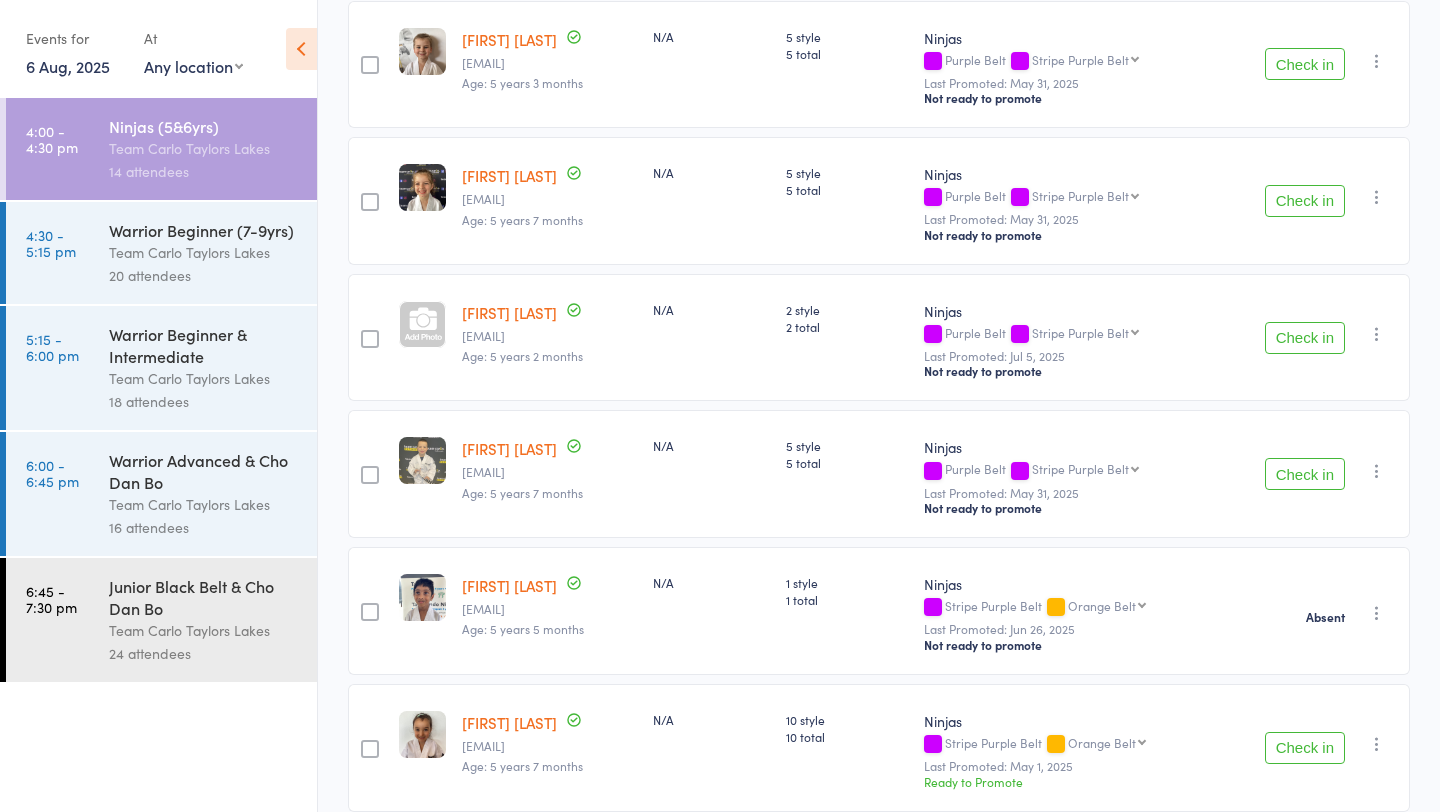 click on "Check in Check in Promote Send message Add Note Add Task Add Flag Remove Mark absent" at bounding box center [1315, 474] 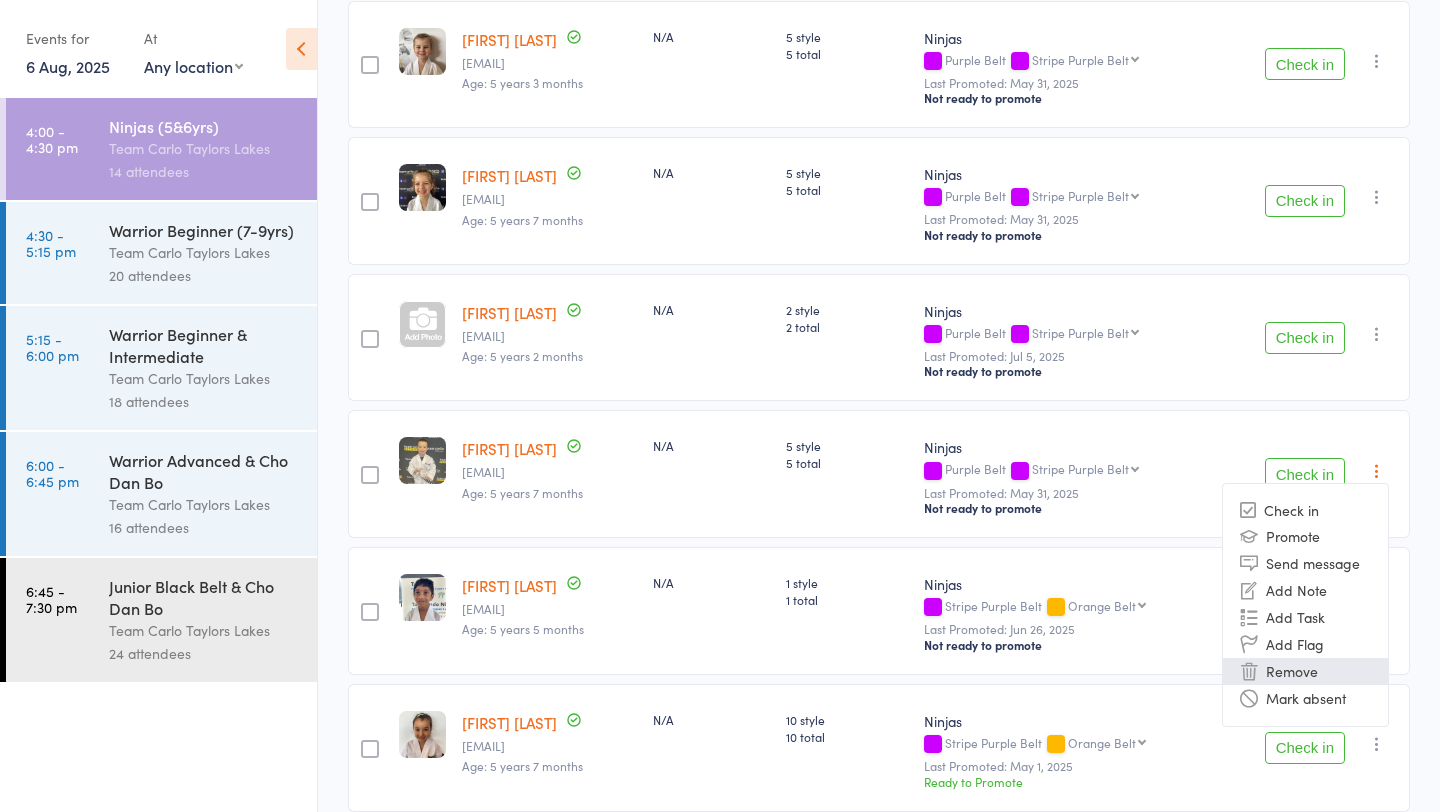 click on "Remove" at bounding box center [1305, 671] 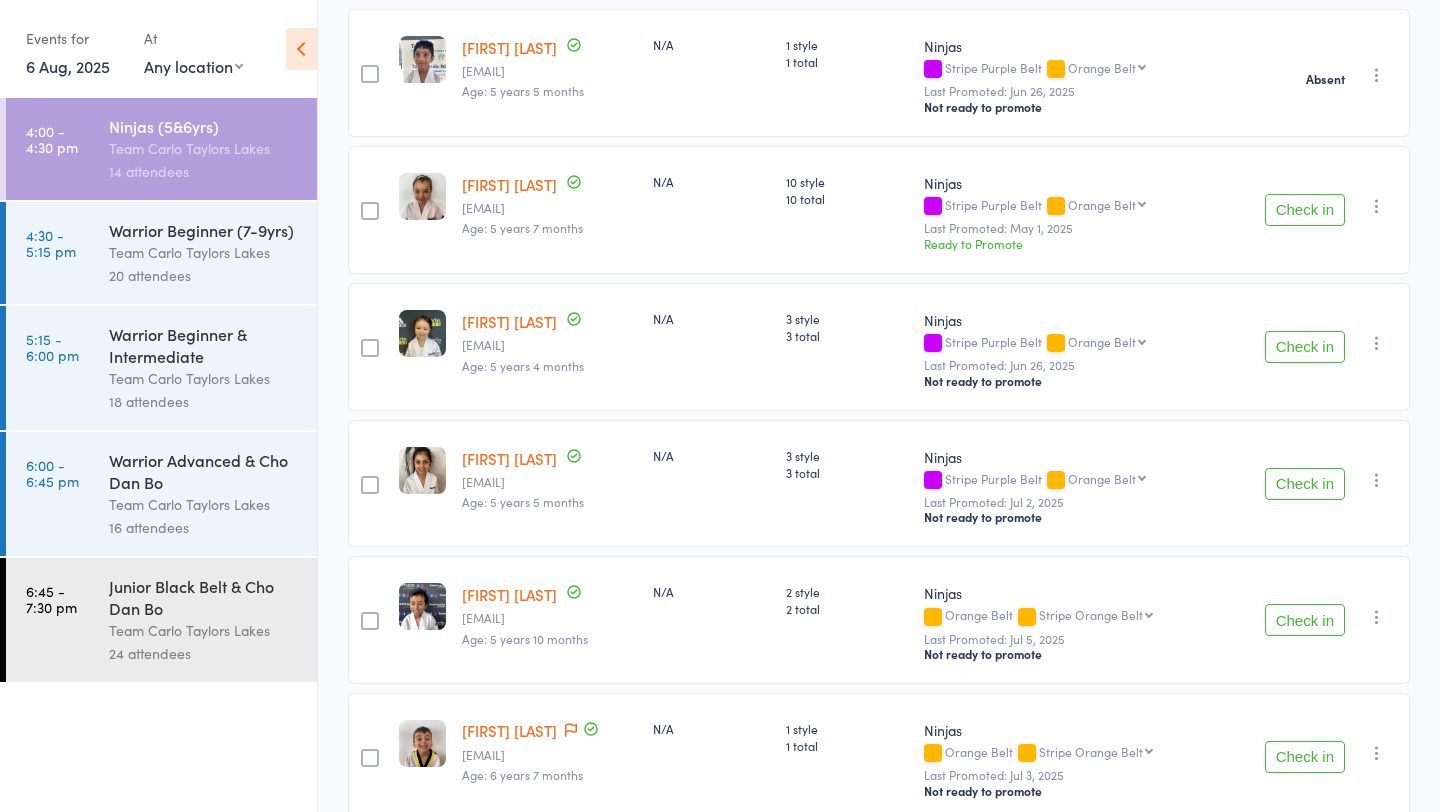 scroll, scrollTop: 1007, scrollLeft: 0, axis: vertical 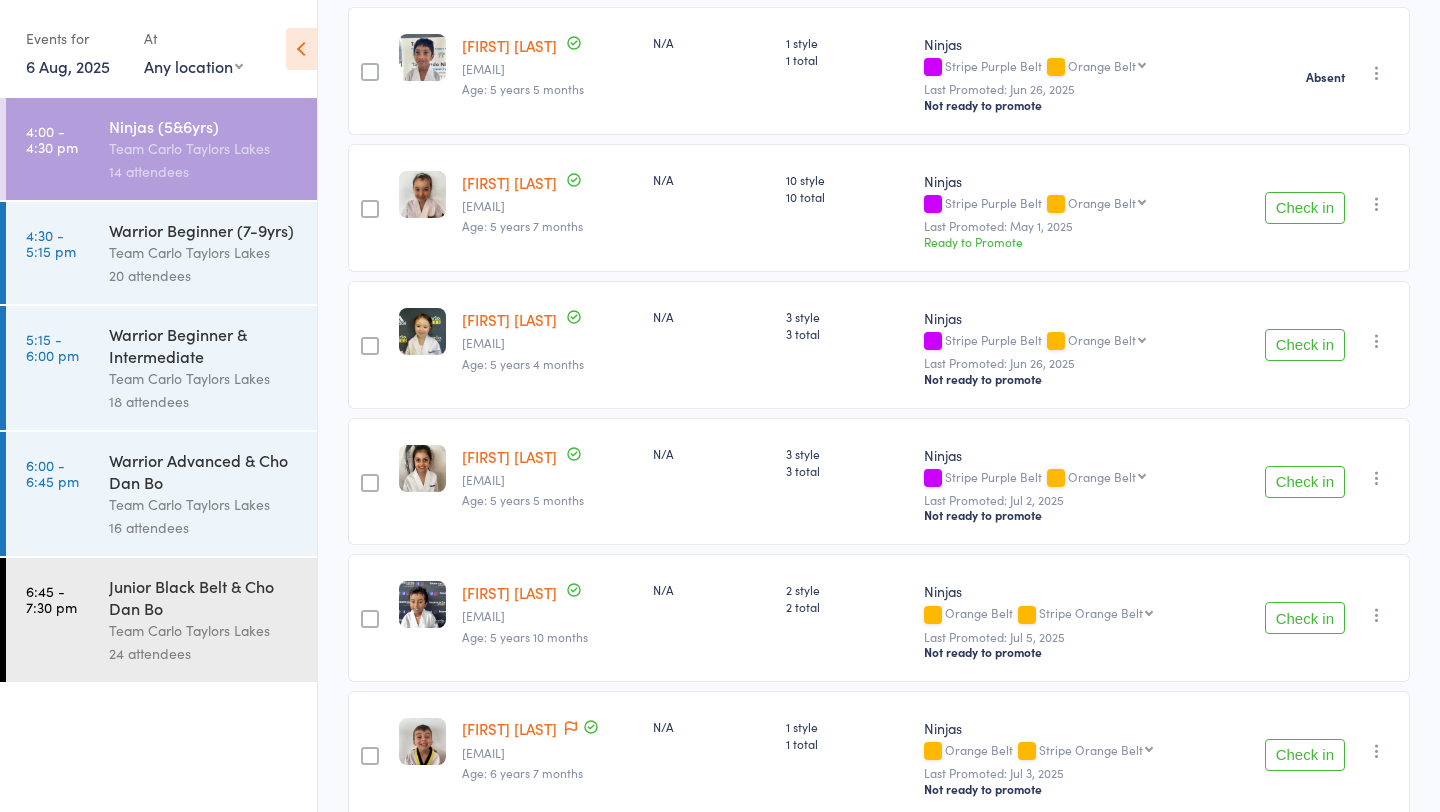 click at bounding box center [1377, 341] 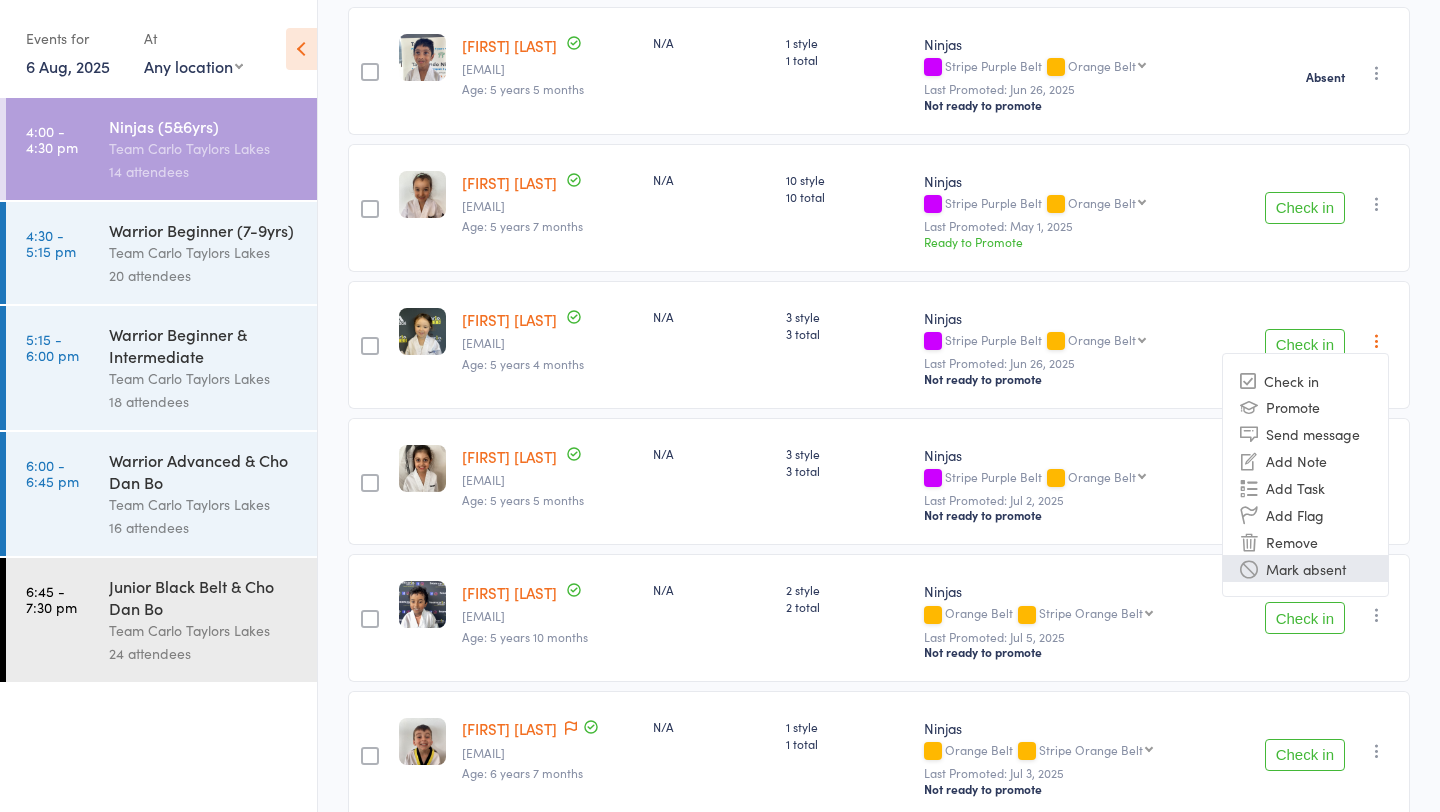 click on "Mark absent" at bounding box center [1305, 568] 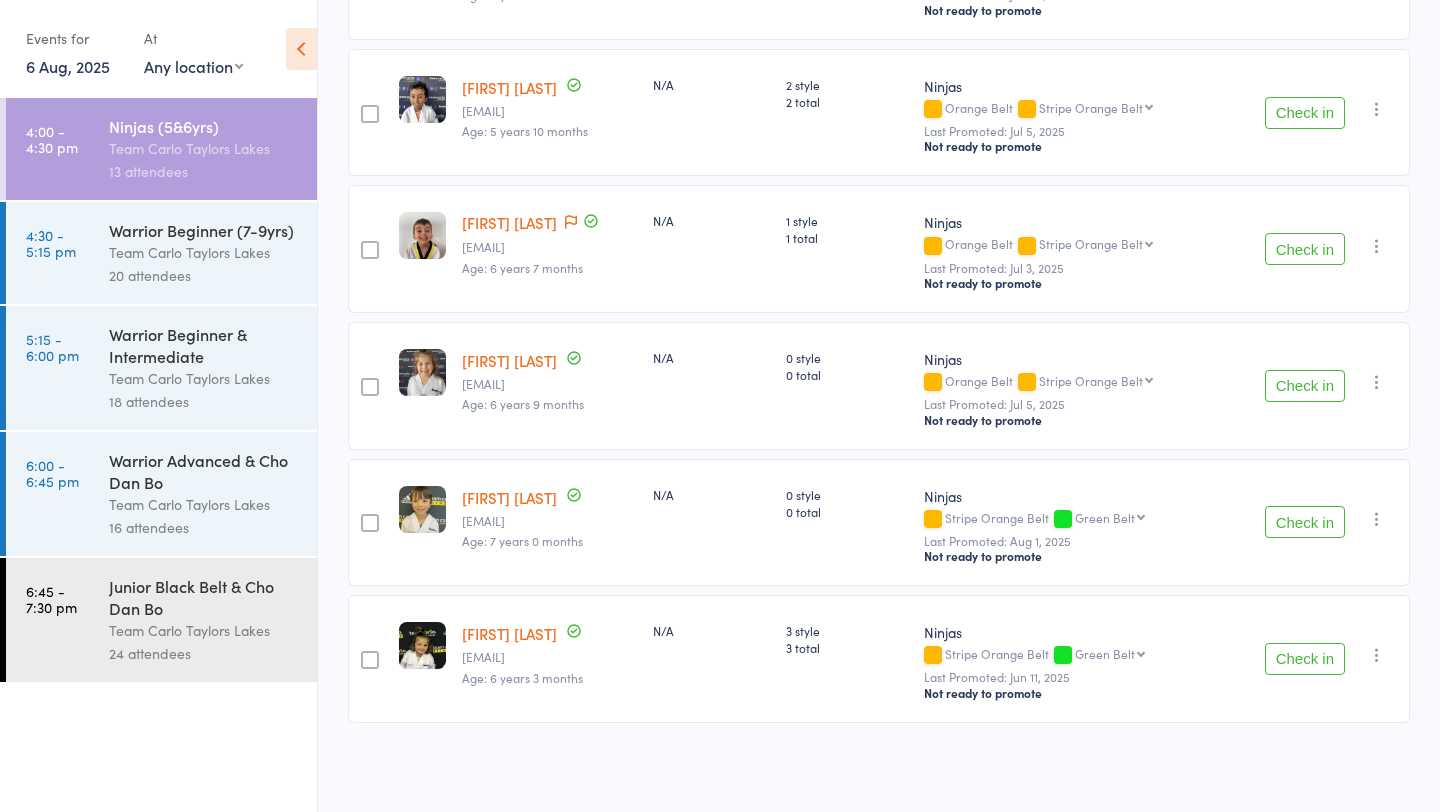 scroll, scrollTop: 1374, scrollLeft: 0, axis: vertical 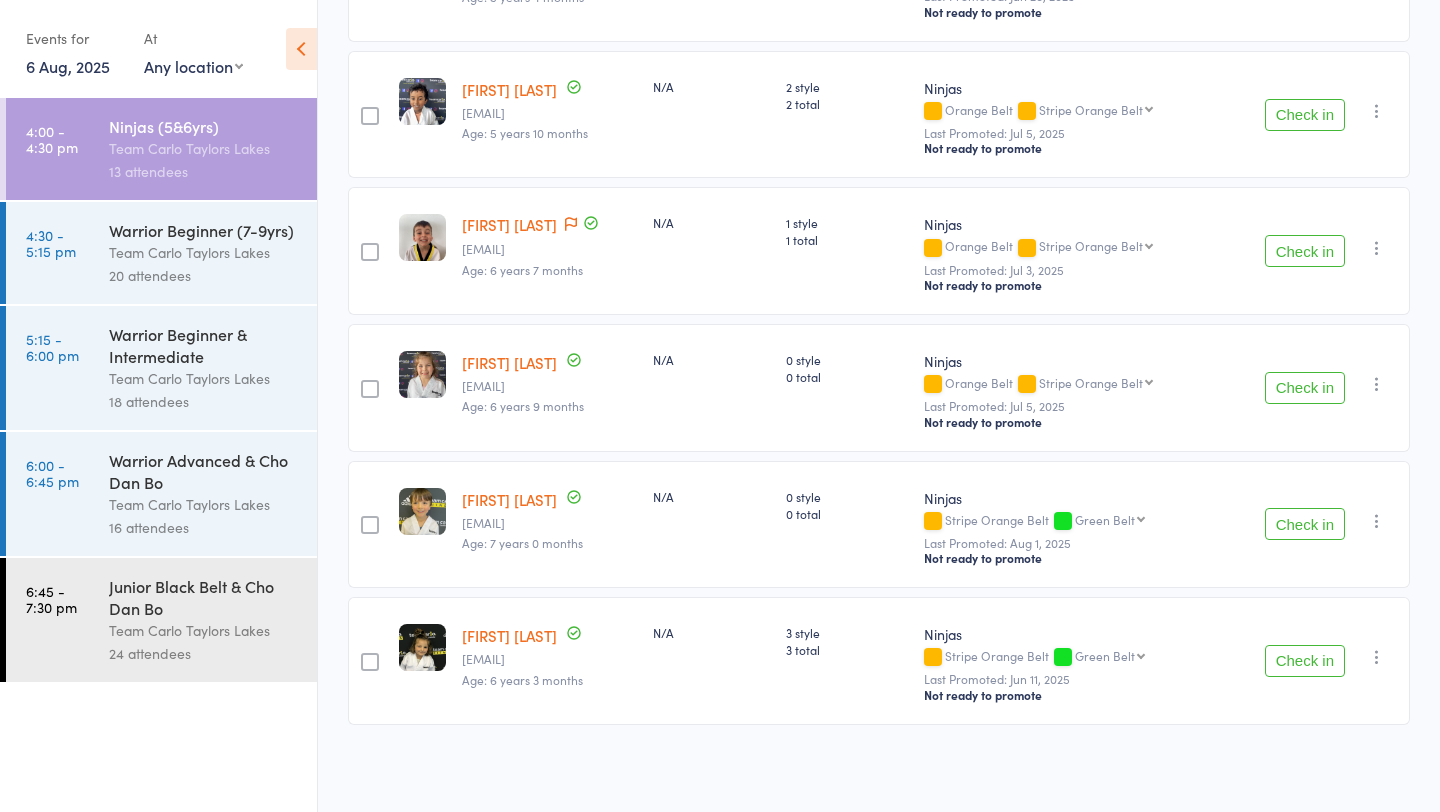 click at bounding box center (1377, 384) 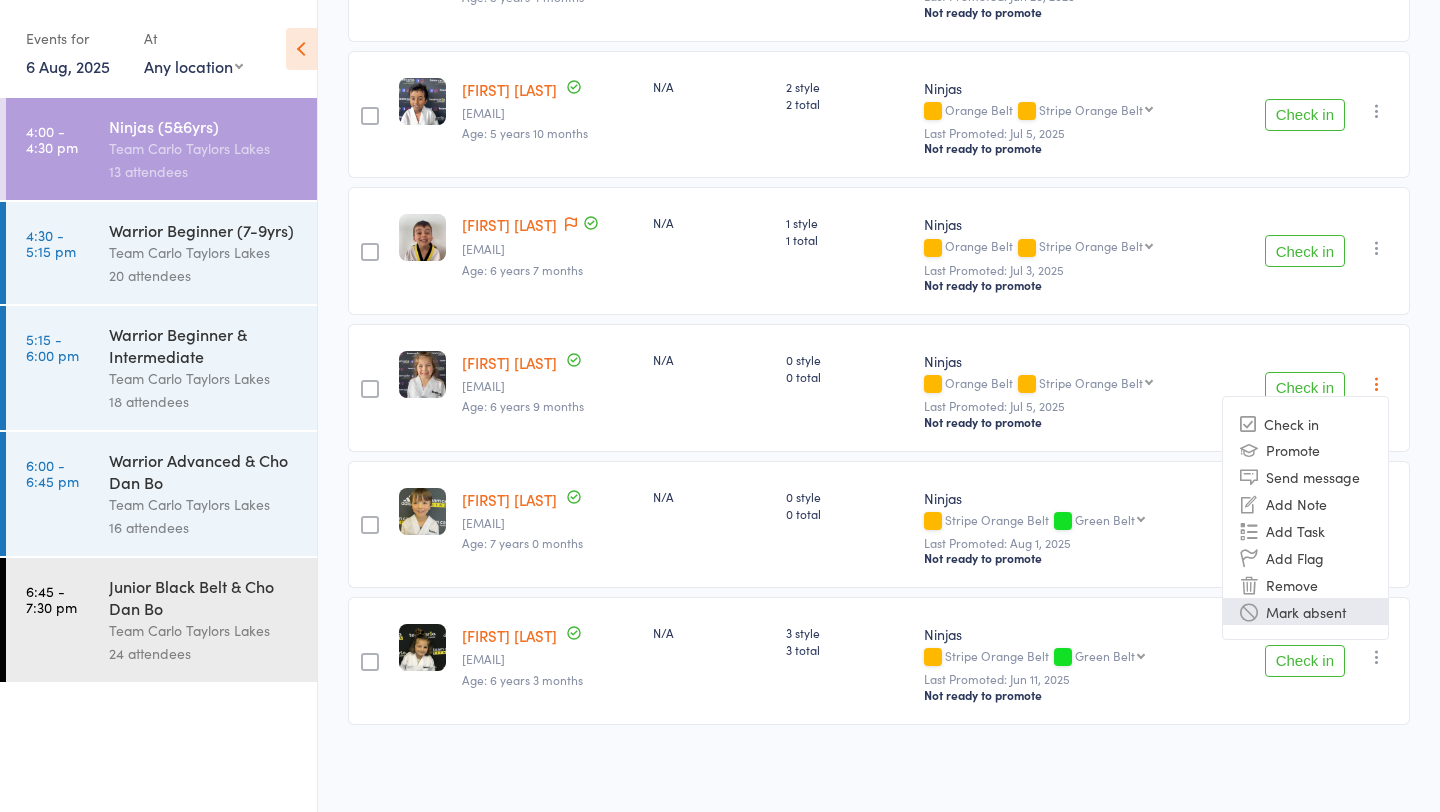 click on "Mark absent" at bounding box center [1305, 611] 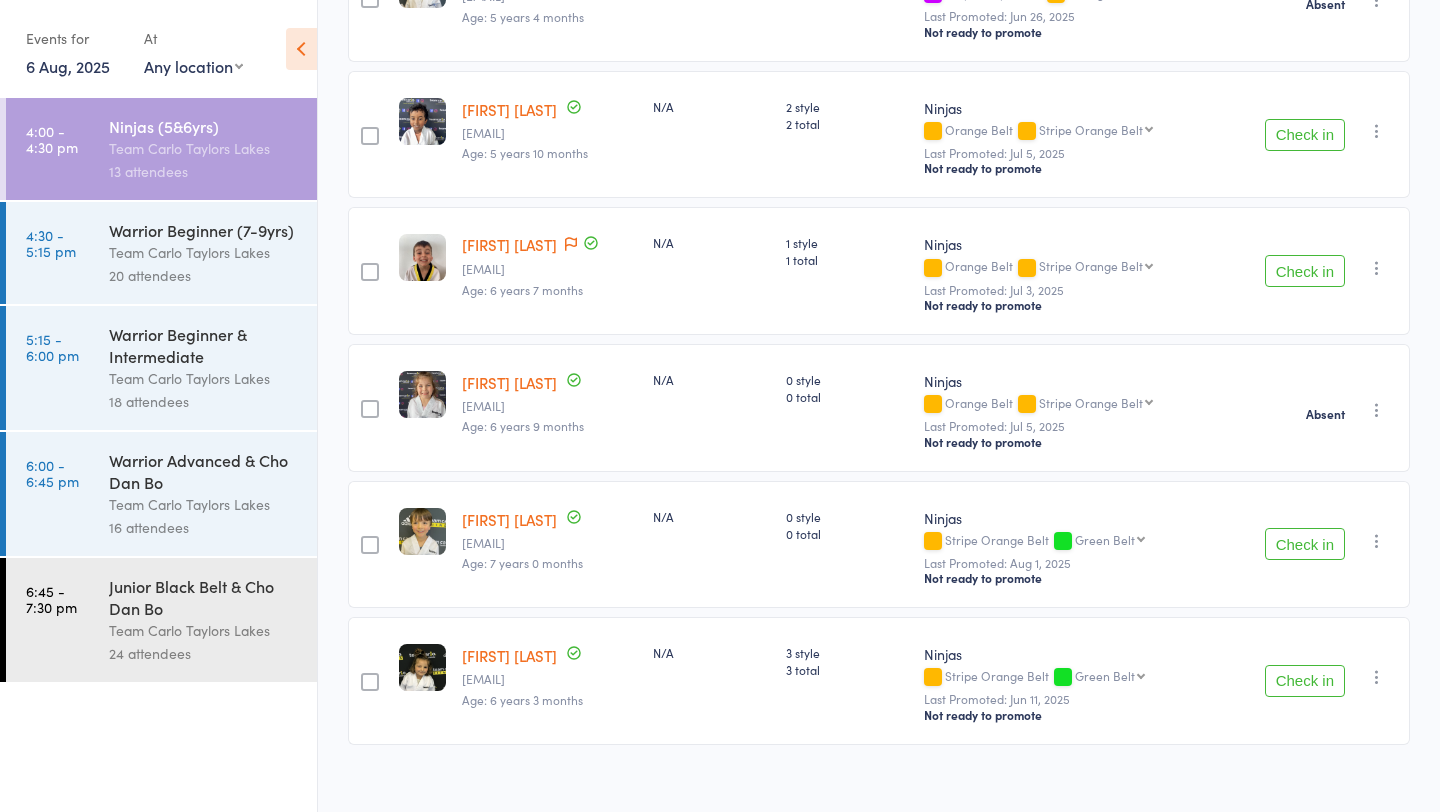 scroll, scrollTop: 1374, scrollLeft: 0, axis: vertical 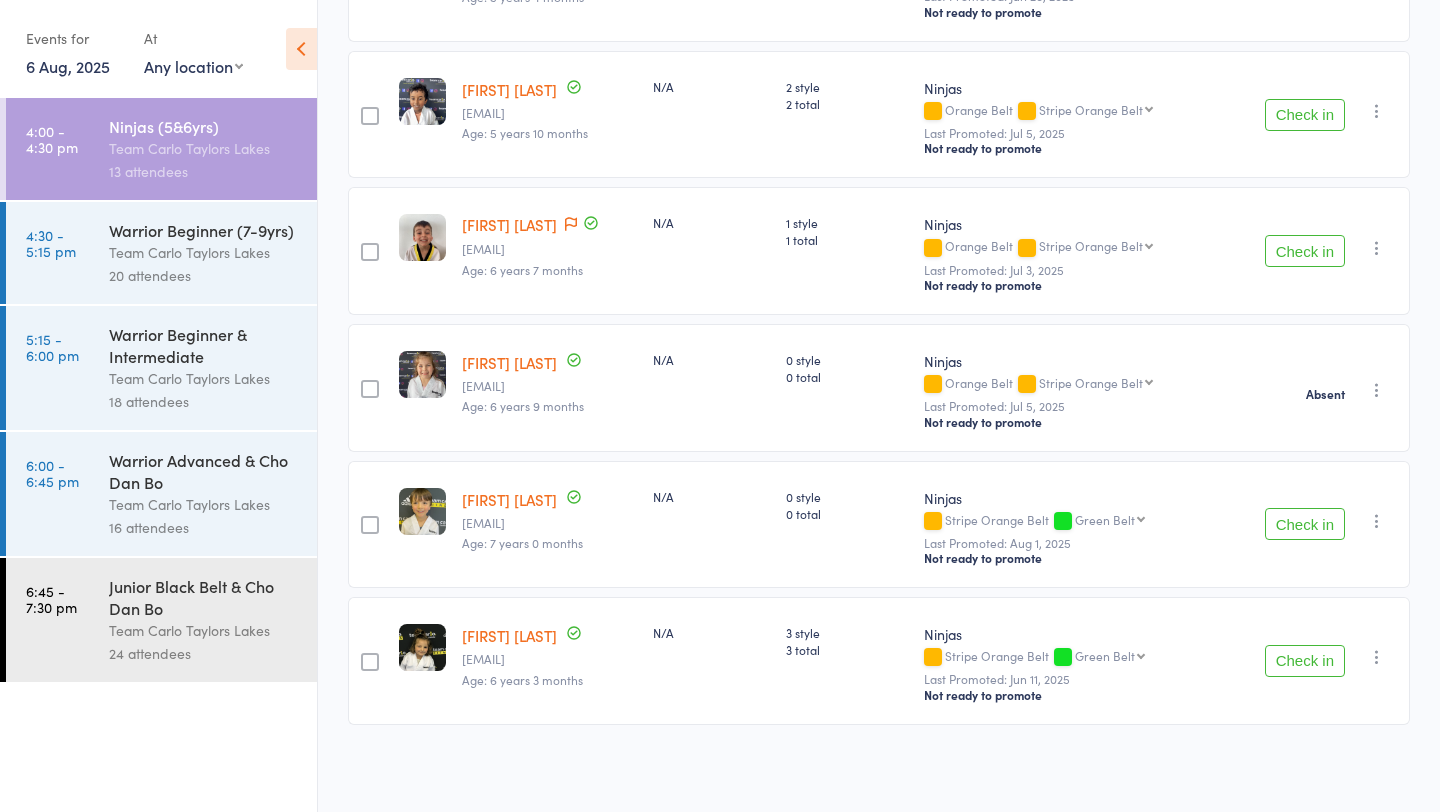 click at bounding box center [1377, 521] 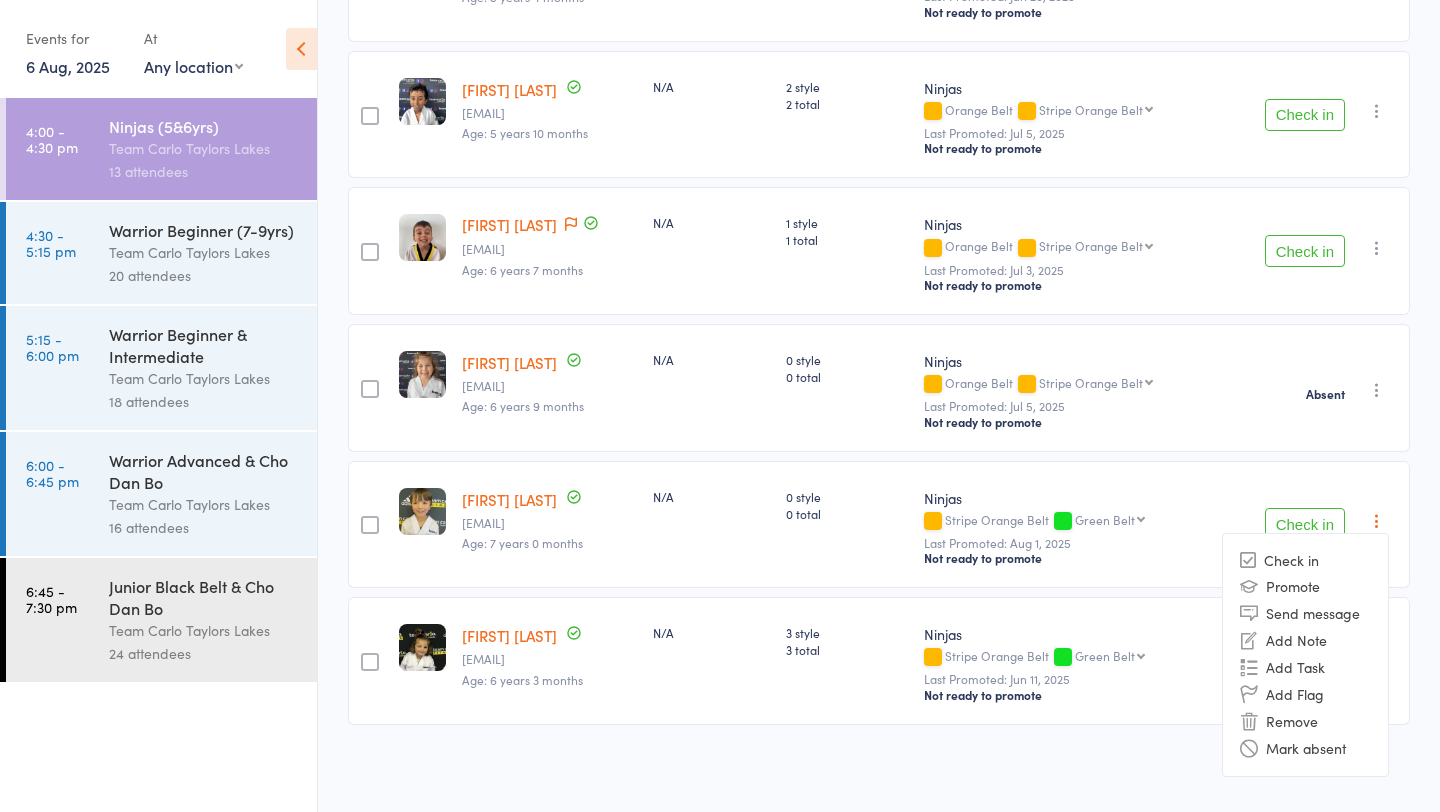 click on "Check in Promote Send message Add Note Add Task Add Flag Remove Mark absent" at bounding box center [1305, 655] 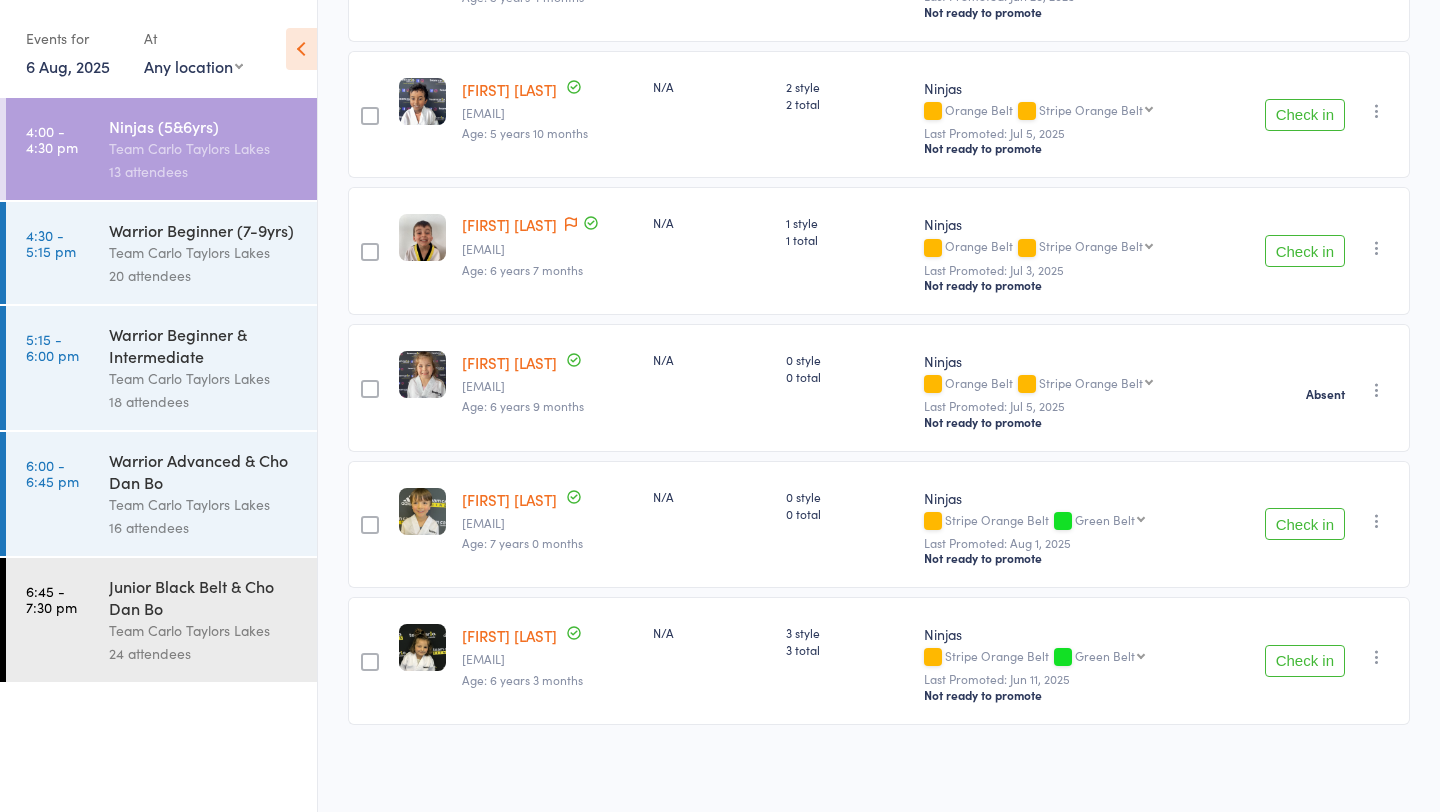 click at bounding box center [1377, 521] 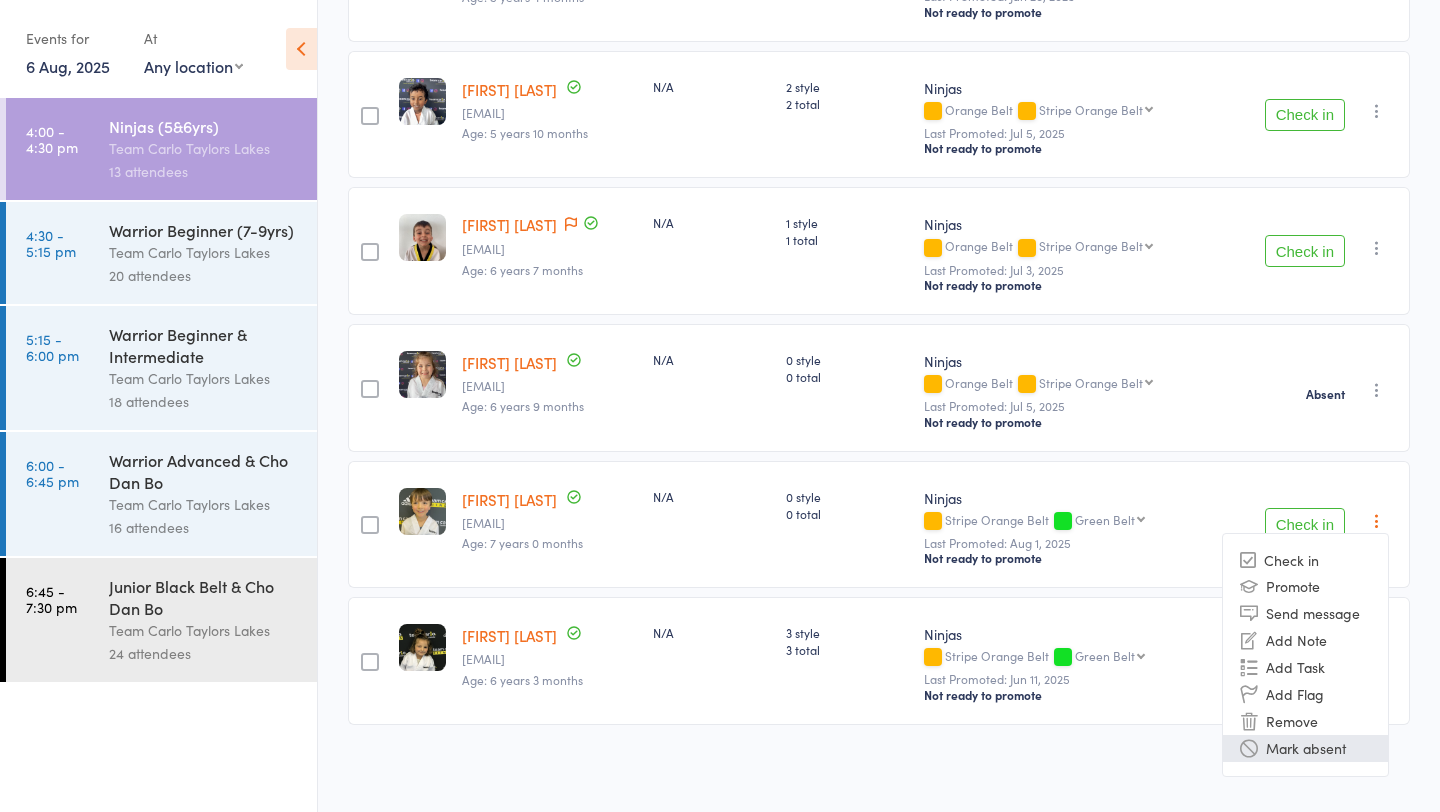 click on "Mark absent" at bounding box center (1305, 748) 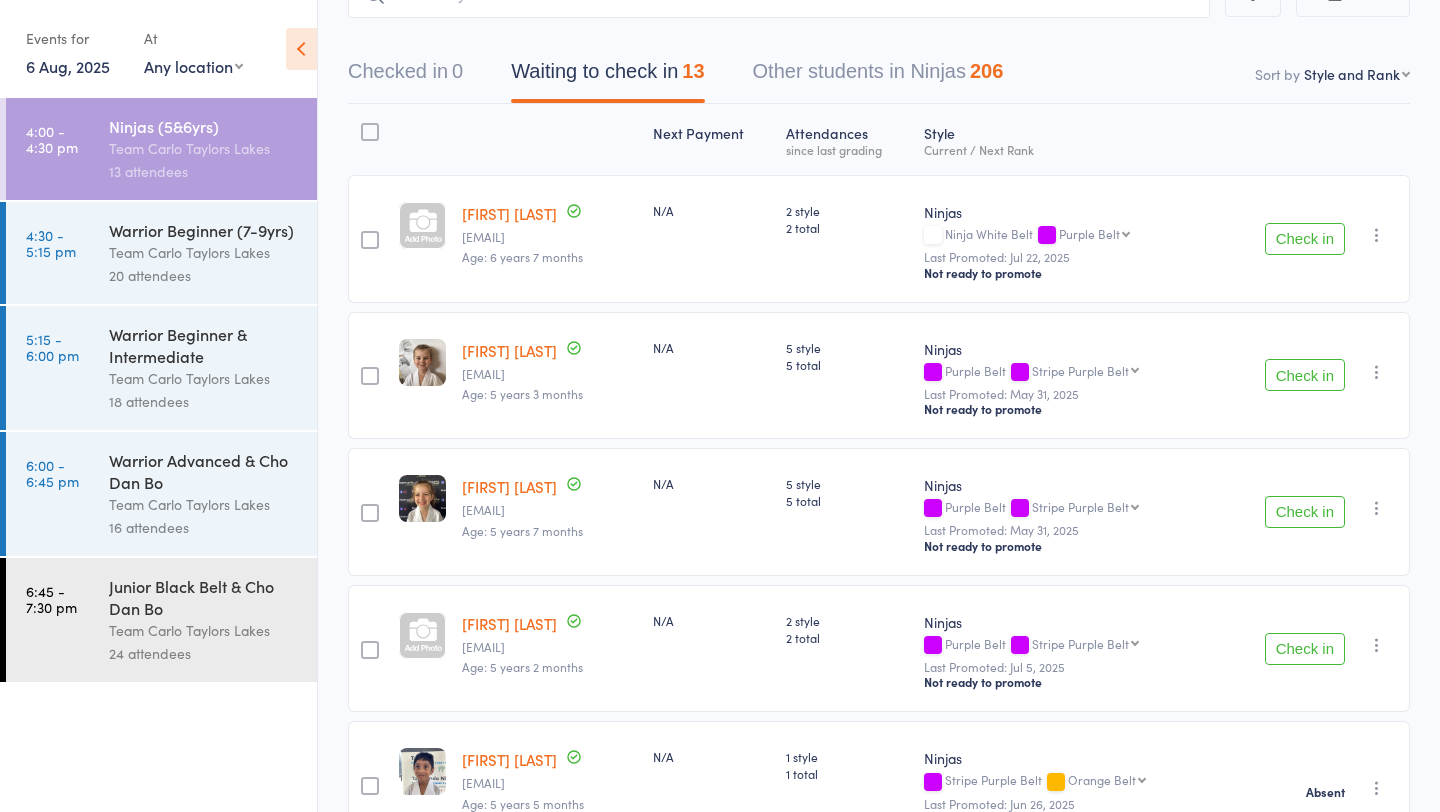 scroll, scrollTop: 0, scrollLeft: 0, axis: both 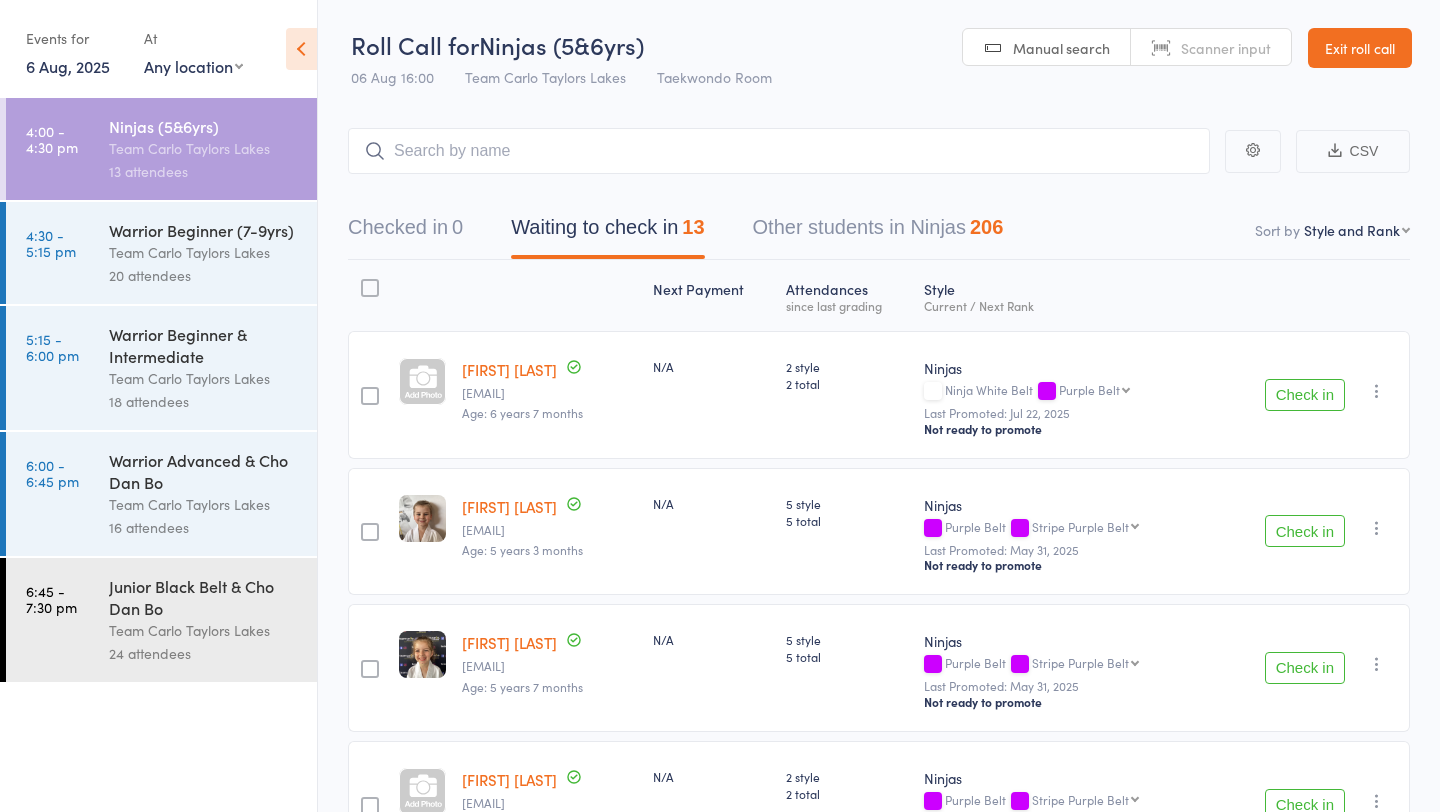 click on "4:30 - 5:15 pm Warrior Beginner (7-9yrs) Team Carlo Taylors Lakes 20 attendees" at bounding box center [161, 253] 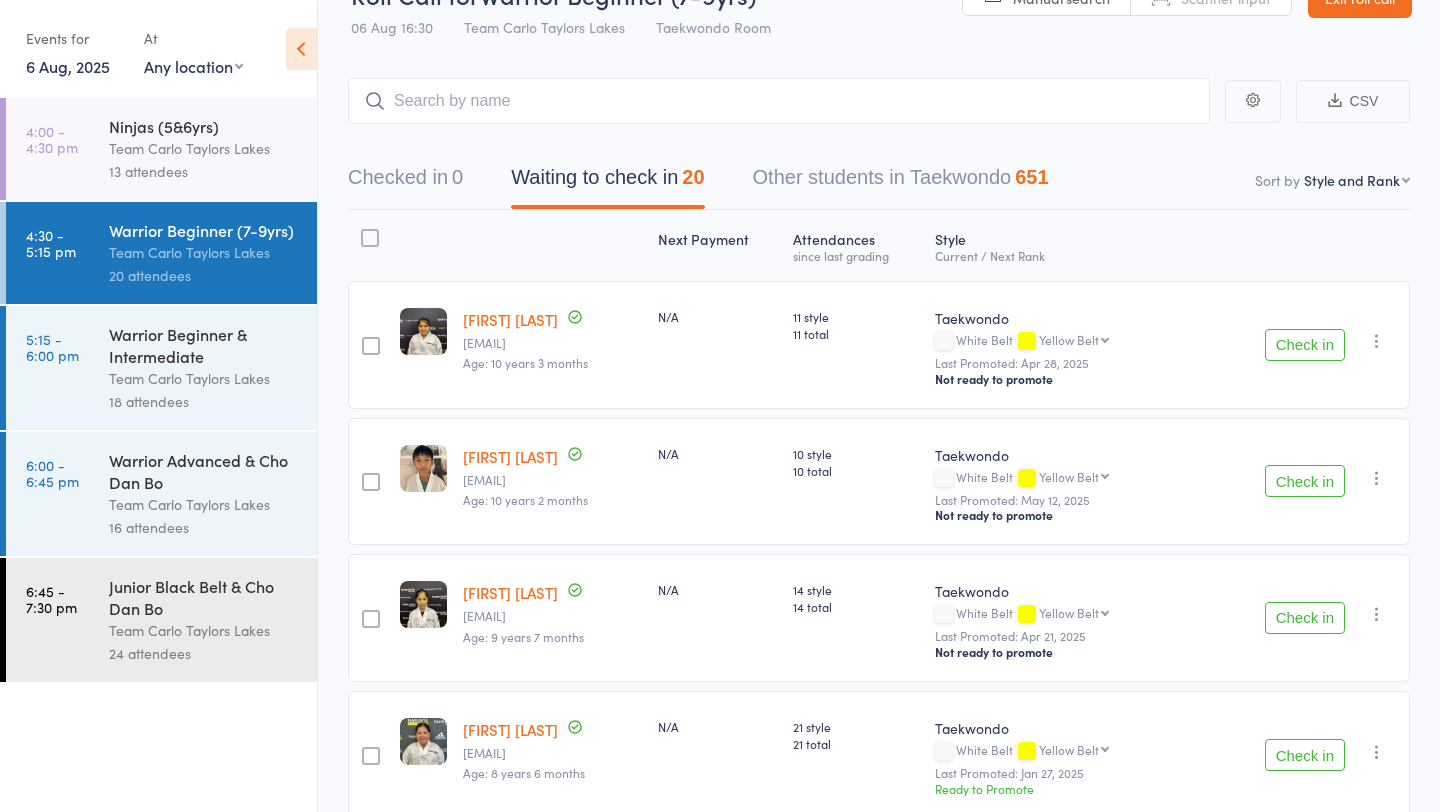 scroll, scrollTop: 53, scrollLeft: 0, axis: vertical 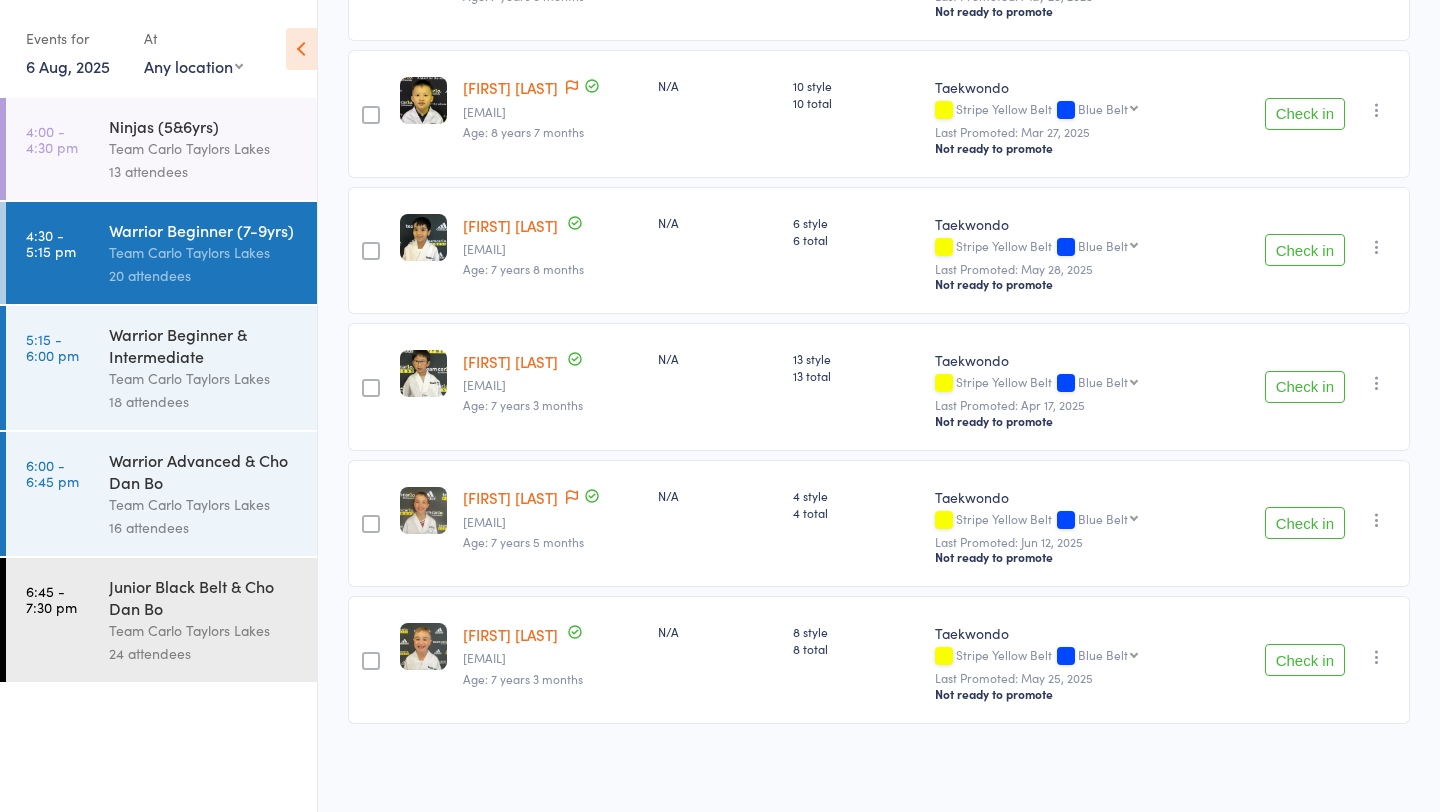 click on "Team Carlo Taylors Lakes" at bounding box center (204, 378) 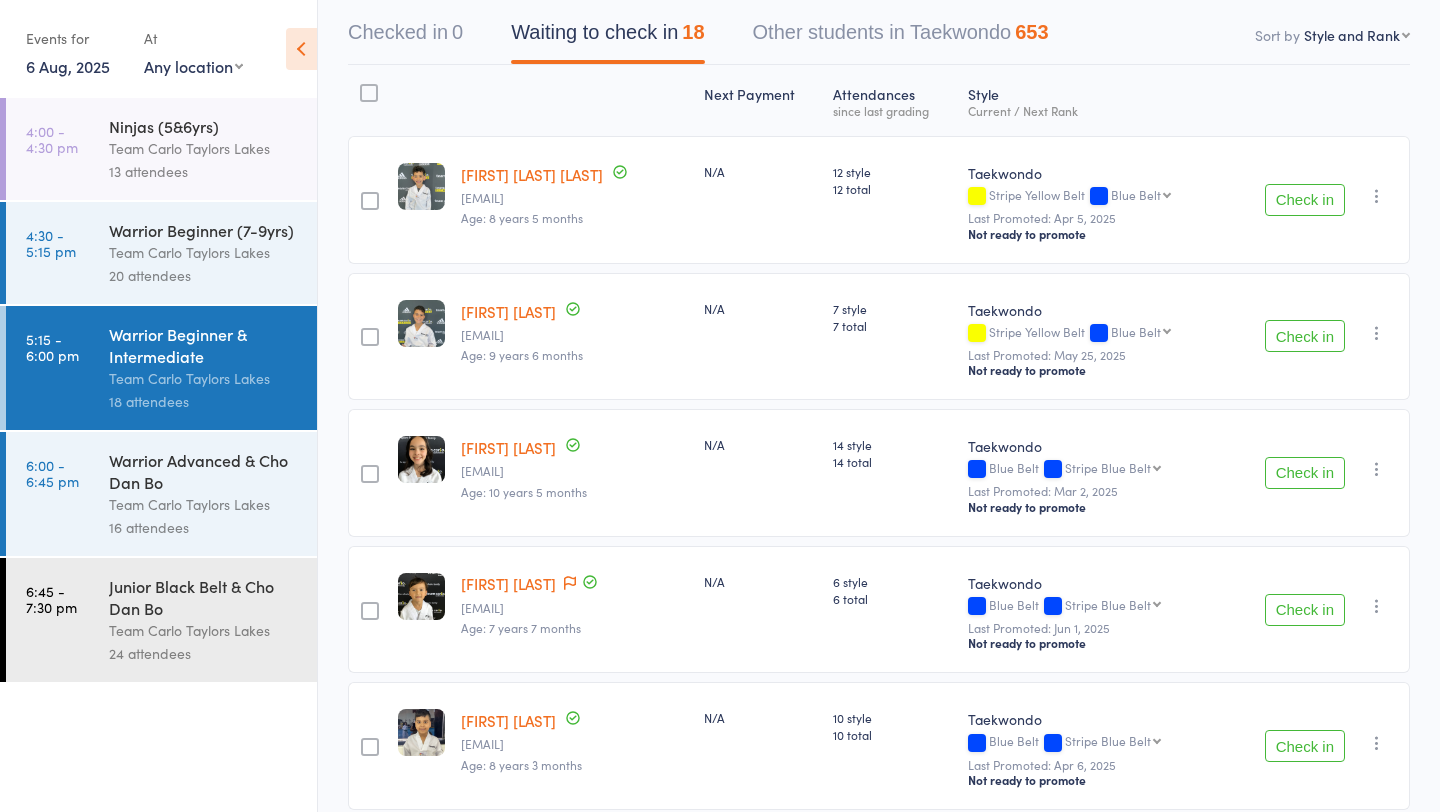 scroll, scrollTop: 193, scrollLeft: 0, axis: vertical 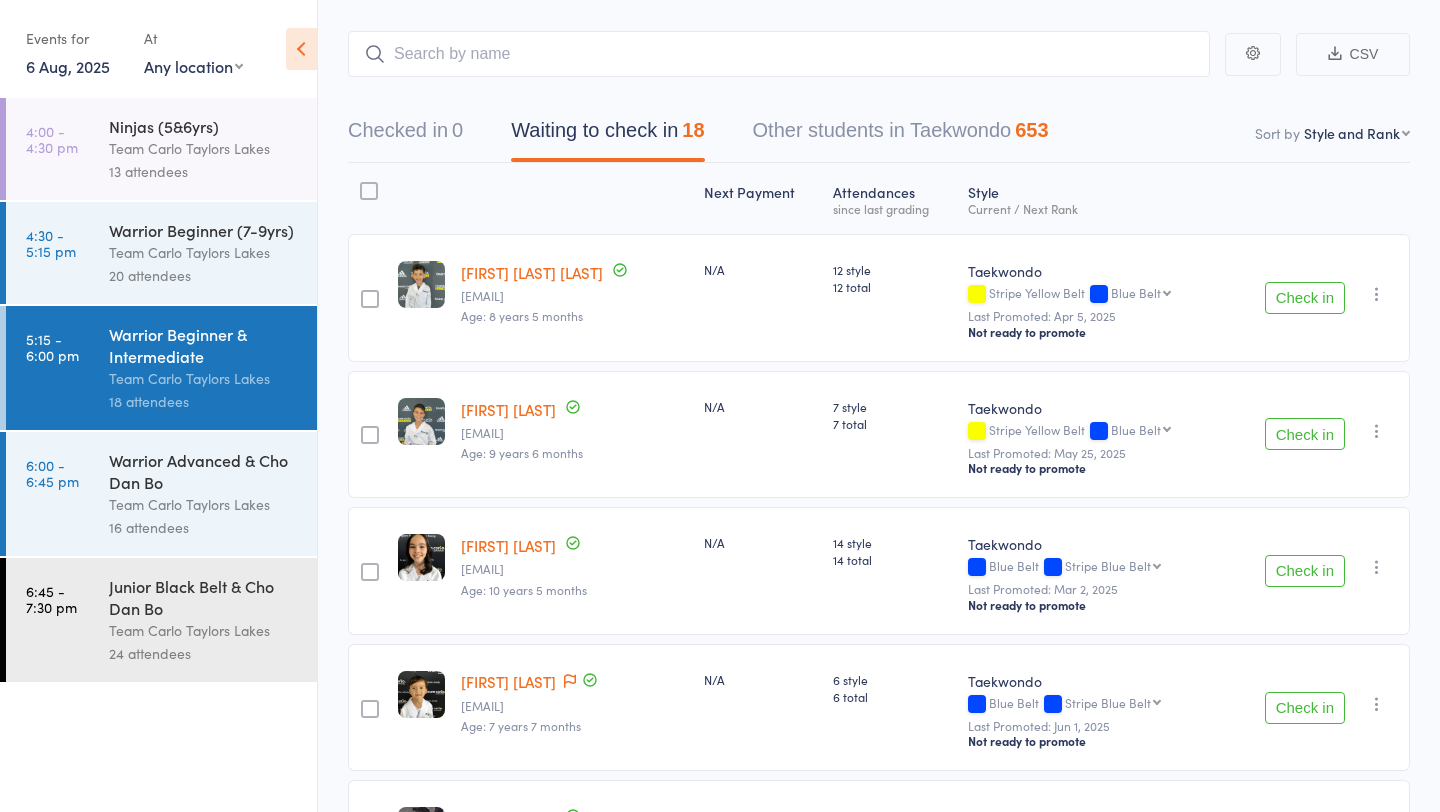 click on "Warrior Advanced & Cho Dan Bo" at bounding box center (204, 471) 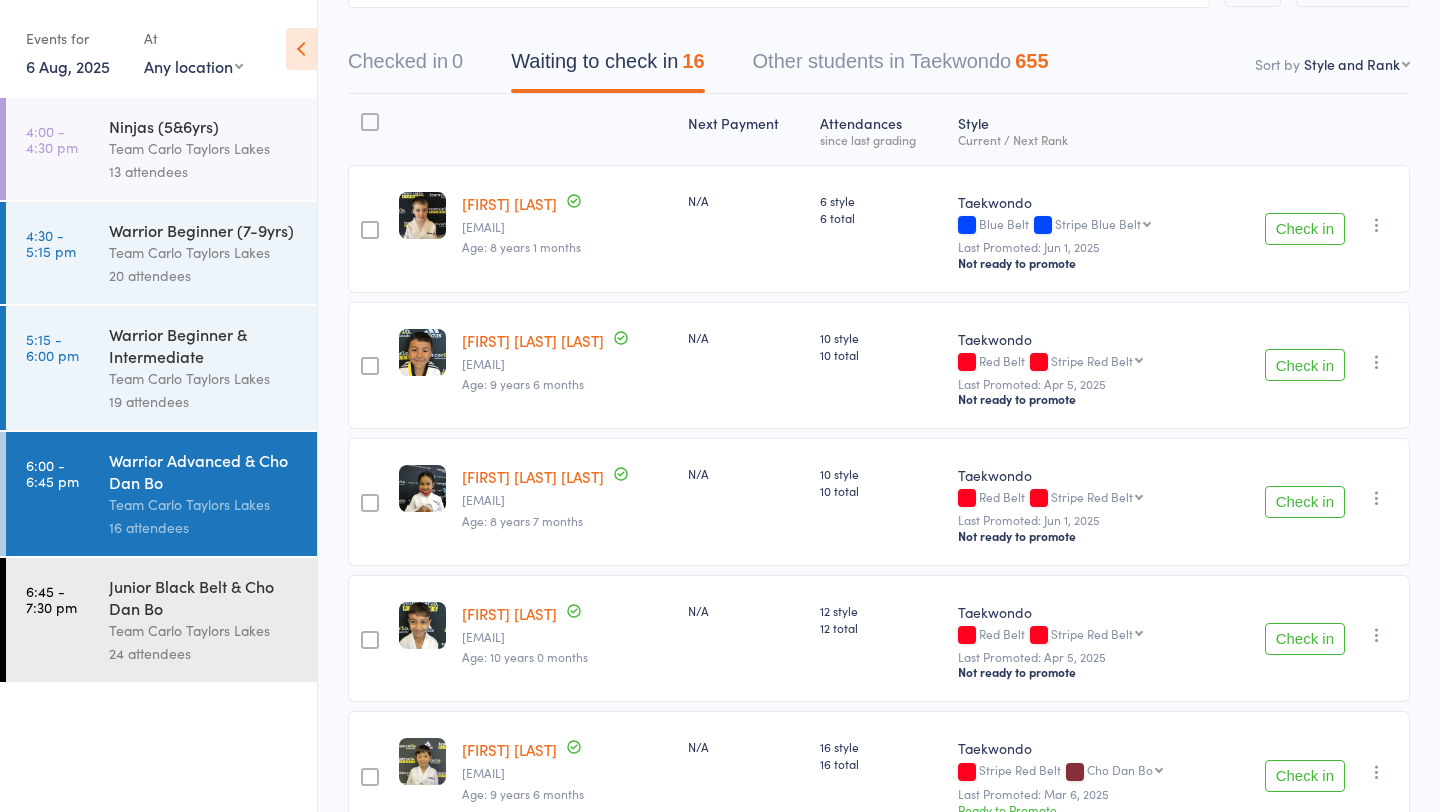 scroll, scrollTop: 162, scrollLeft: 0, axis: vertical 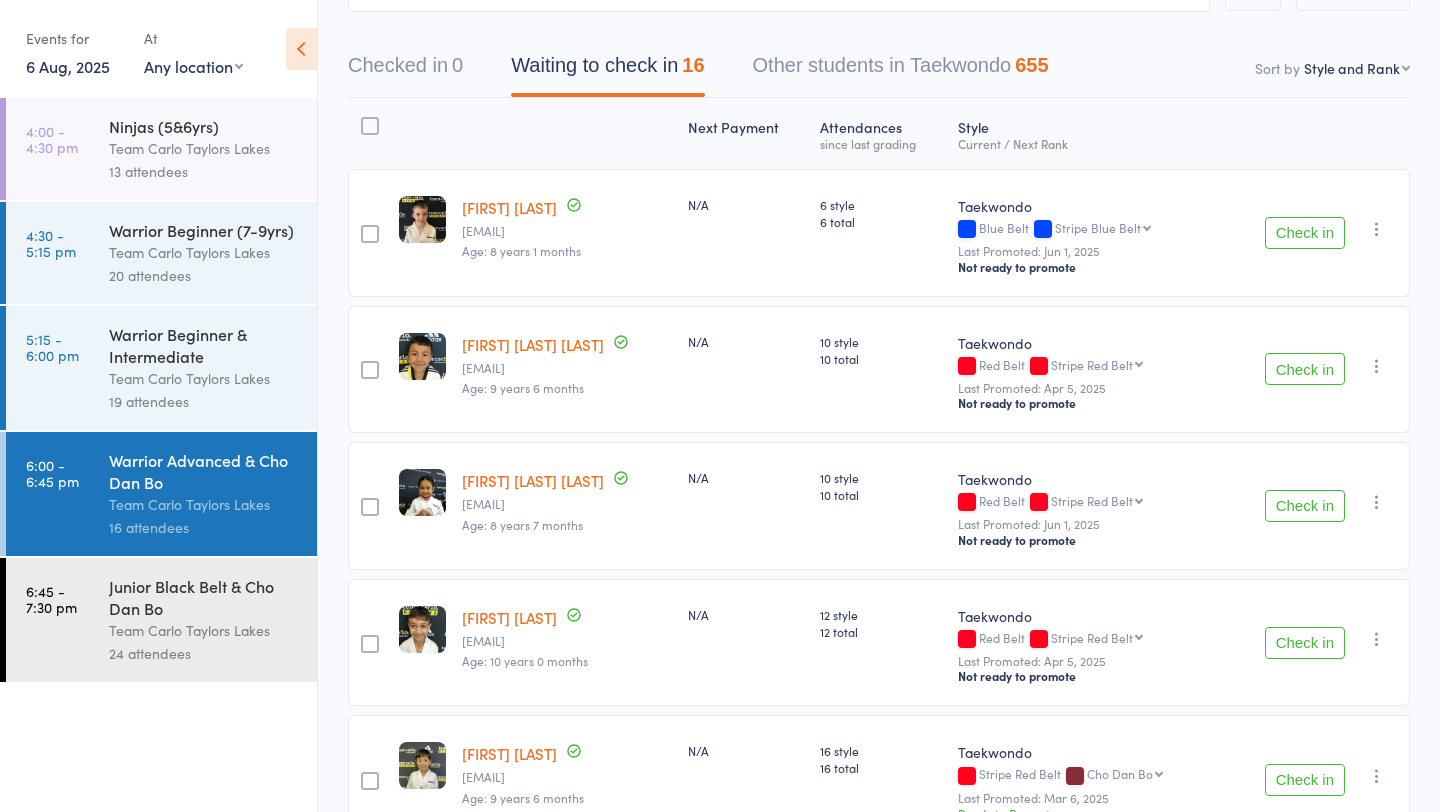 click on "Junior Black Belt & Cho Dan Bo" at bounding box center (204, 597) 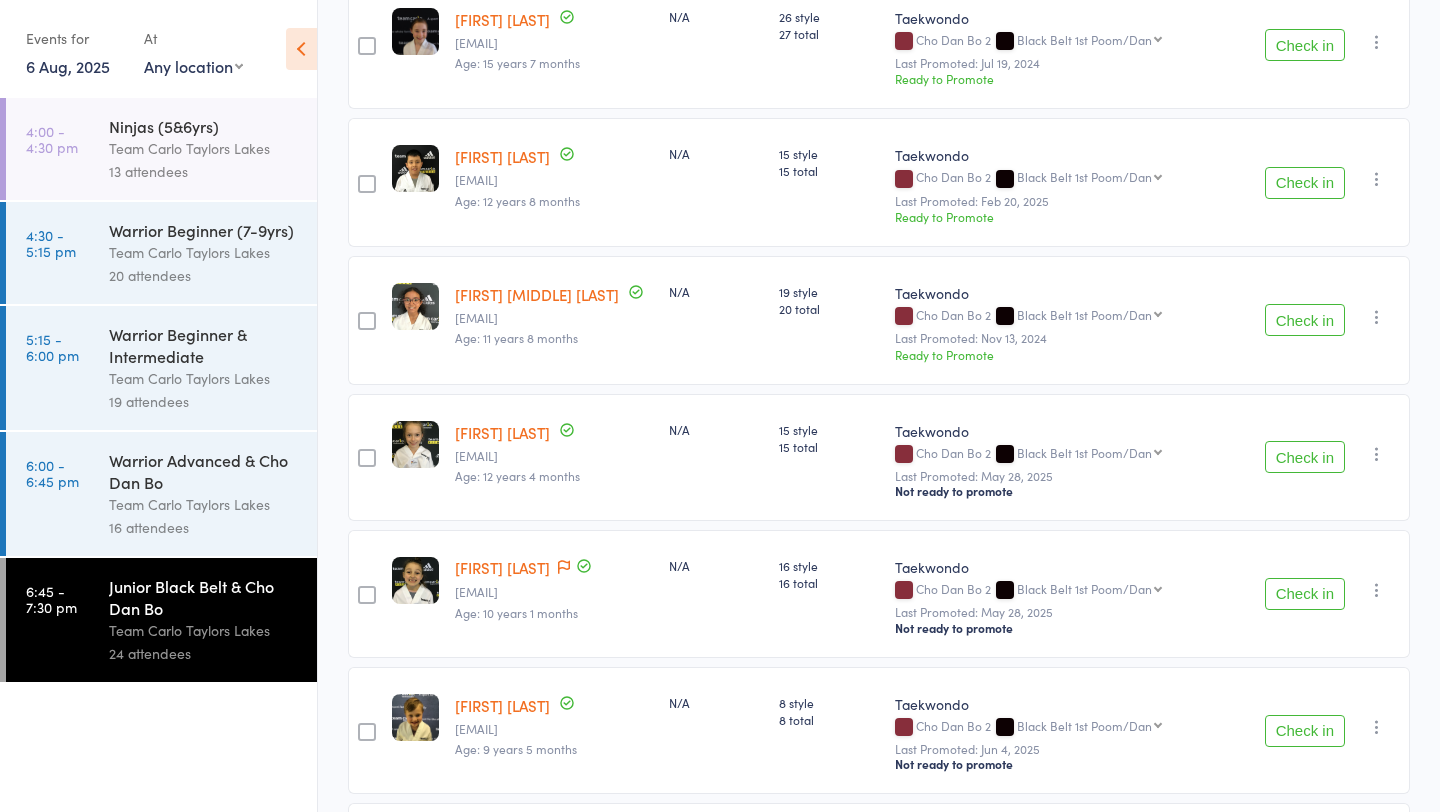 scroll, scrollTop: 1443, scrollLeft: 0, axis: vertical 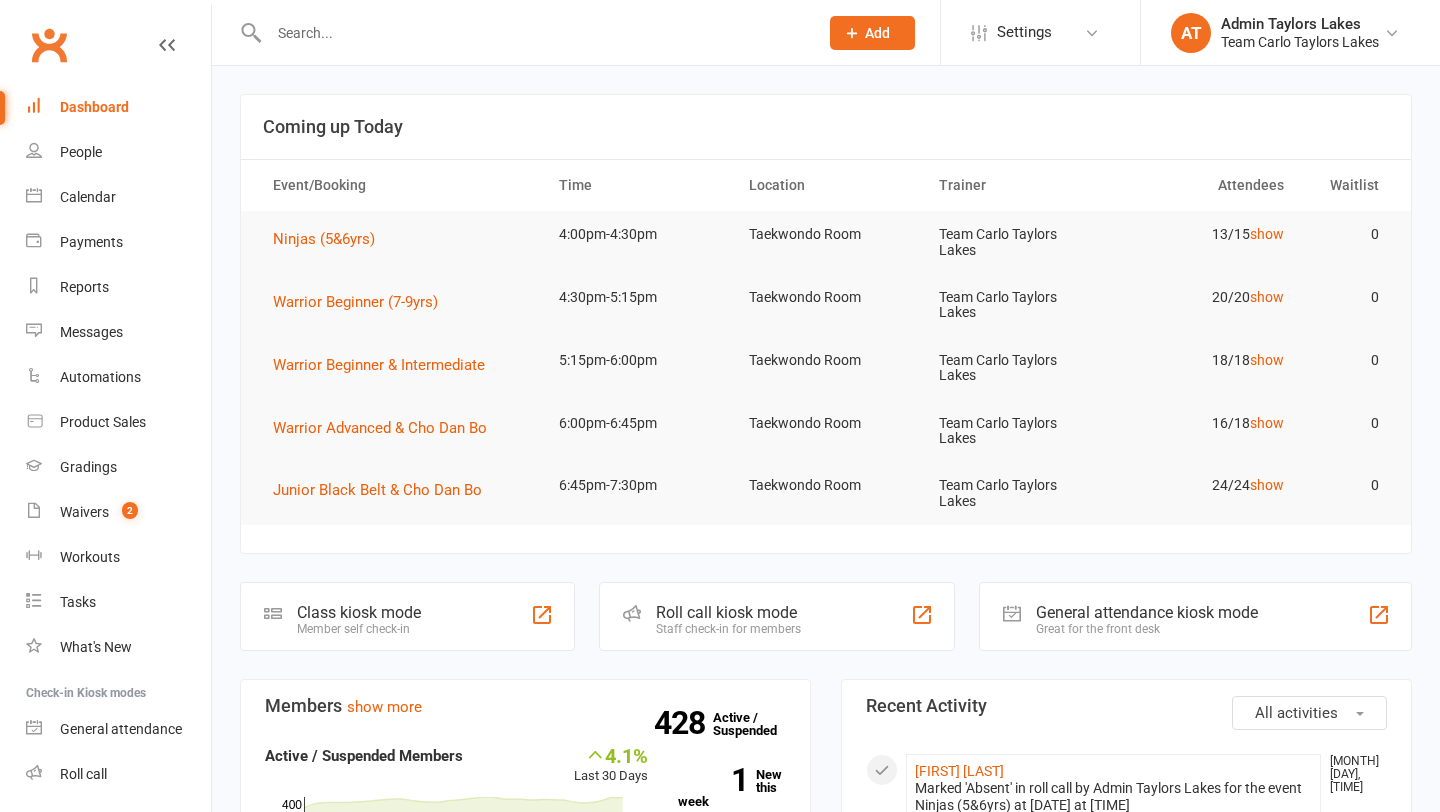 click at bounding box center [533, 33] 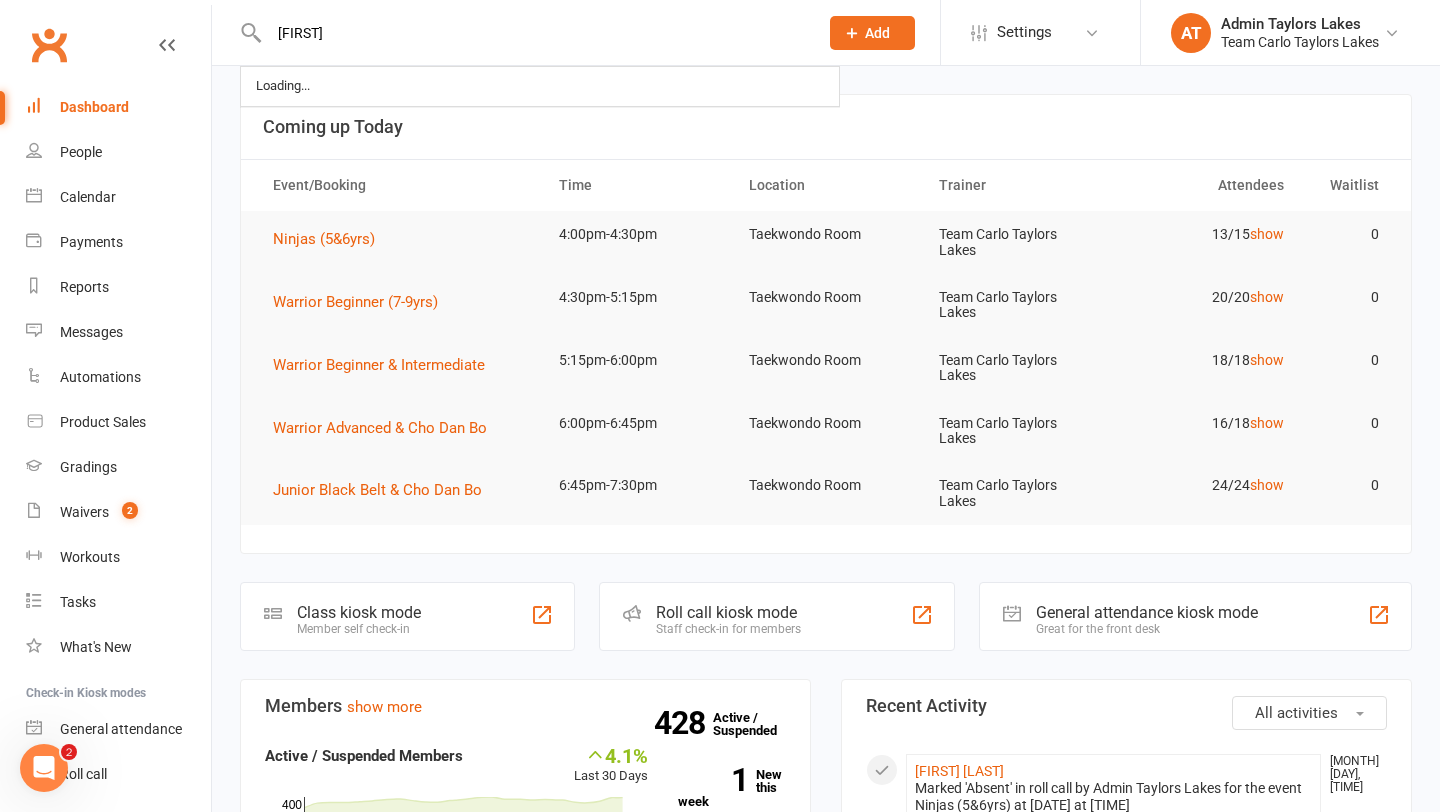 scroll, scrollTop: 0, scrollLeft: 0, axis: both 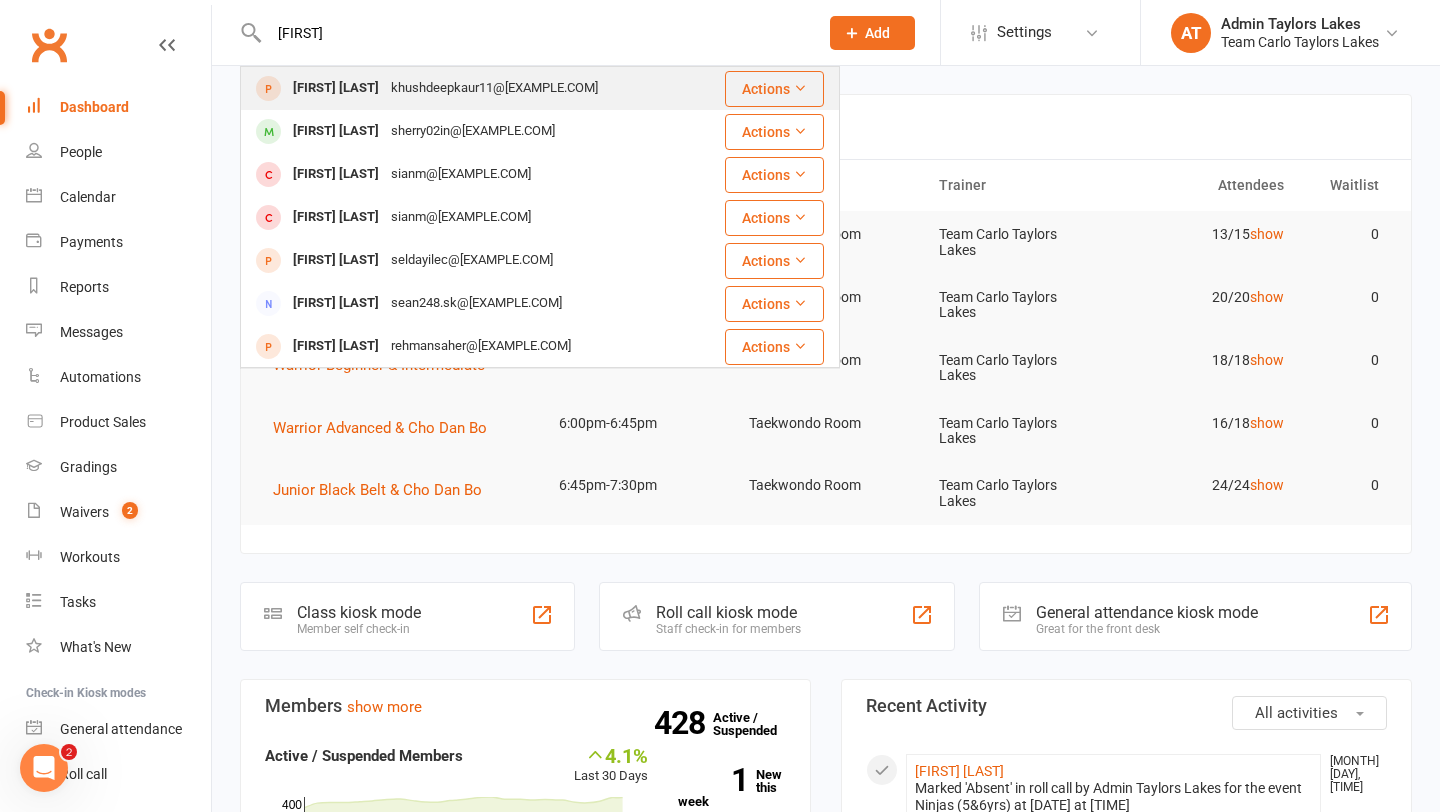 type on "[FIRST]" 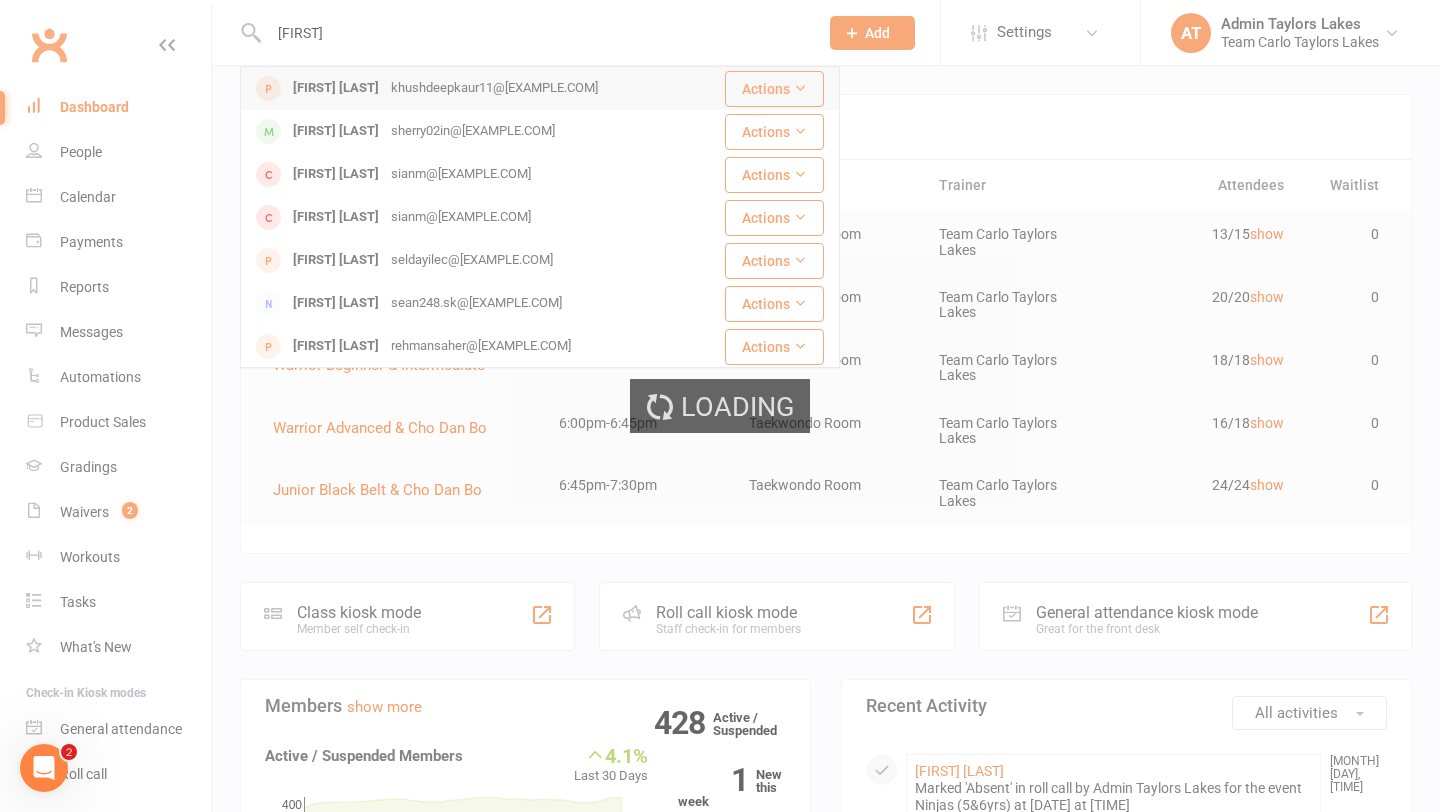 type 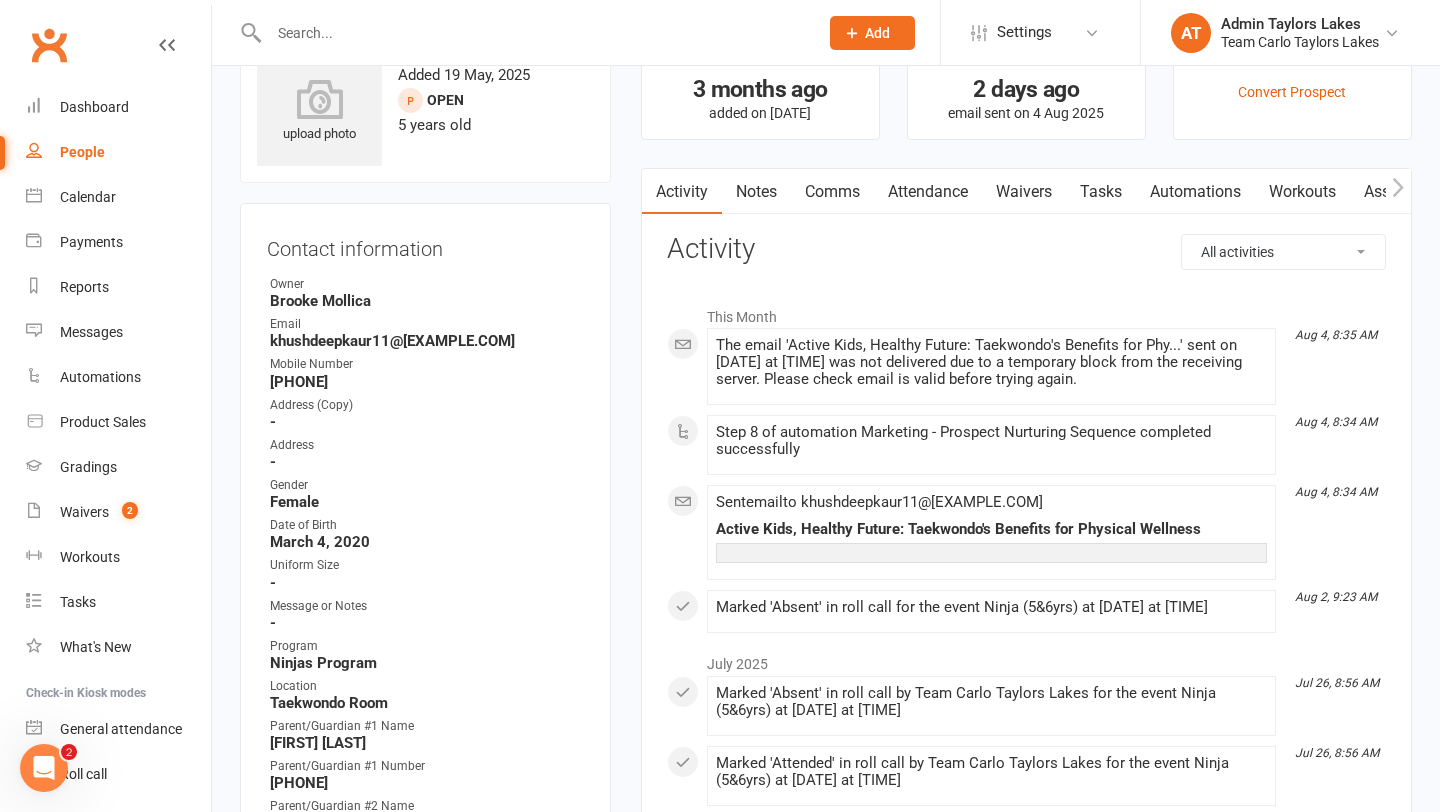 scroll, scrollTop: 0, scrollLeft: 0, axis: both 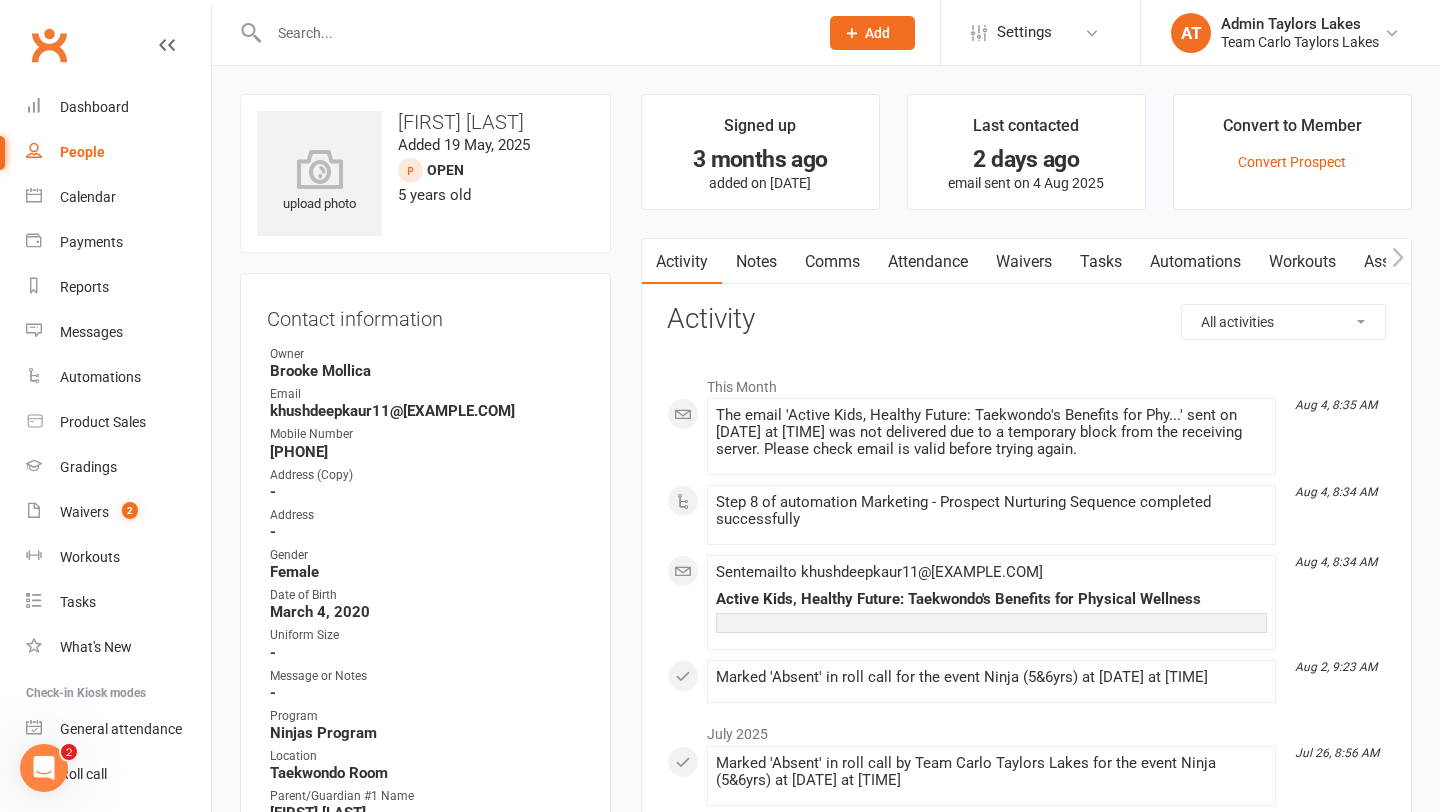 click on "Waivers" at bounding box center [1024, 262] 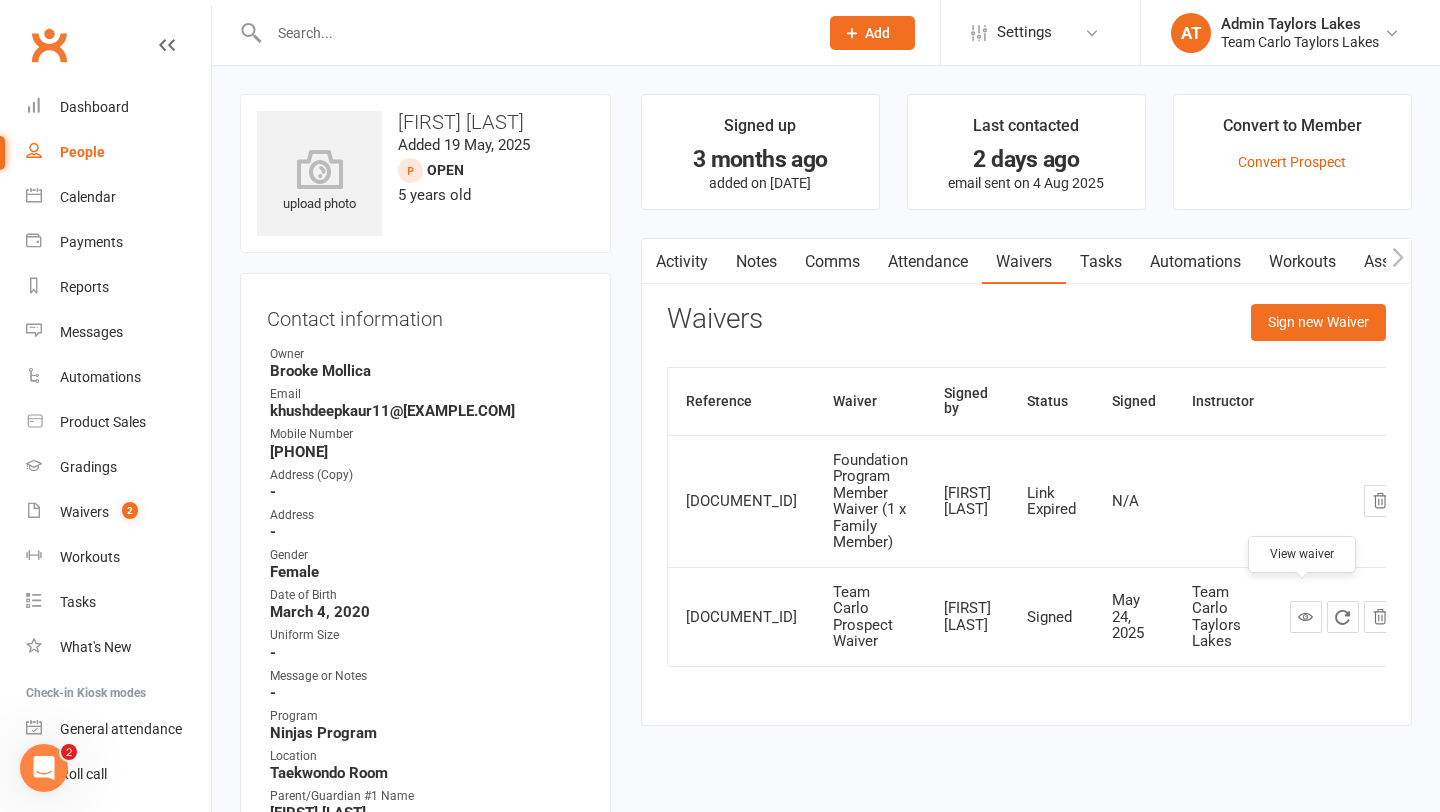 click at bounding box center (1305, 616) 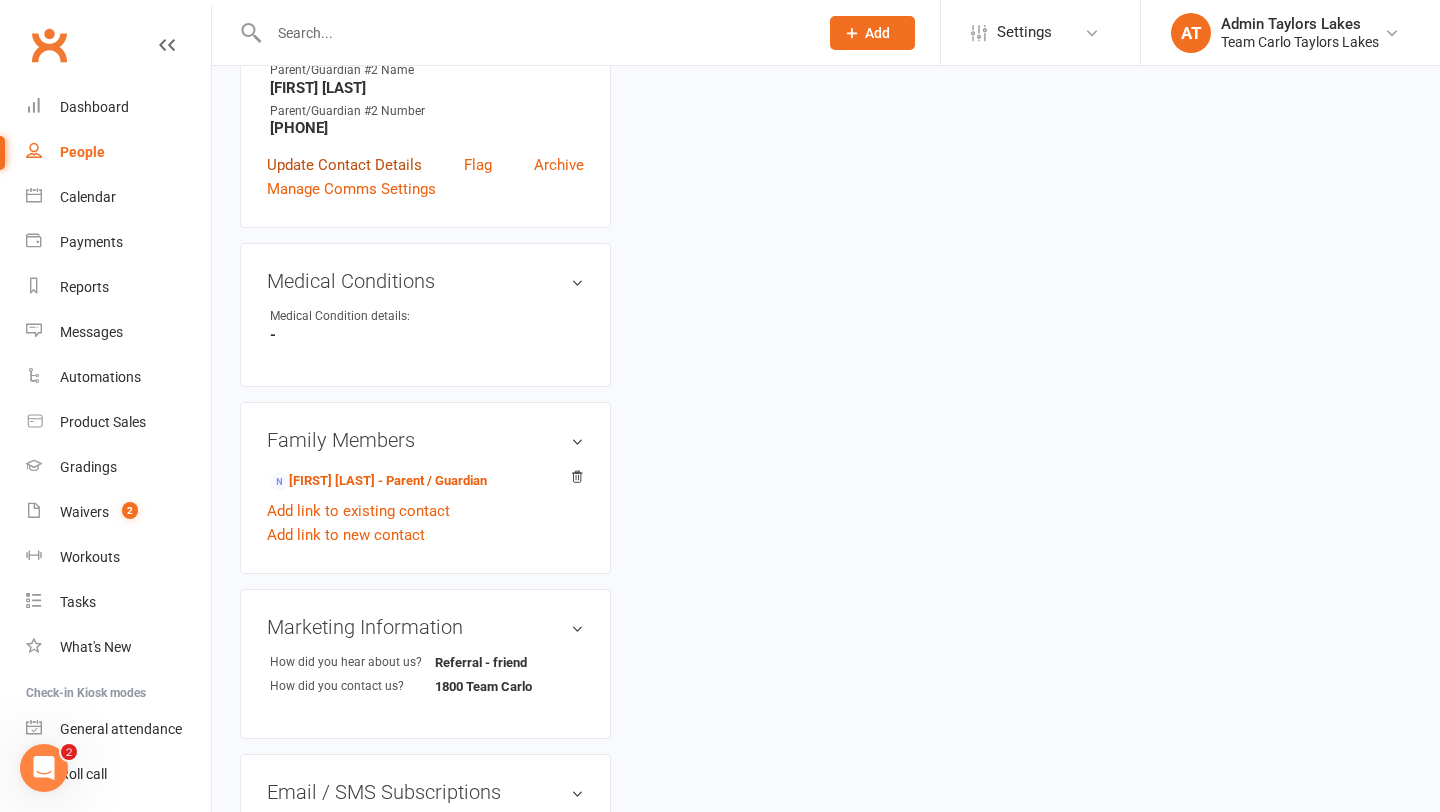 scroll, scrollTop: 807, scrollLeft: 0, axis: vertical 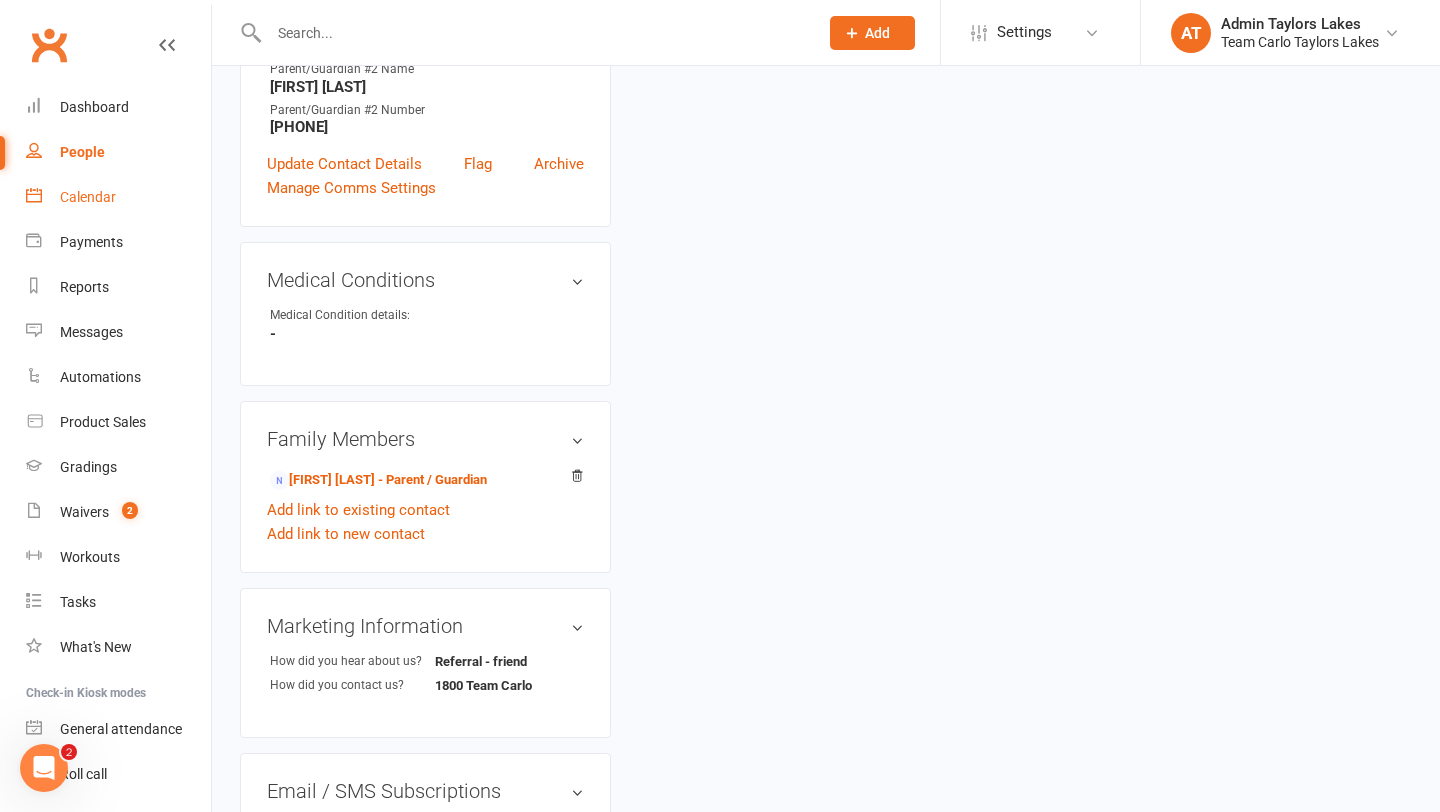 click on "Calendar" at bounding box center (88, 197) 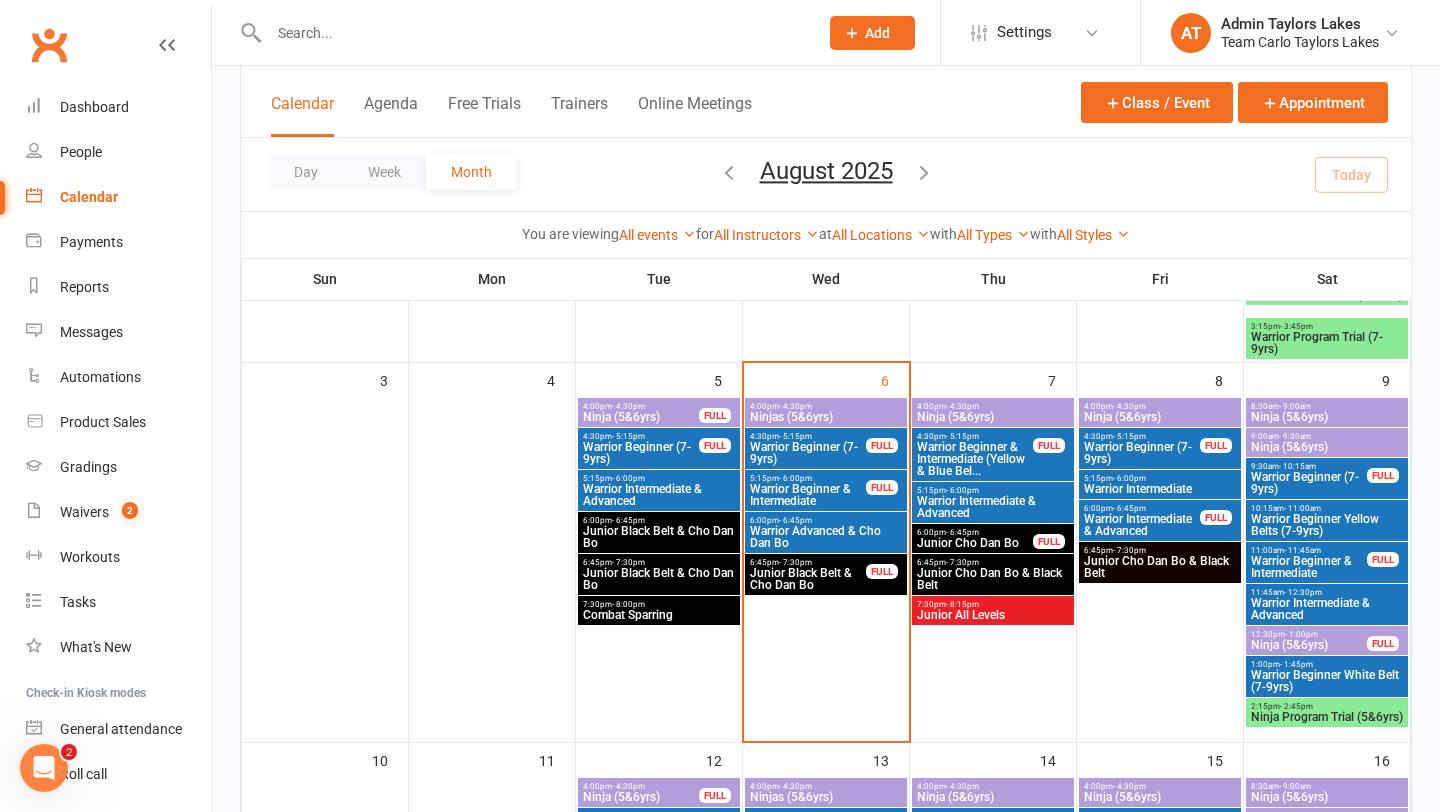 scroll, scrollTop: 495, scrollLeft: 0, axis: vertical 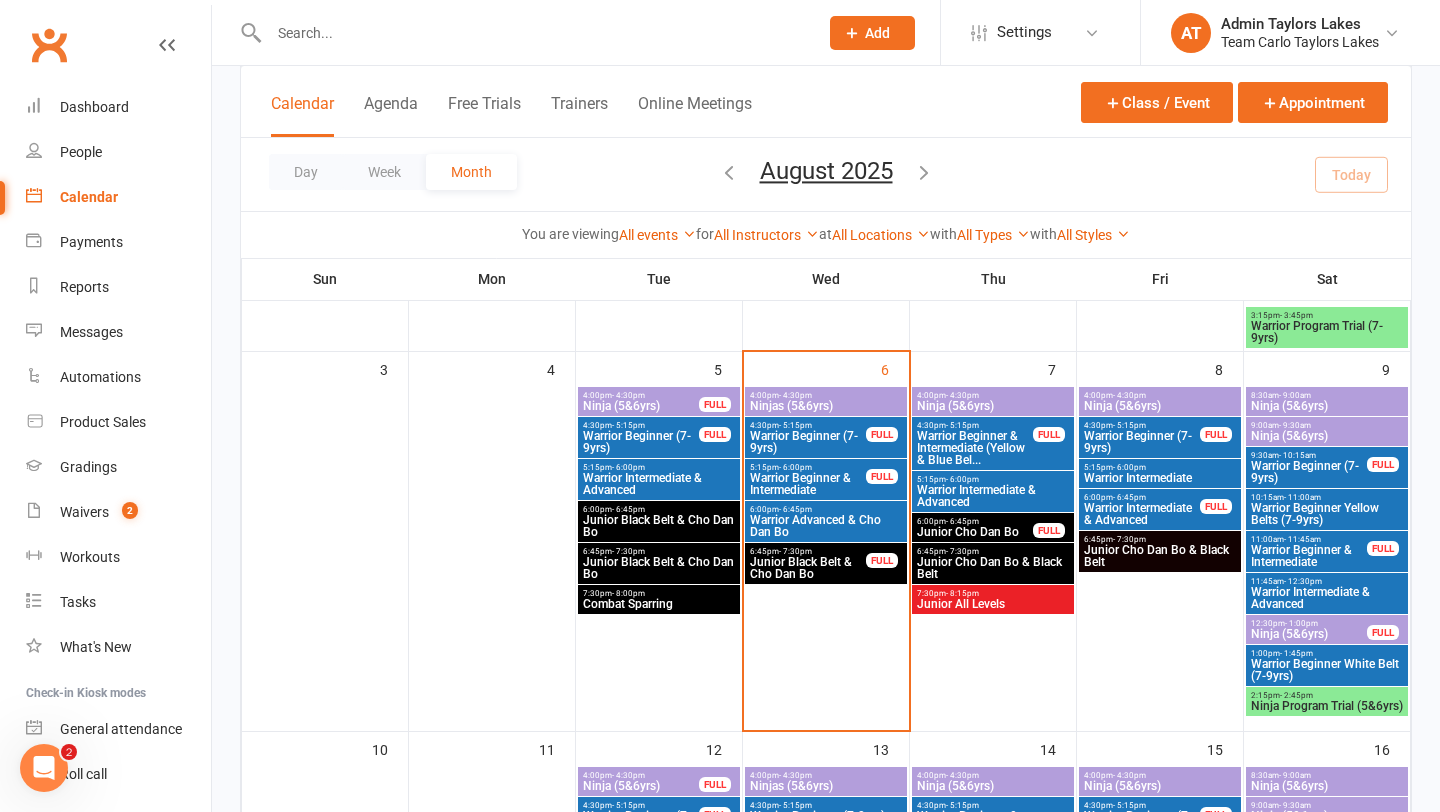 click on "Ninja (5&6yrs)" at bounding box center (1327, 406) 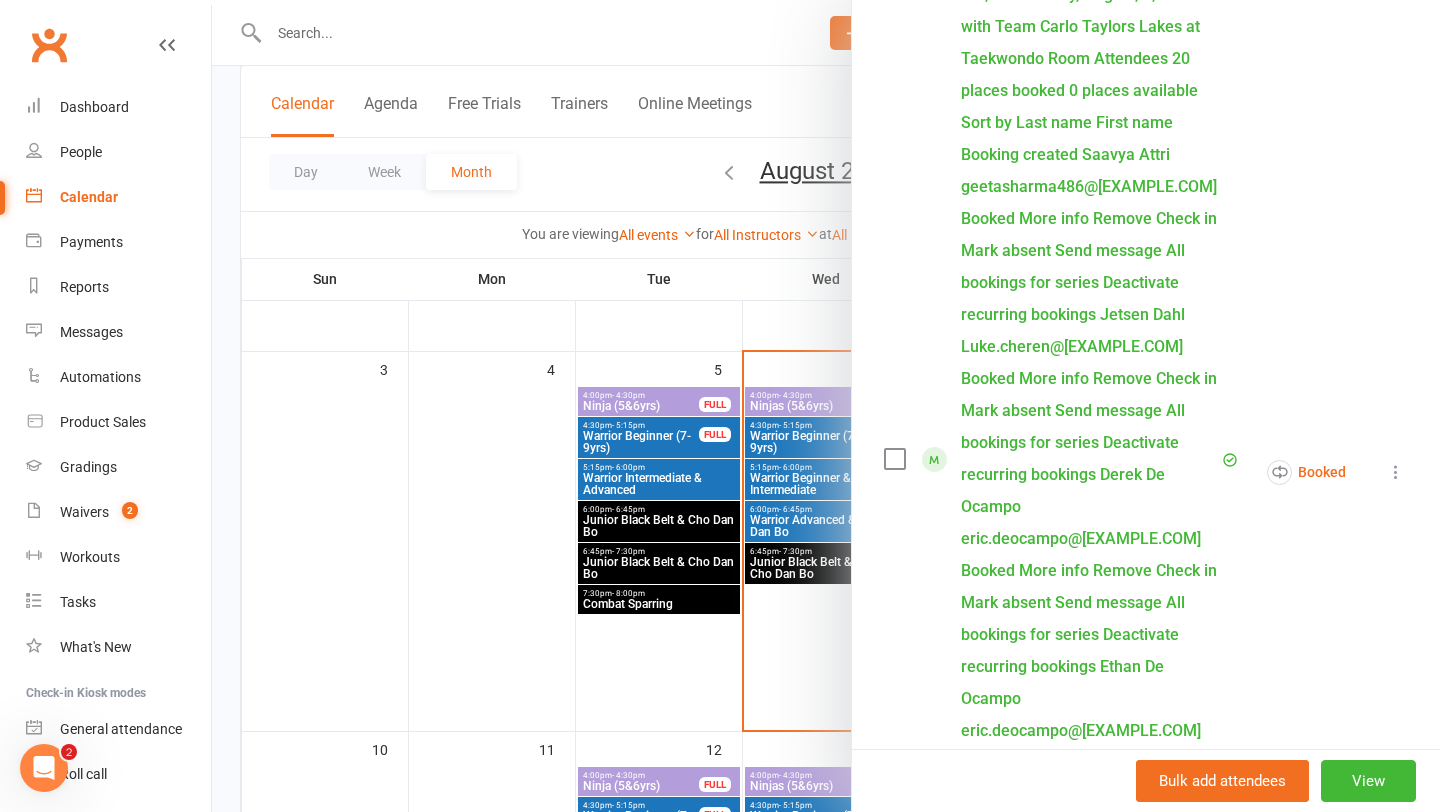 scroll, scrollTop: 528, scrollLeft: 0, axis: vertical 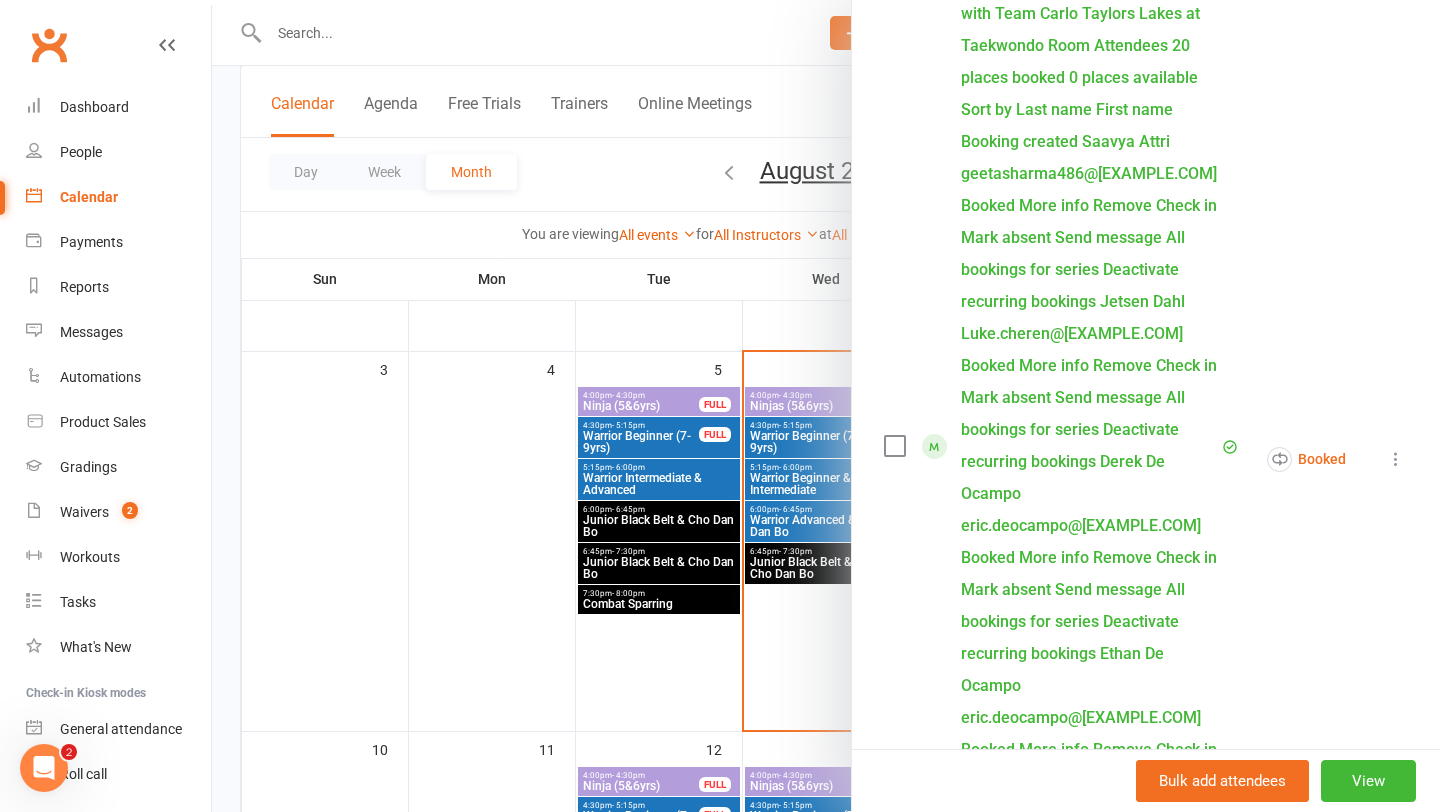click at bounding box center [826, 406] 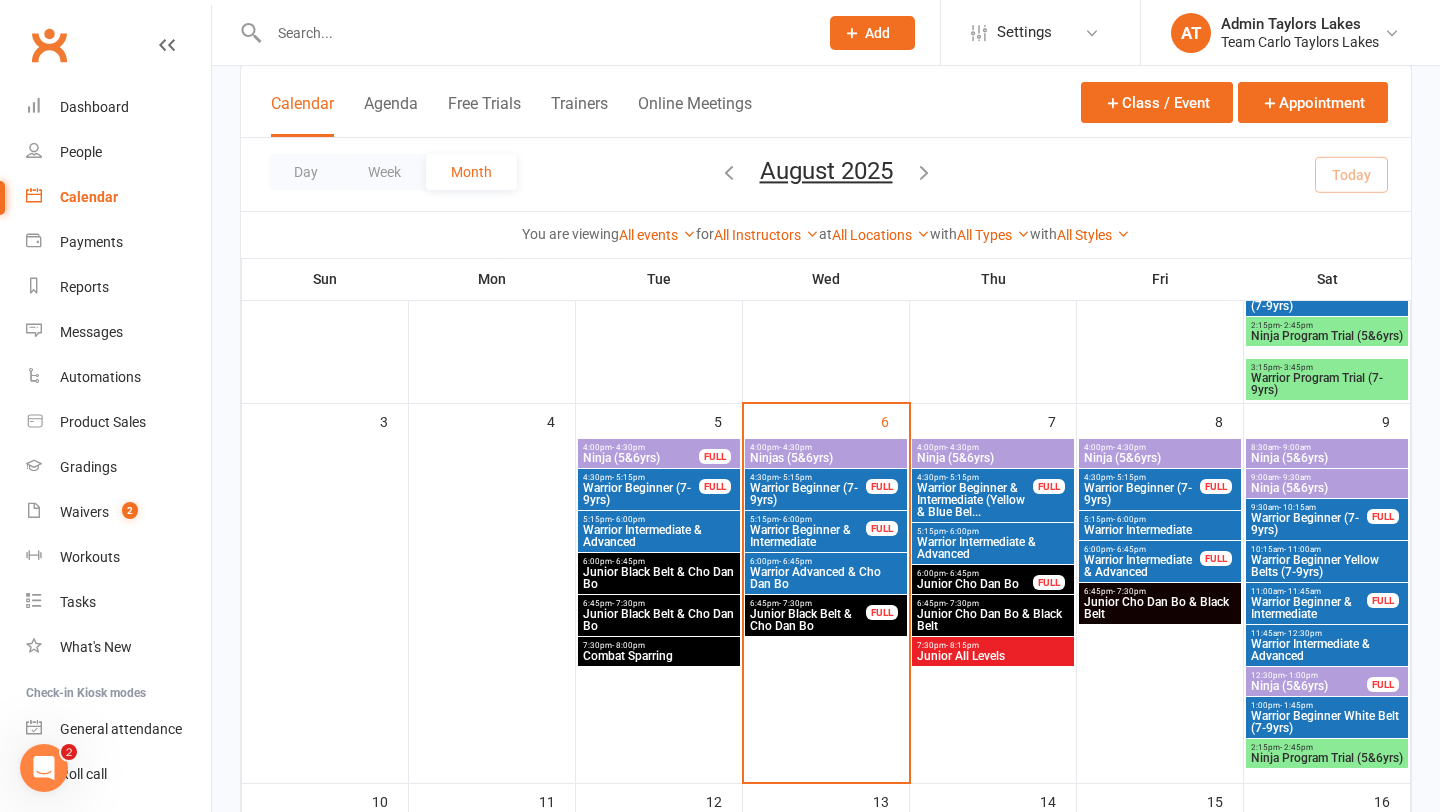 scroll, scrollTop: 445, scrollLeft: 0, axis: vertical 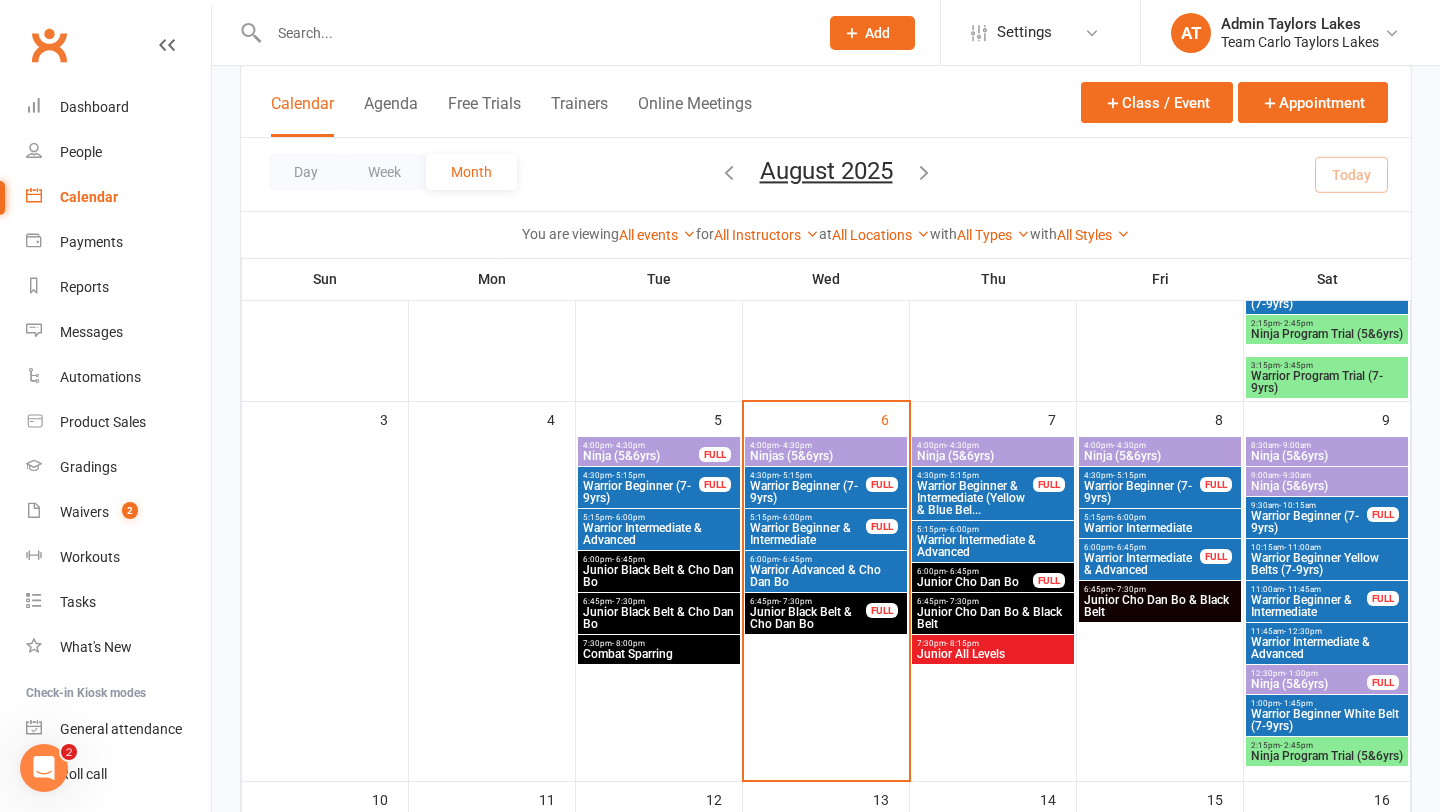 click on "Warrior Beginner (7-9yrs)" at bounding box center (808, 492) 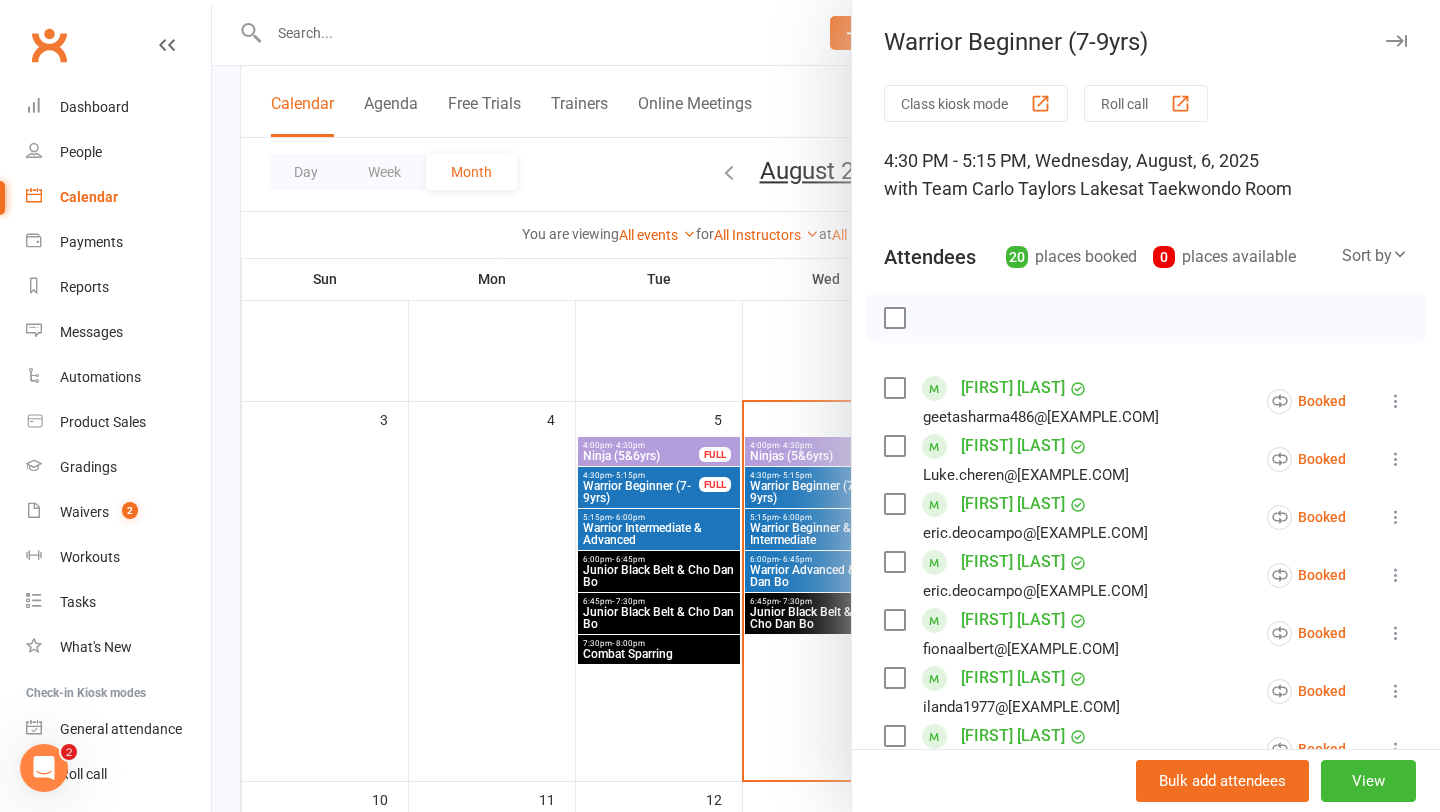 click at bounding box center [826, 406] 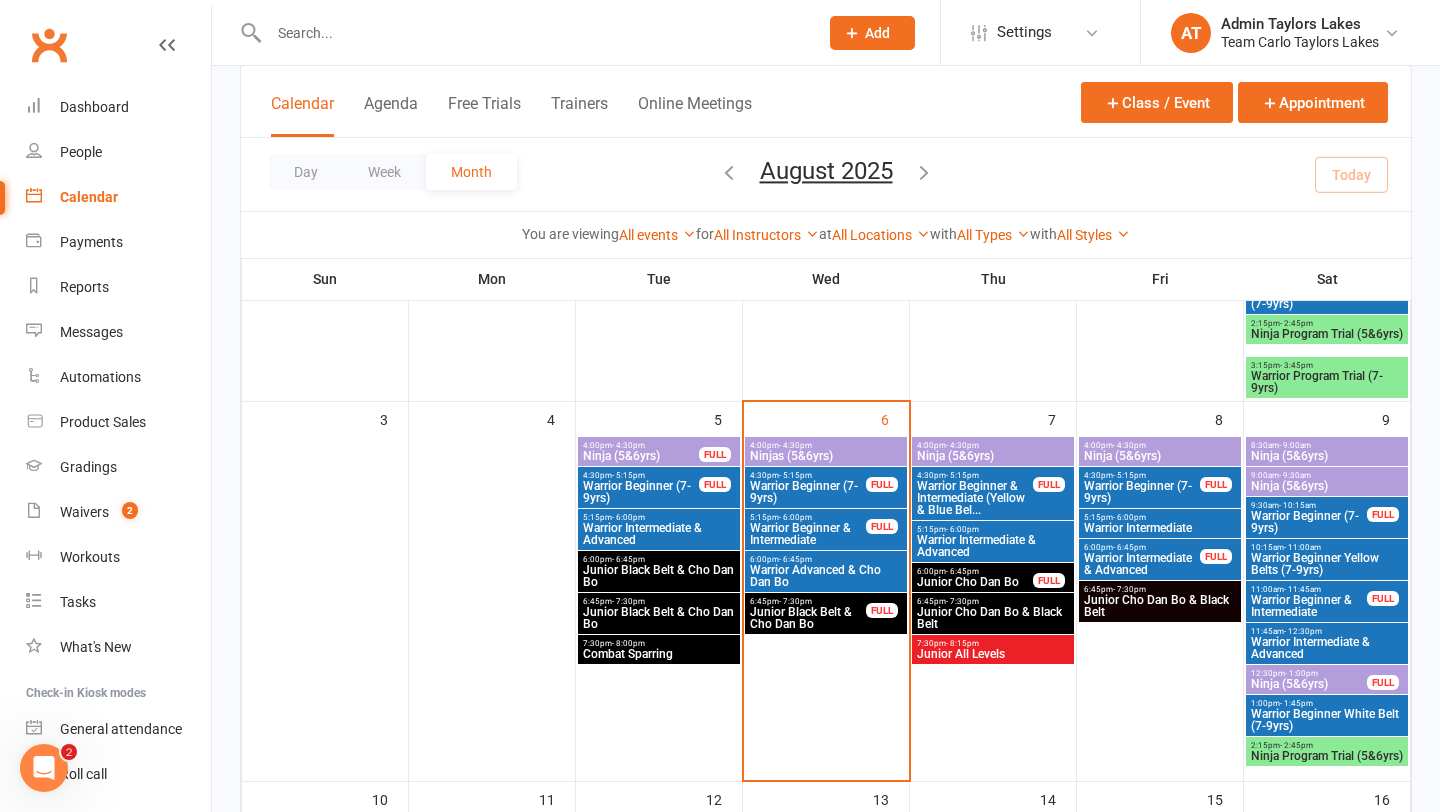 click on "Warrior Beginner & Intermediate" at bounding box center [808, 534] 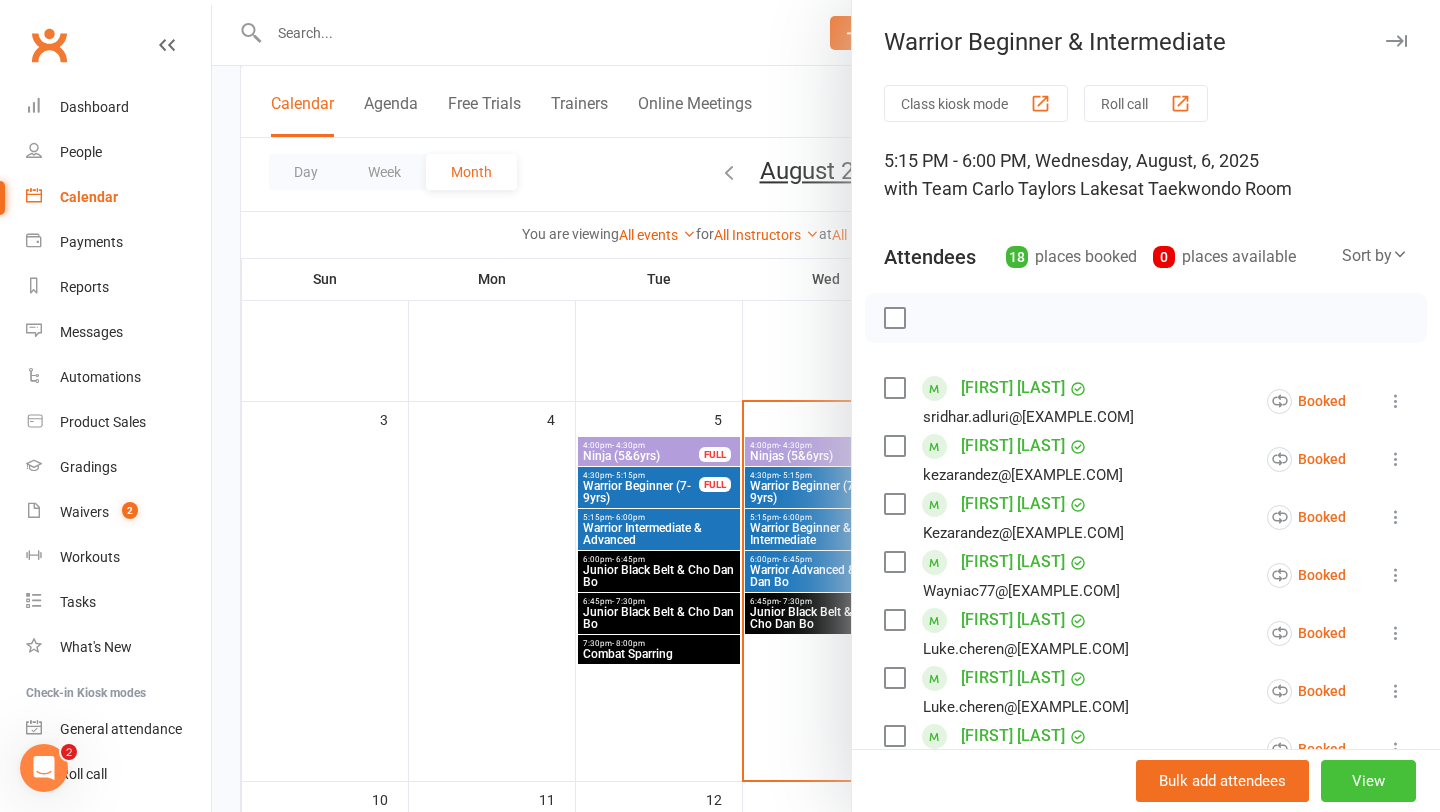 click on "View" at bounding box center [1368, 781] 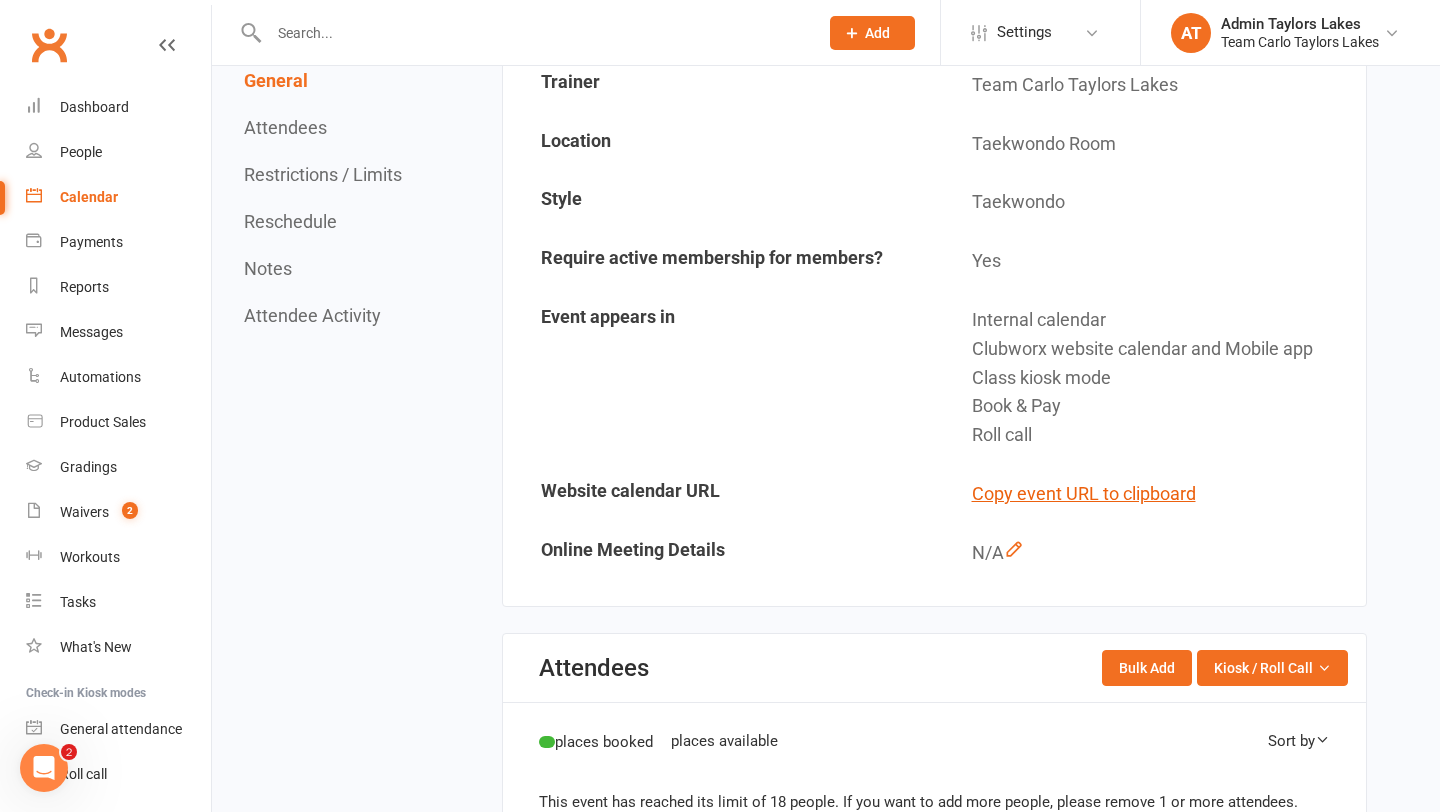 scroll, scrollTop: 0, scrollLeft: 0, axis: both 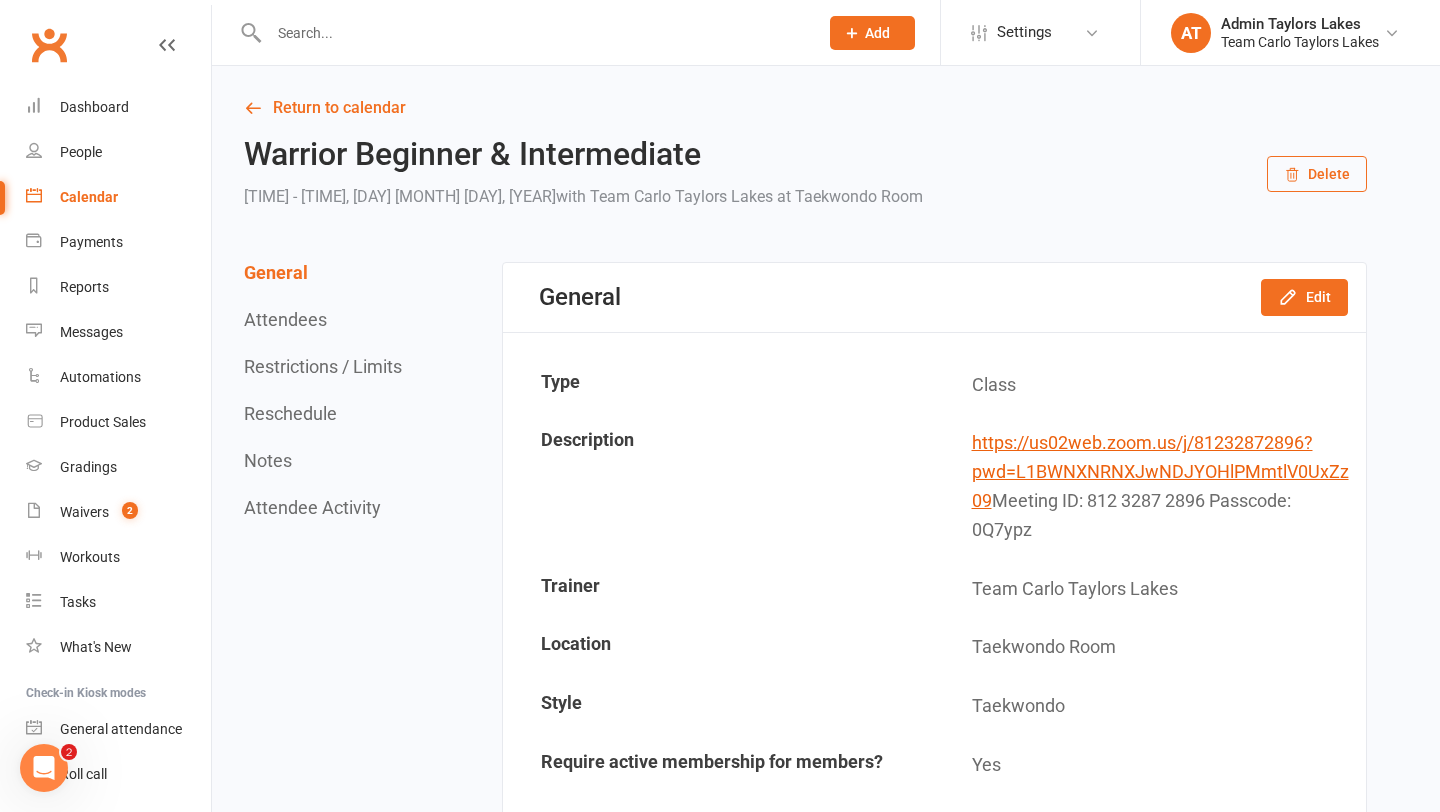 click on "Restrictions / Limits" at bounding box center (323, 366) 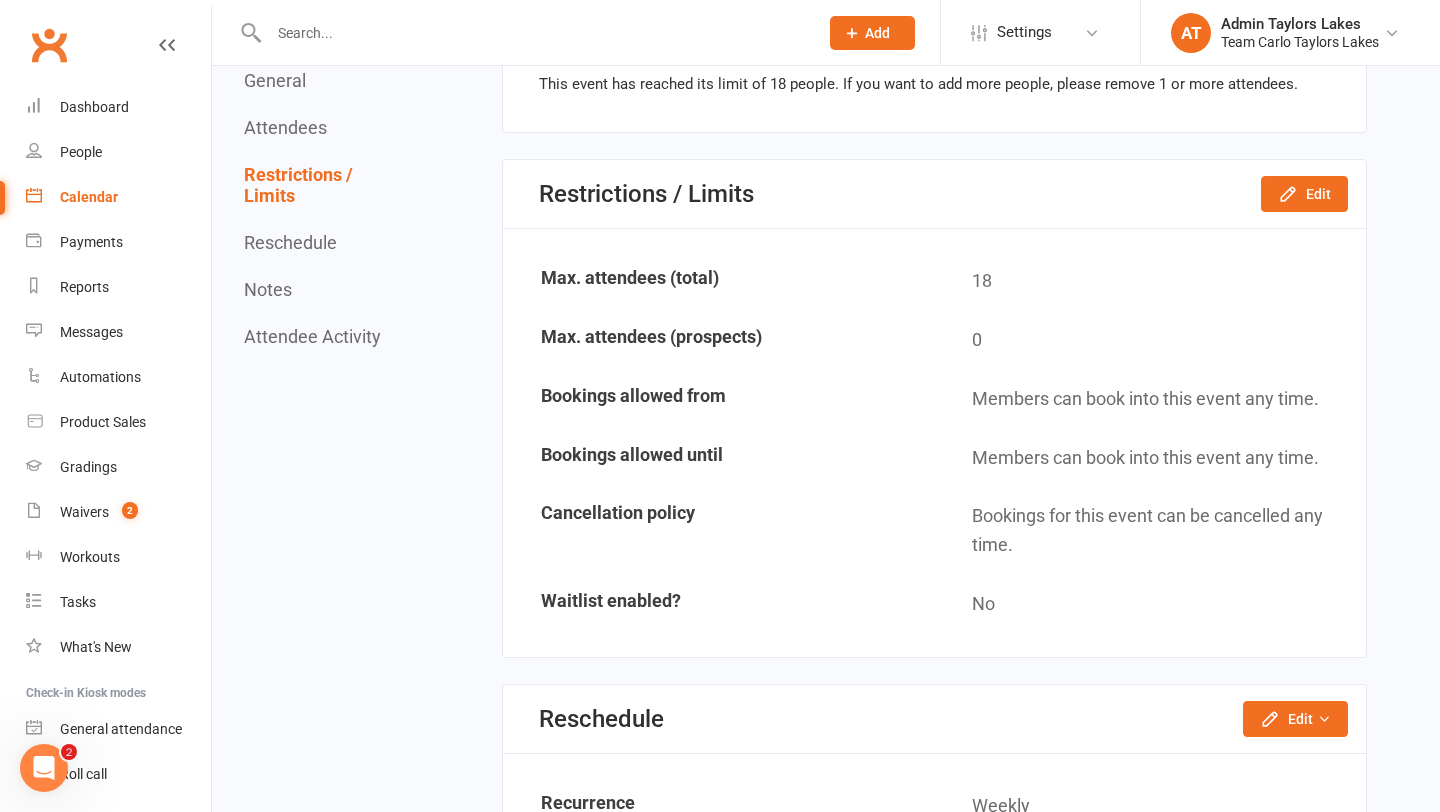 scroll, scrollTop: 2386, scrollLeft: 0, axis: vertical 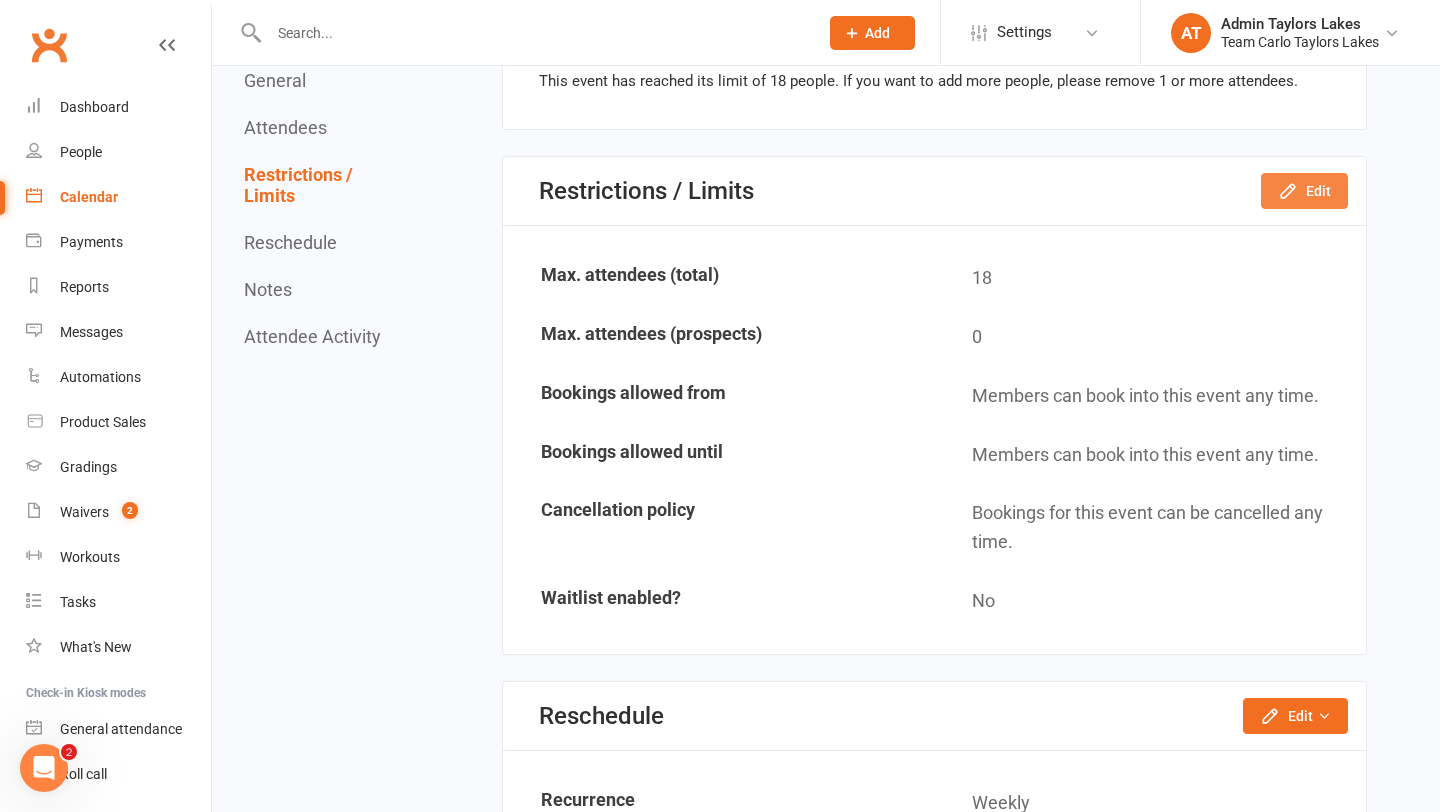 click 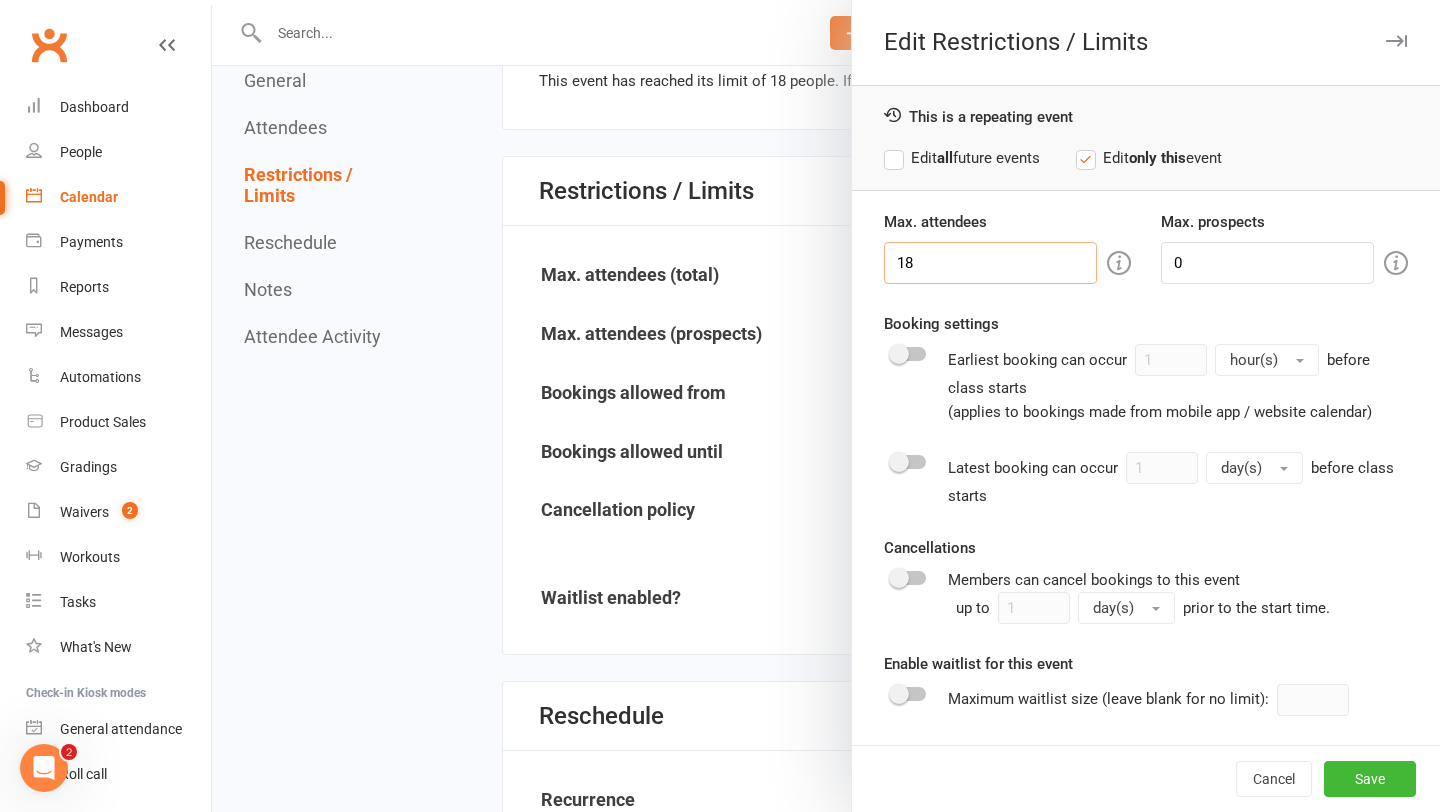 click on "18" at bounding box center (990, 263) 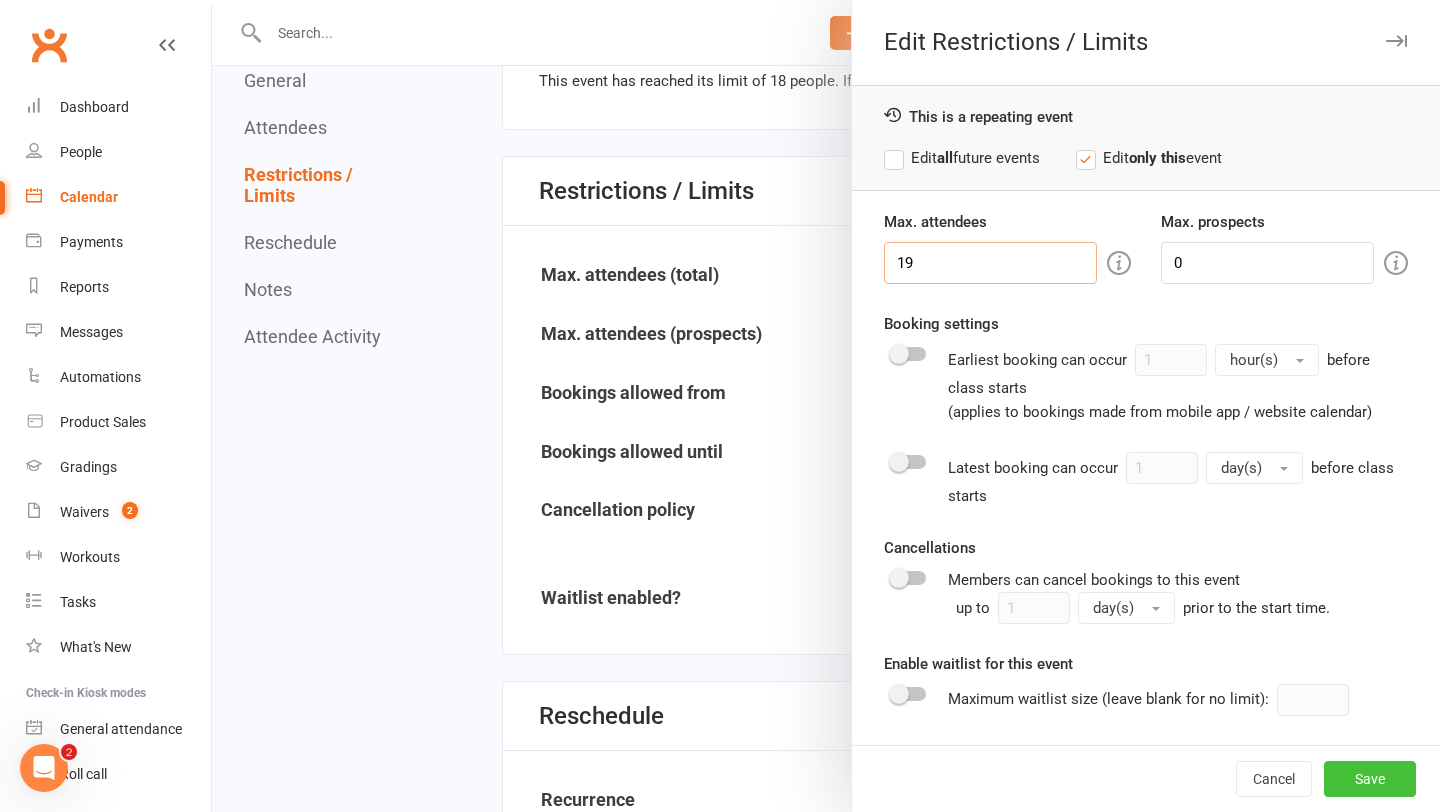 type on "19" 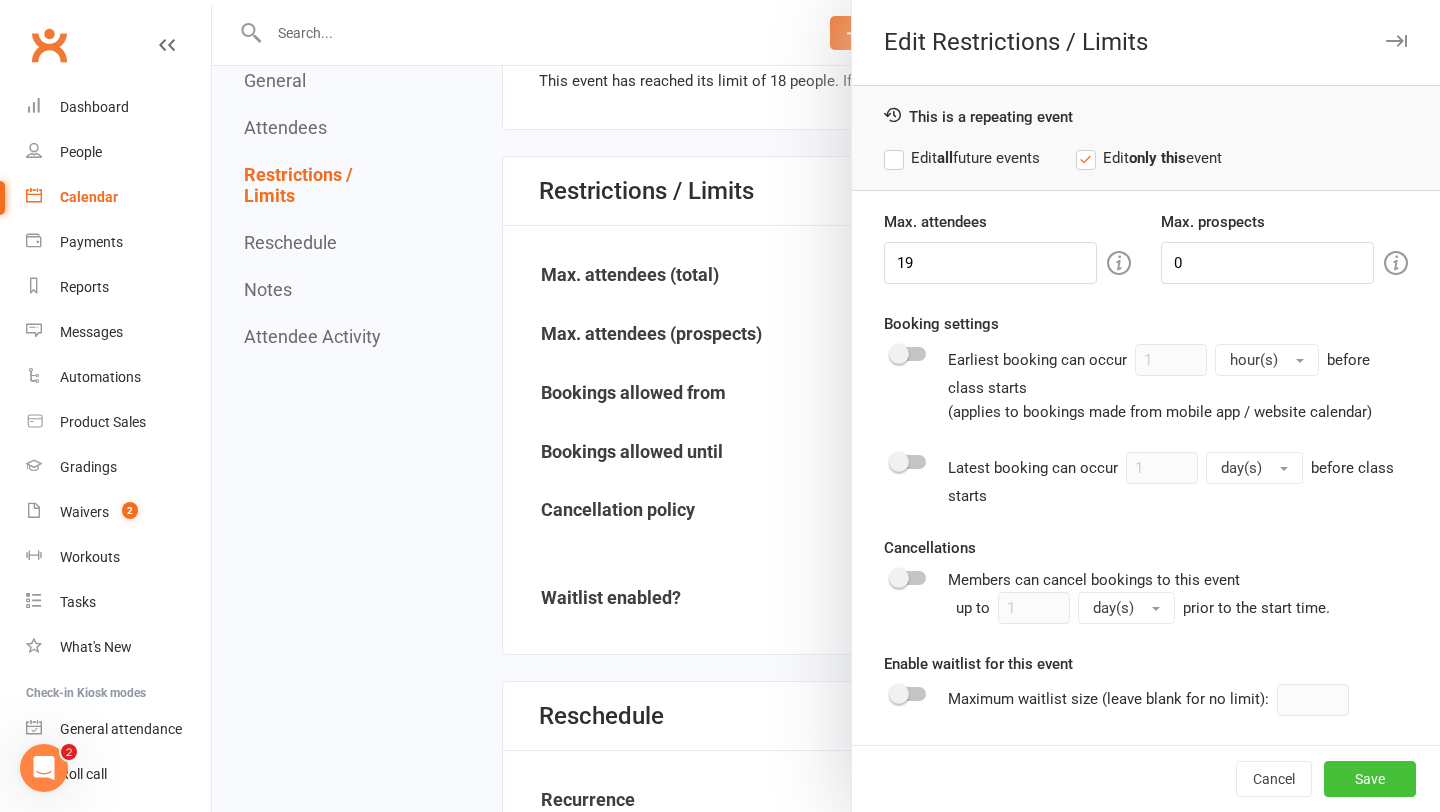 click on "Save" at bounding box center (1370, 779) 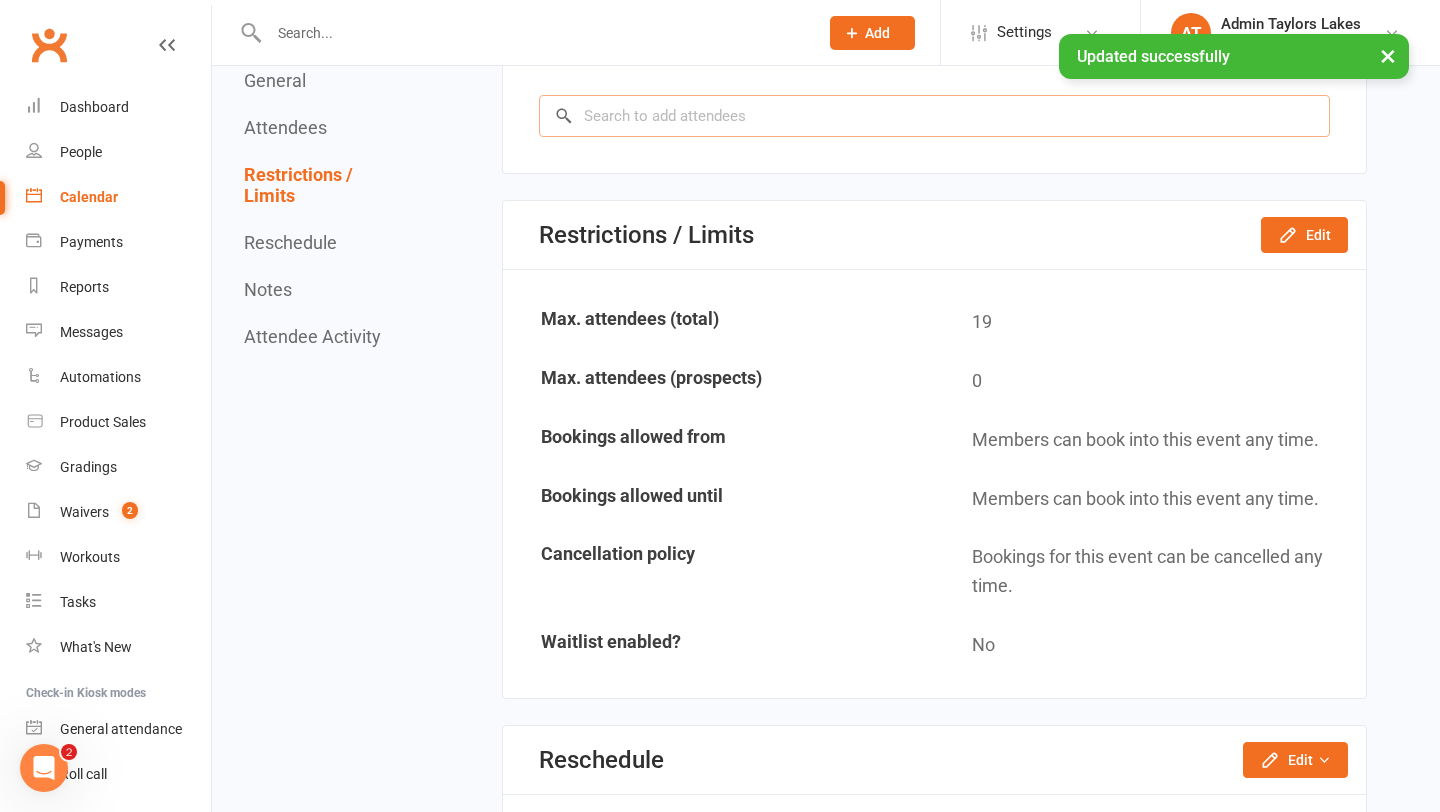 click at bounding box center [934, 116] 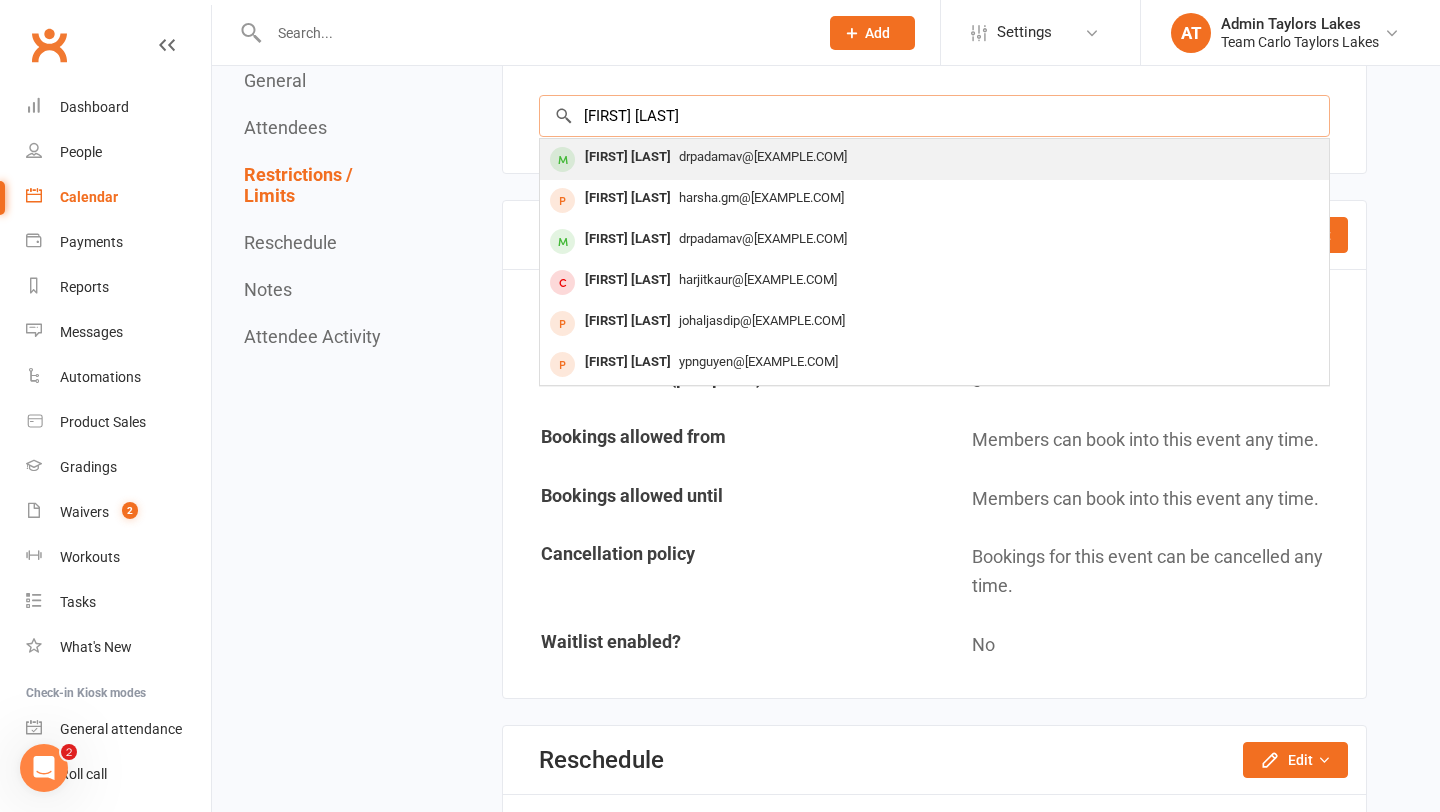 type on "harsheen k" 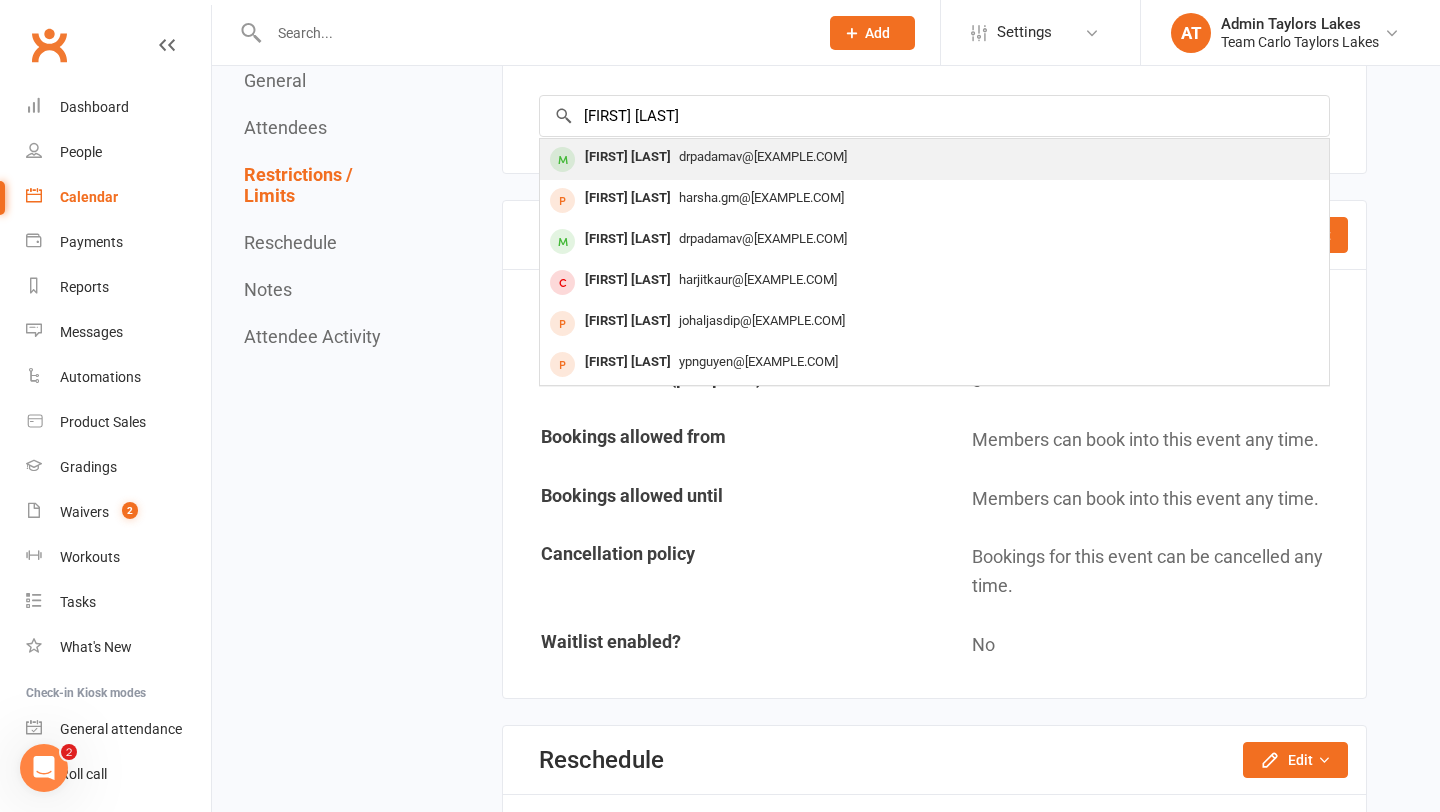 click on "Harsheen Kaur Vikas" at bounding box center [628, 157] 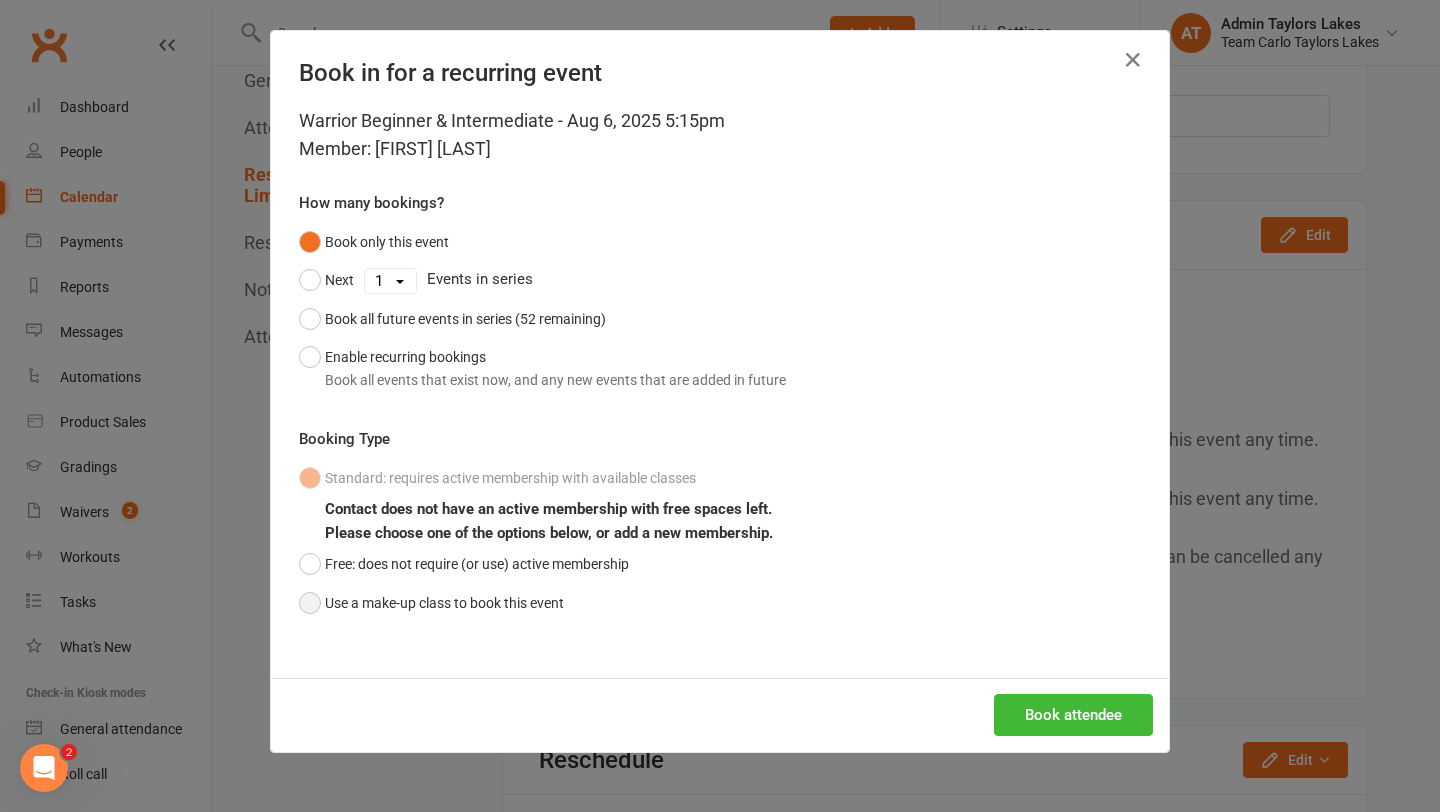 click on "Use a make-up class to book this event" at bounding box center (431, 603) 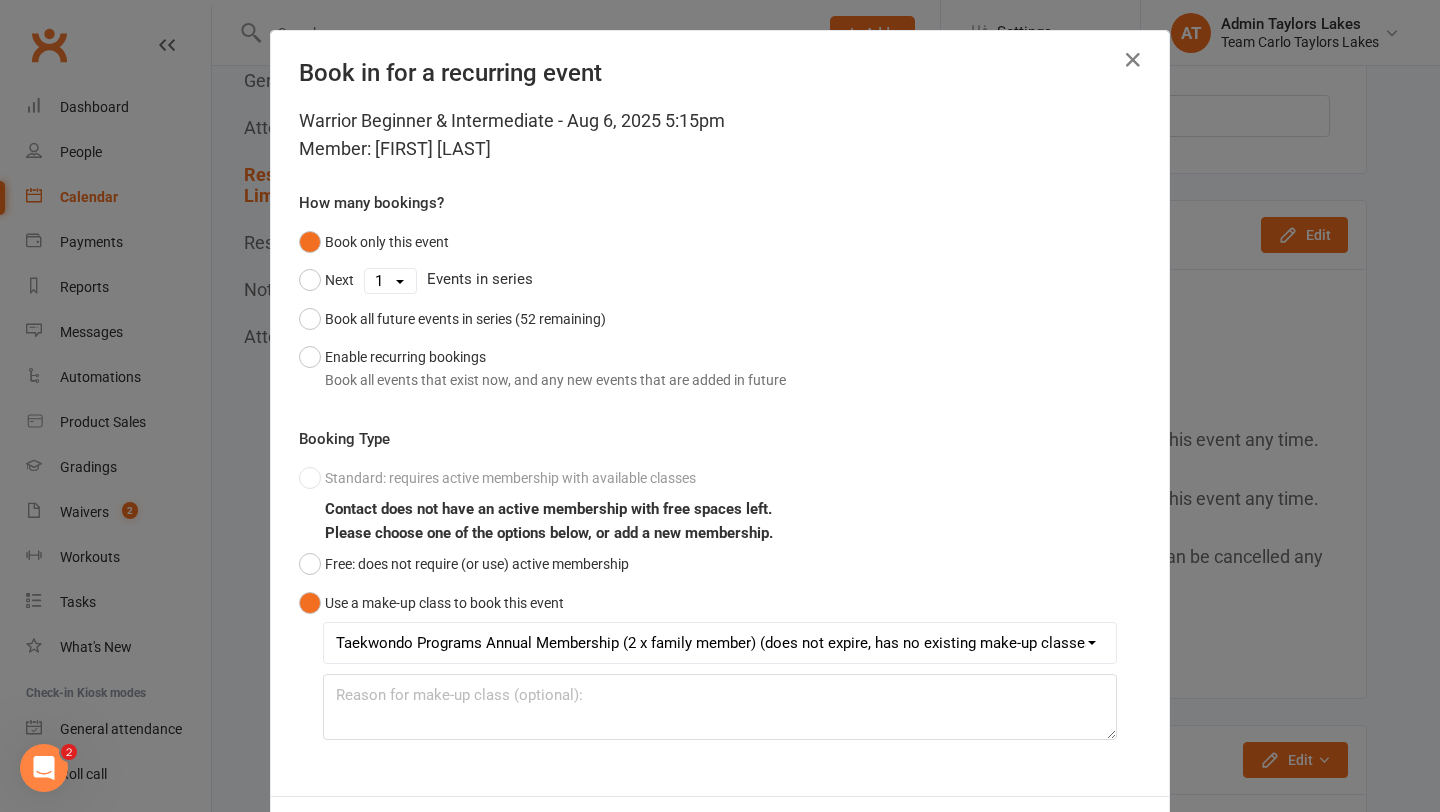 scroll, scrollTop: 89, scrollLeft: 0, axis: vertical 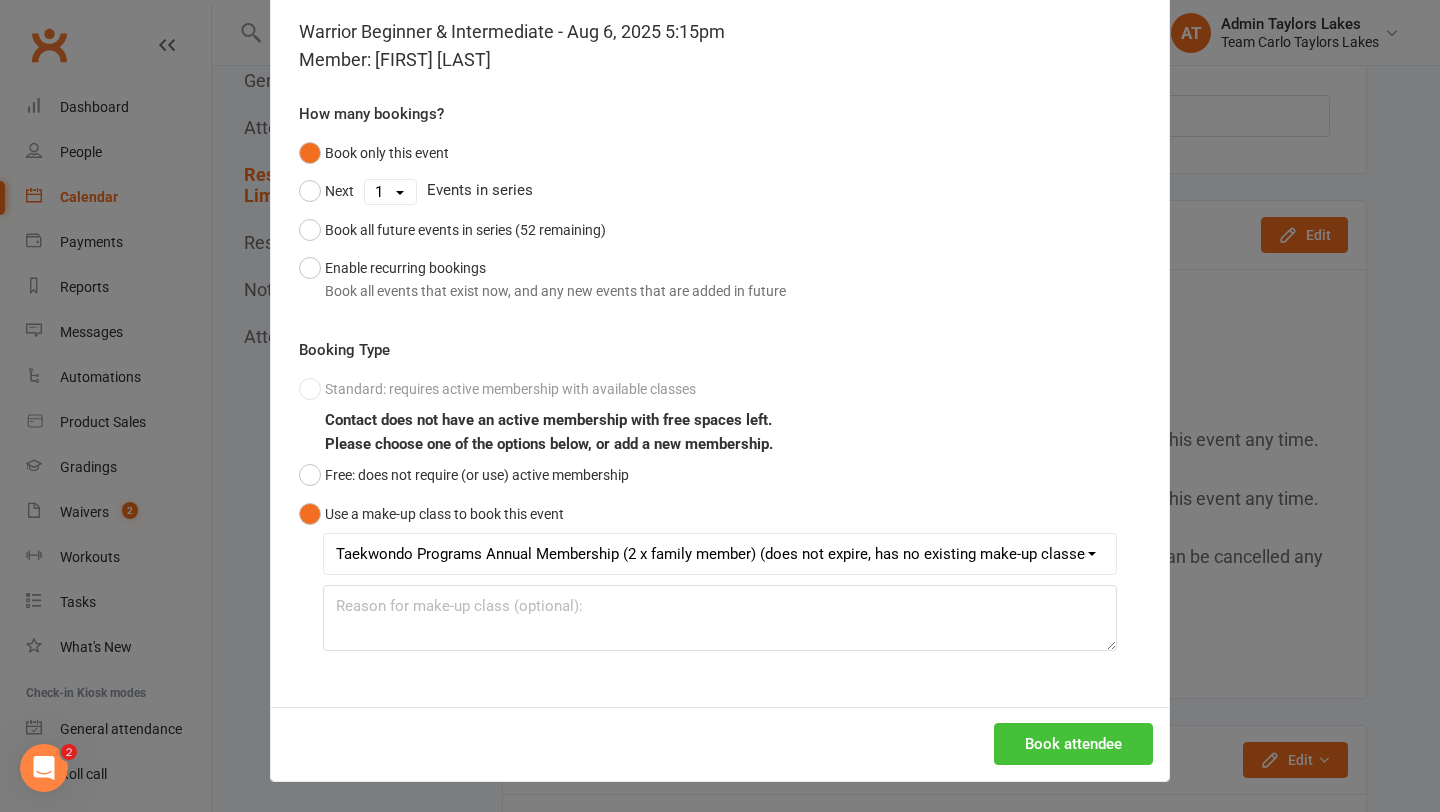 click on "Book attendee" at bounding box center [1073, 744] 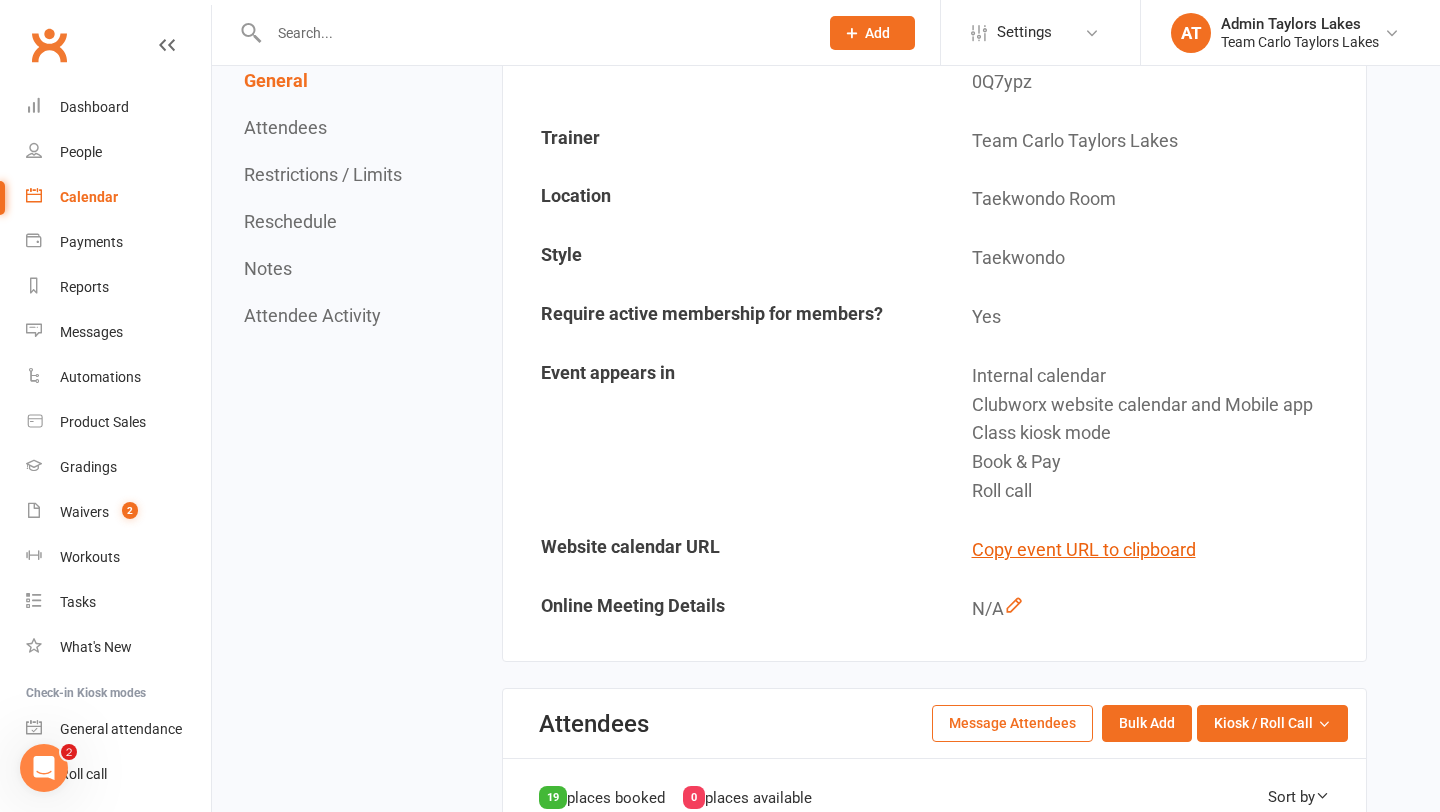 scroll, scrollTop: 436, scrollLeft: 0, axis: vertical 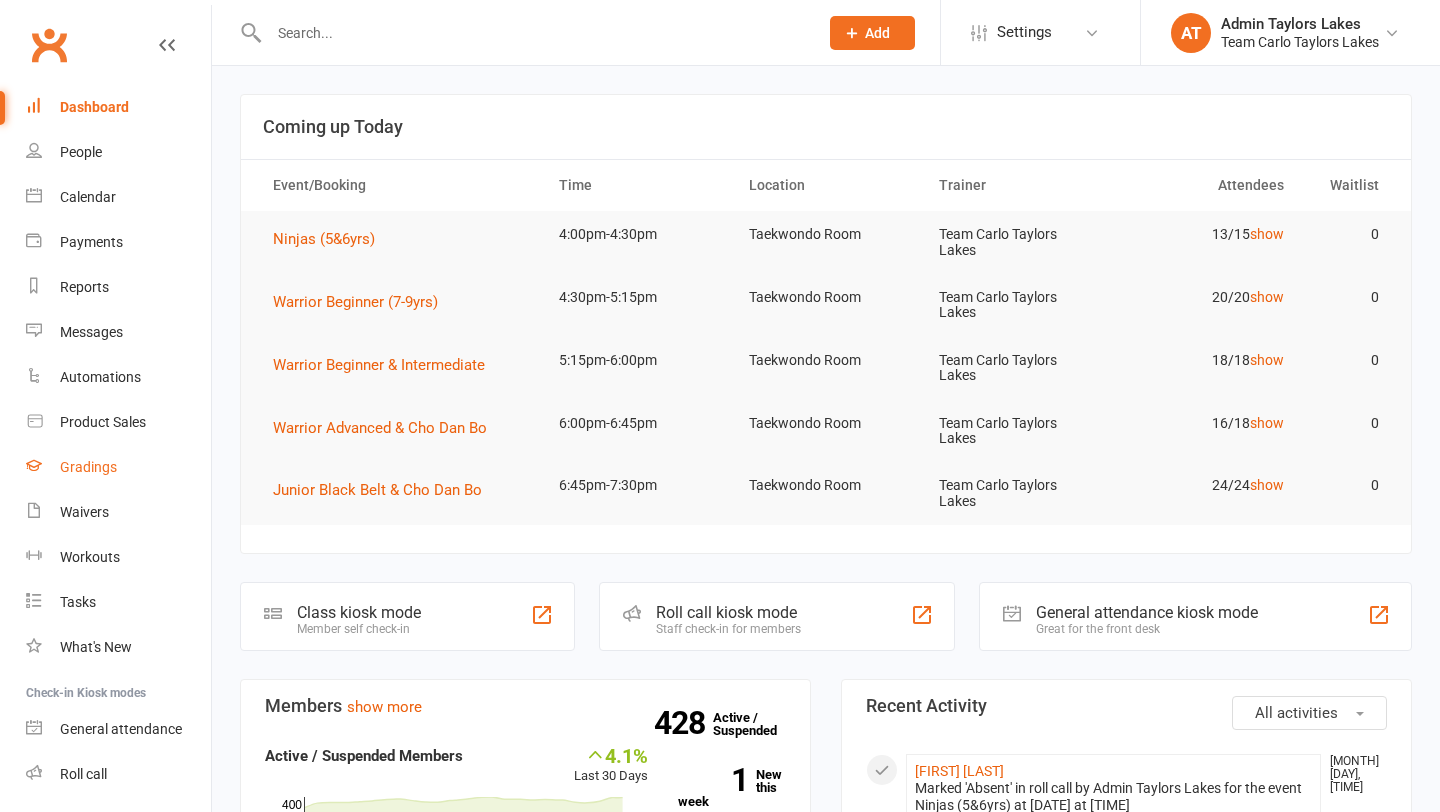 click on "Gradings" at bounding box center (88, 467) 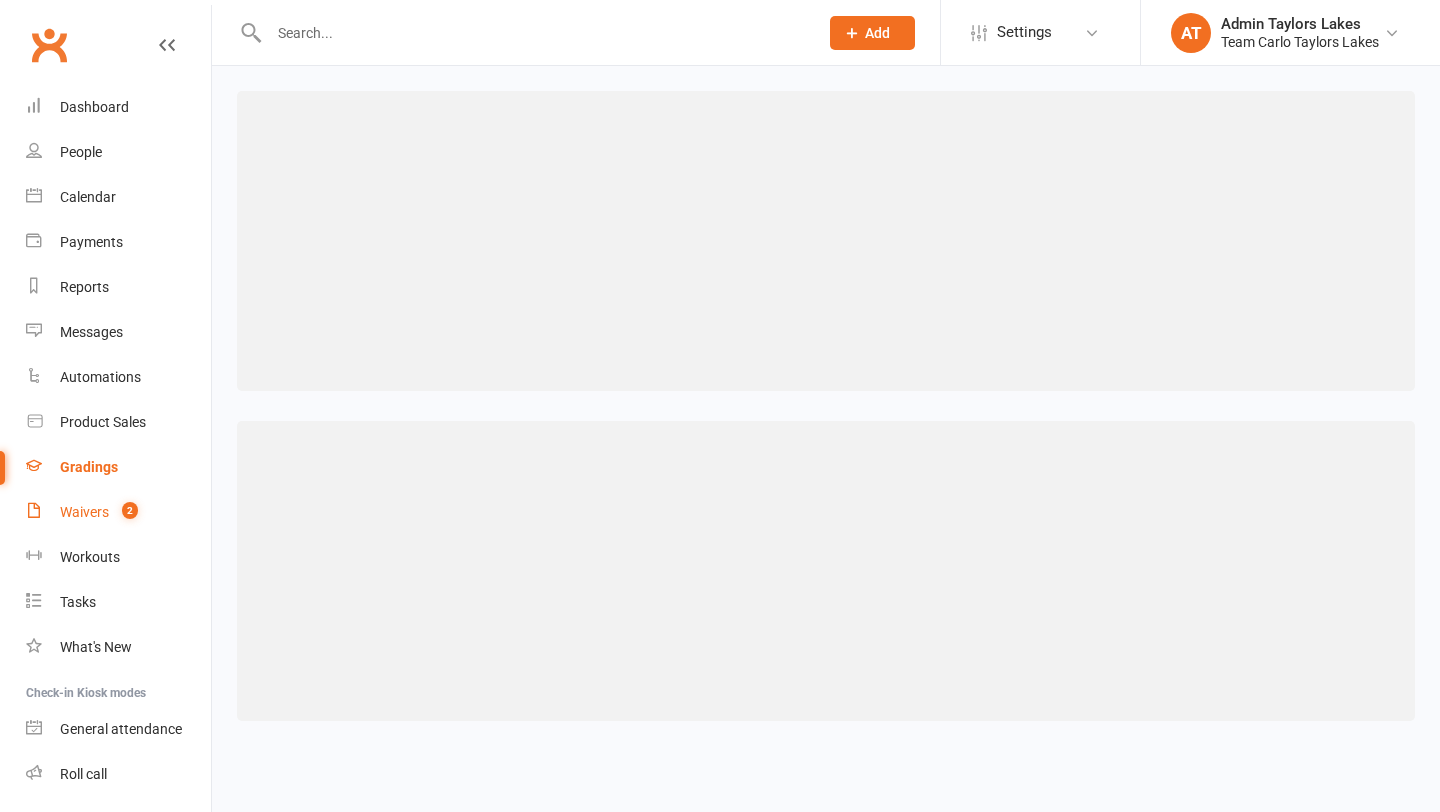 click on "Waivers" at bounding box center (84, 512) 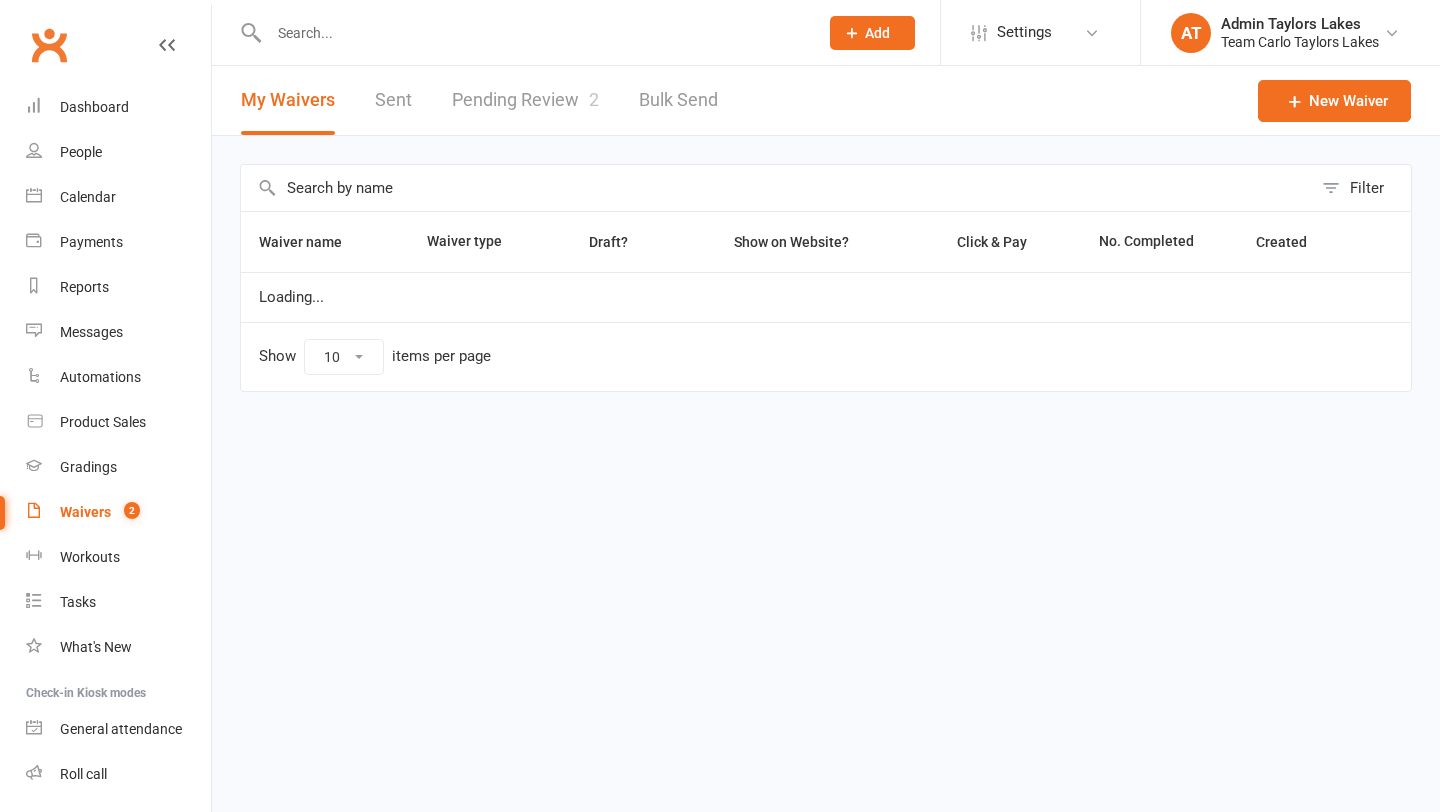 click on "Pending Review 2" at bounding box center (525, 100) 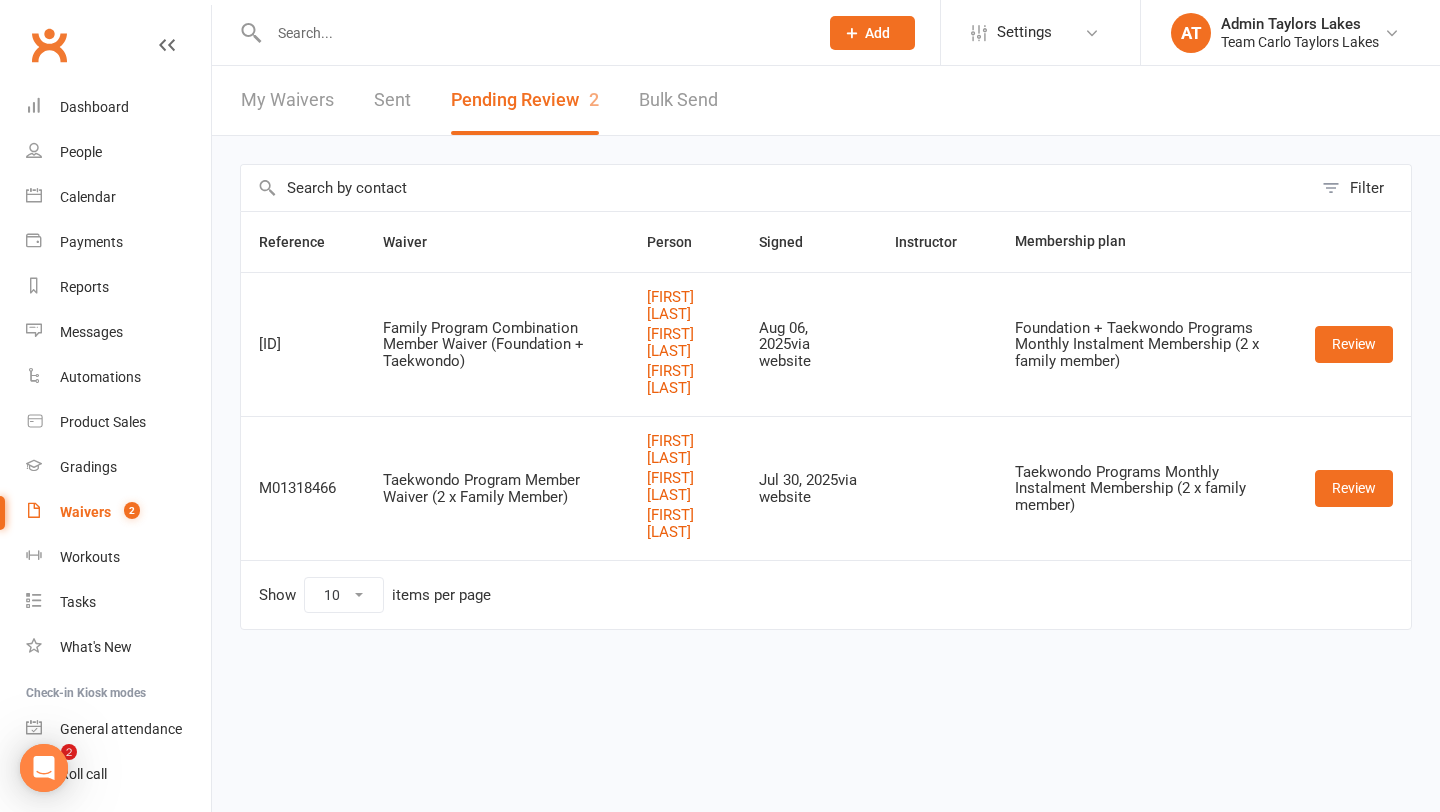 scroll, scrollTop: 0, scrollLeft: 0, axis: both 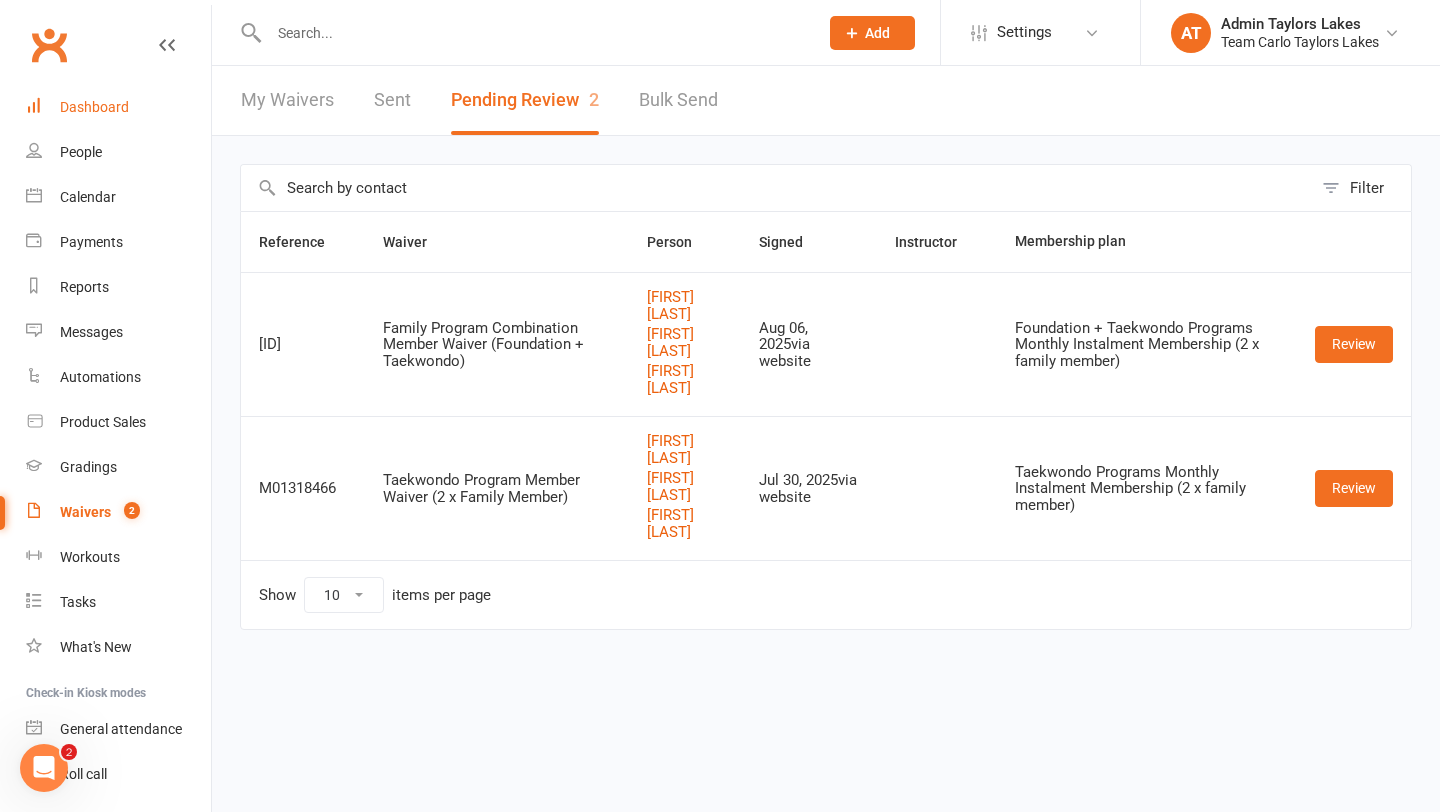 click on "Dashboard" at bounding box center [94, 107] 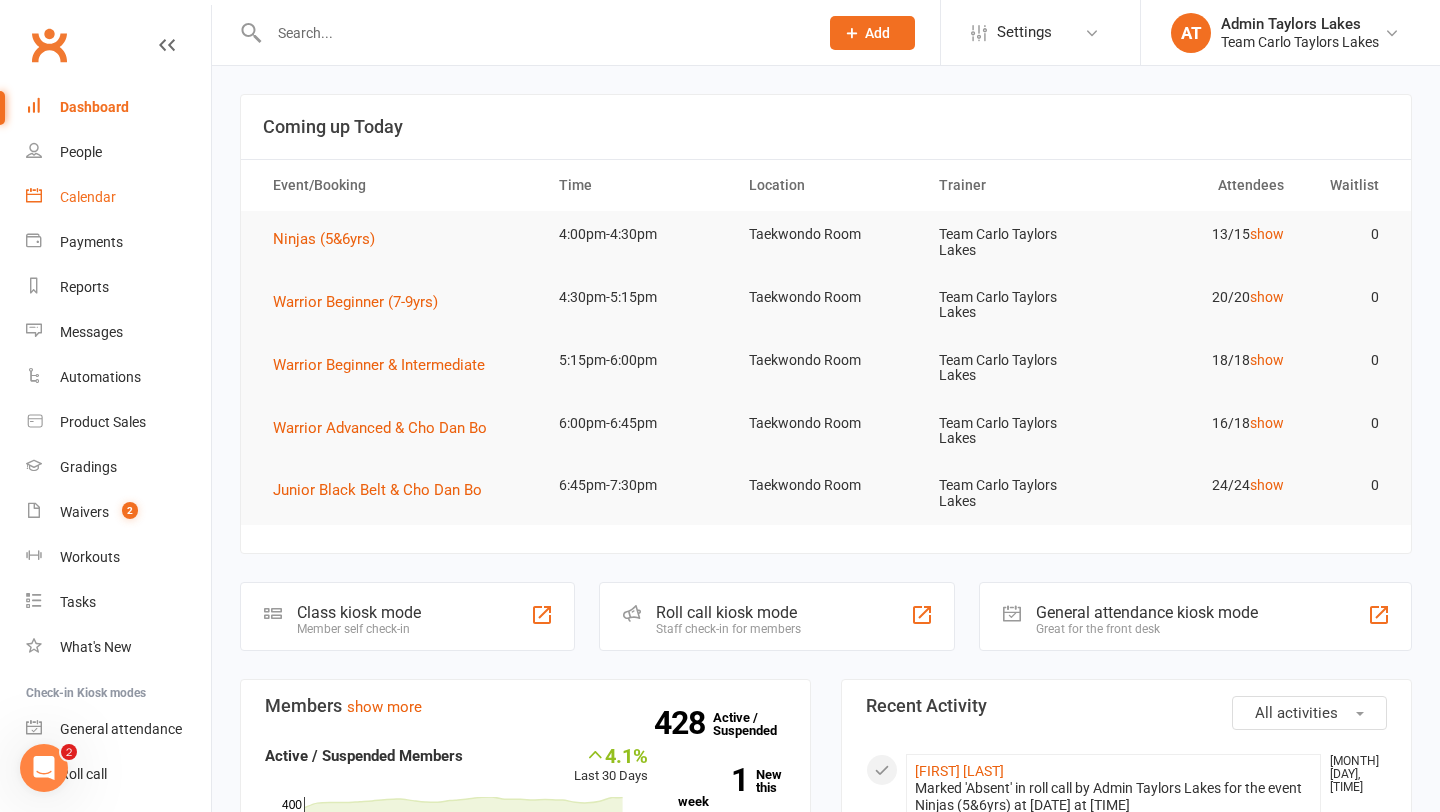 click on "Calendar" at bounding box center [88, 197] 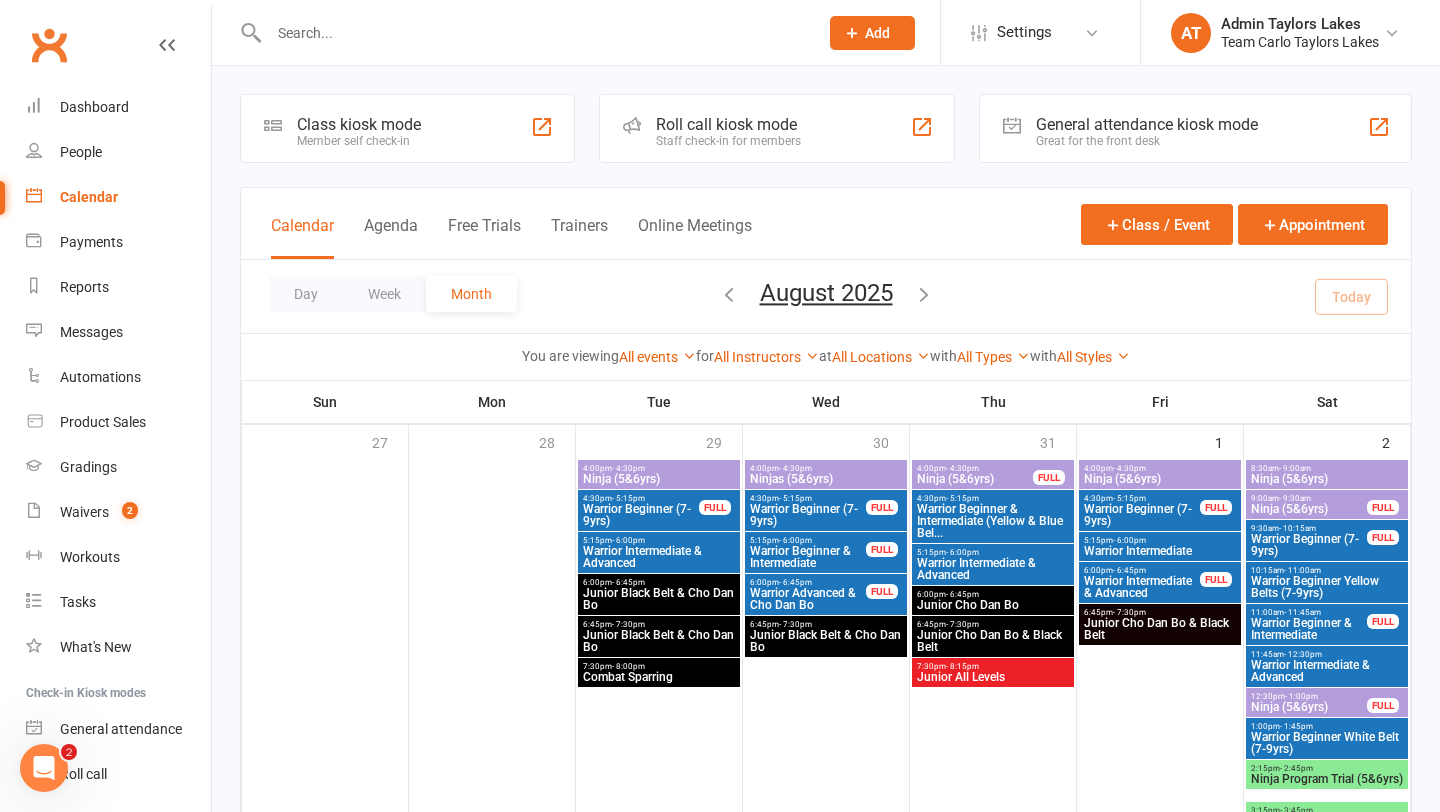 click at bounding box center (533, 33) 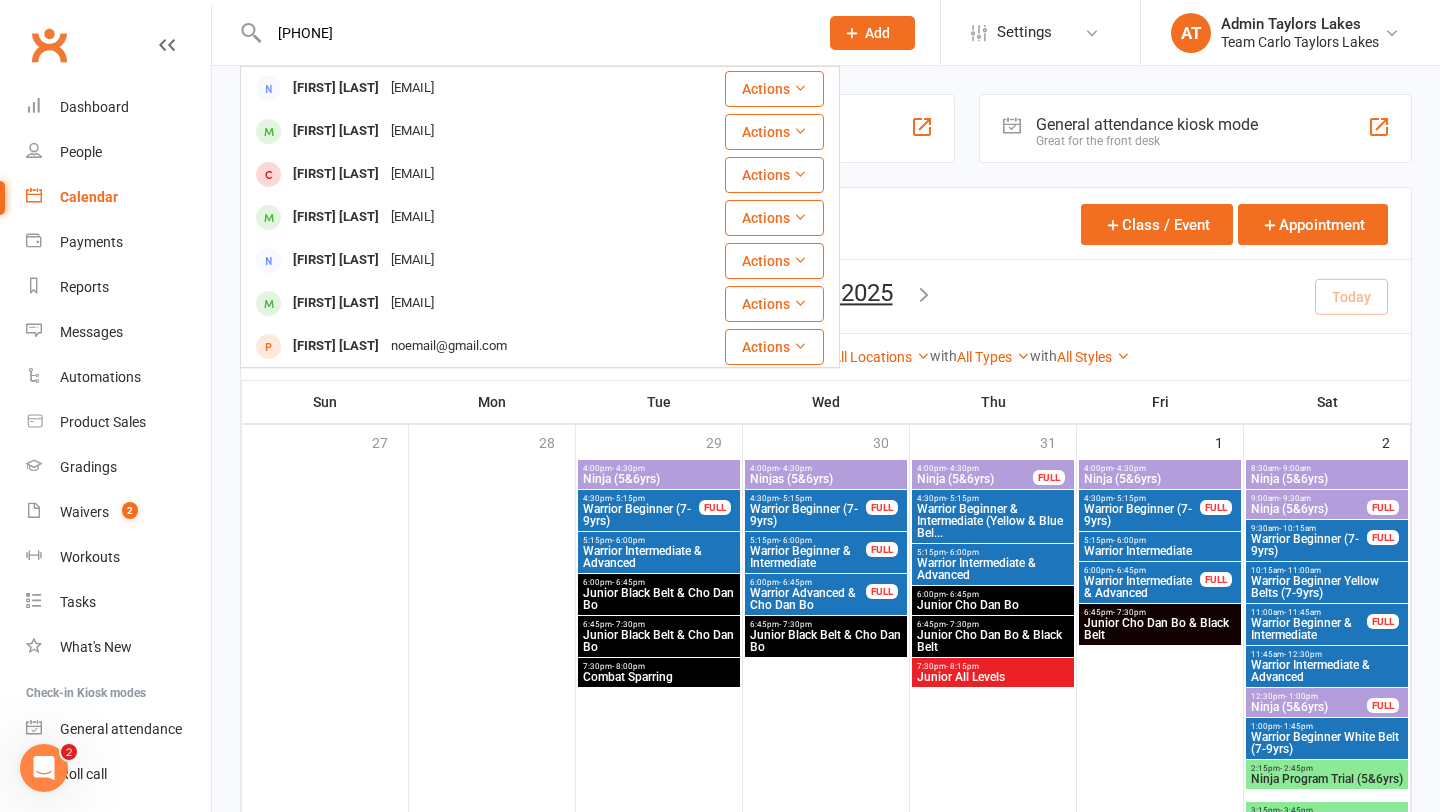 type on "[PHONE]" 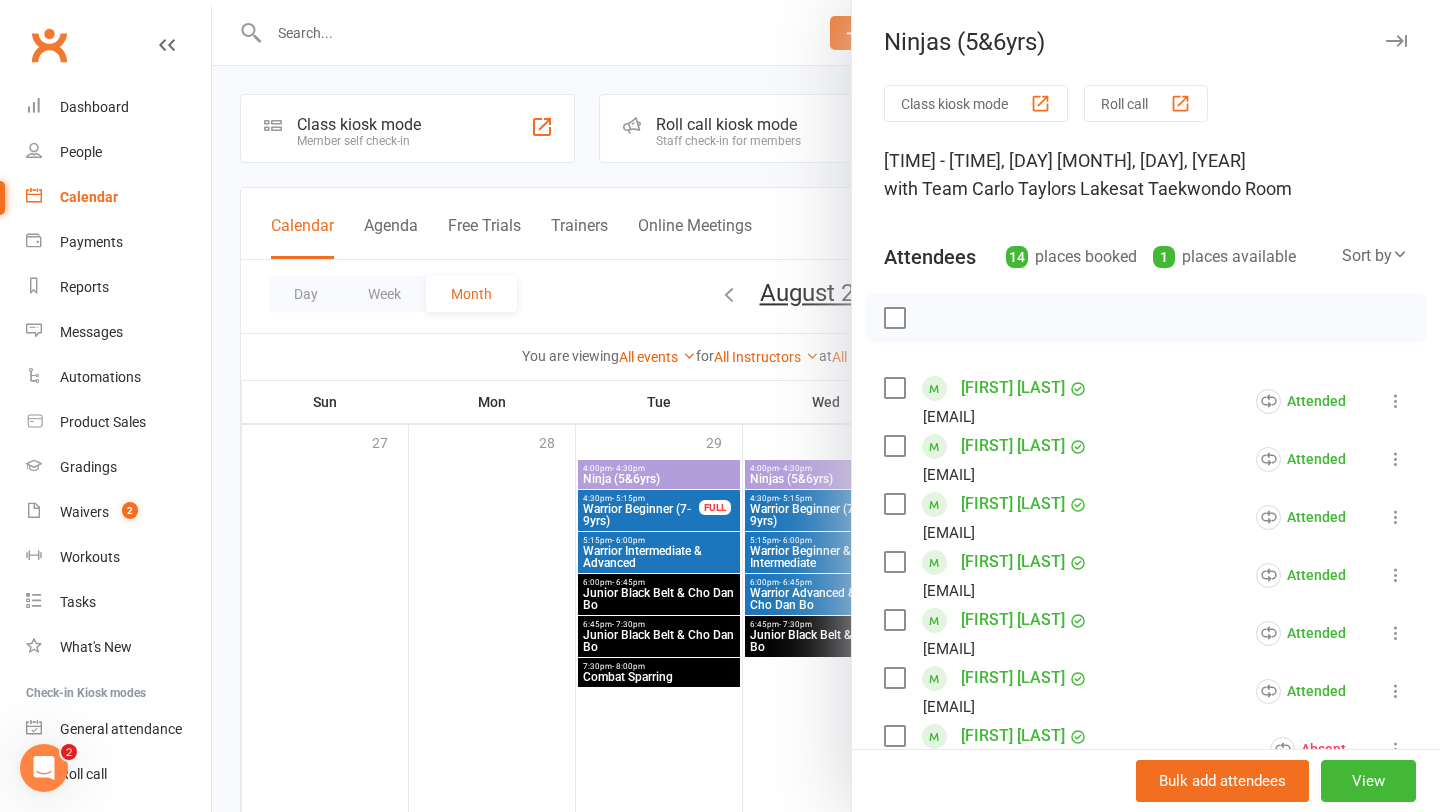 click at bounding box center [826, 406] 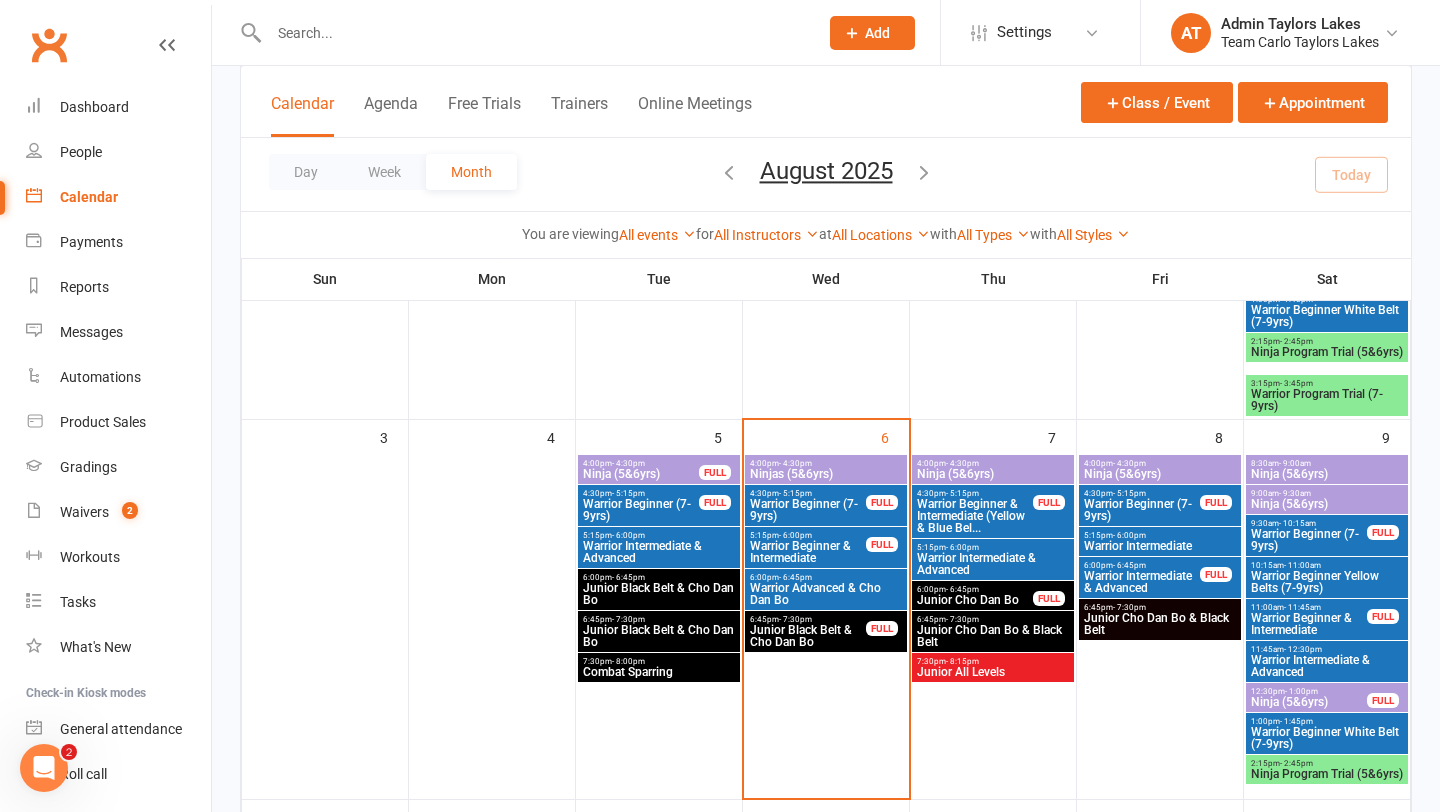 scroll, scrollTop: 422, scrollLeft: 0, axis: vertical 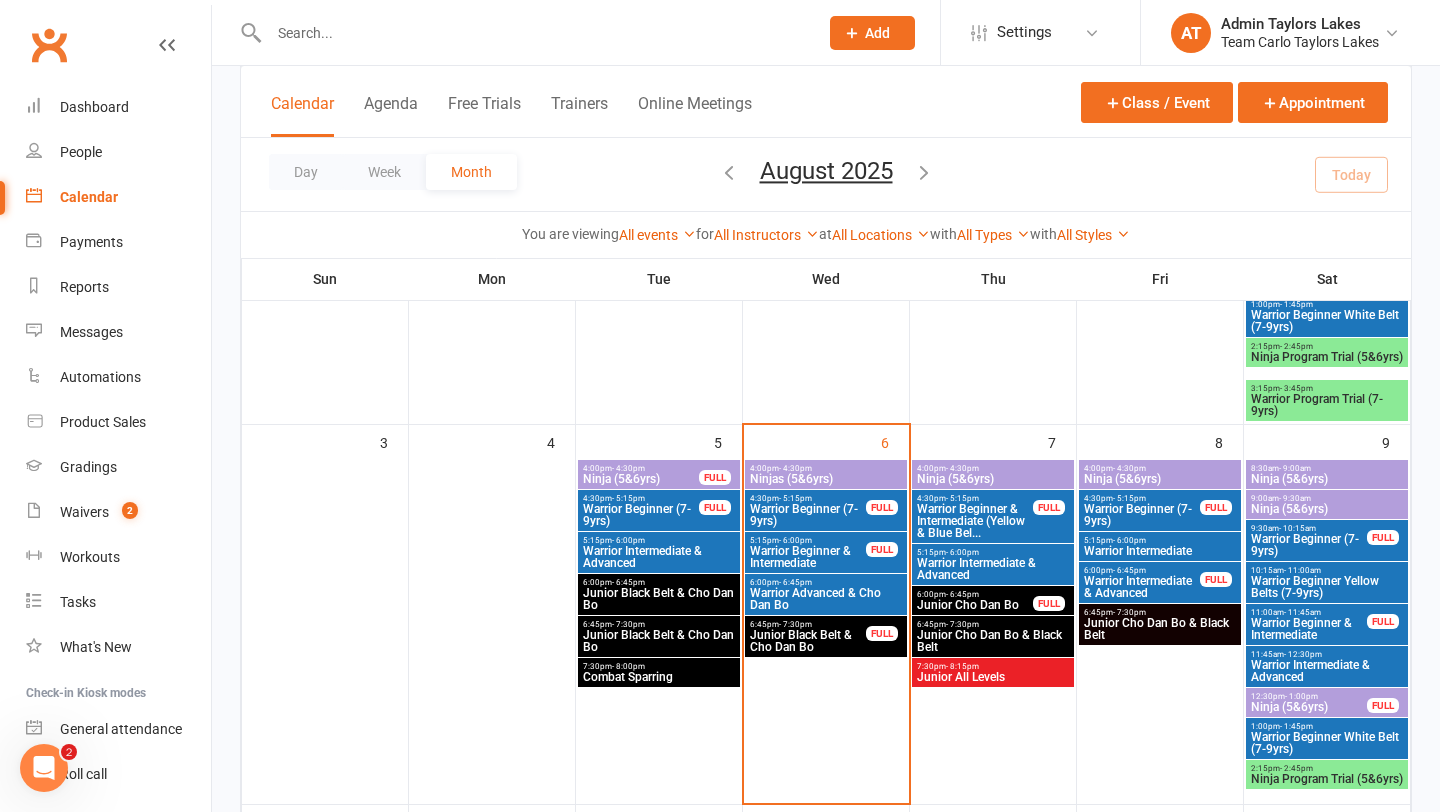 click on "Ninja (5&6yrs)" at bounding box center [1160, 479] 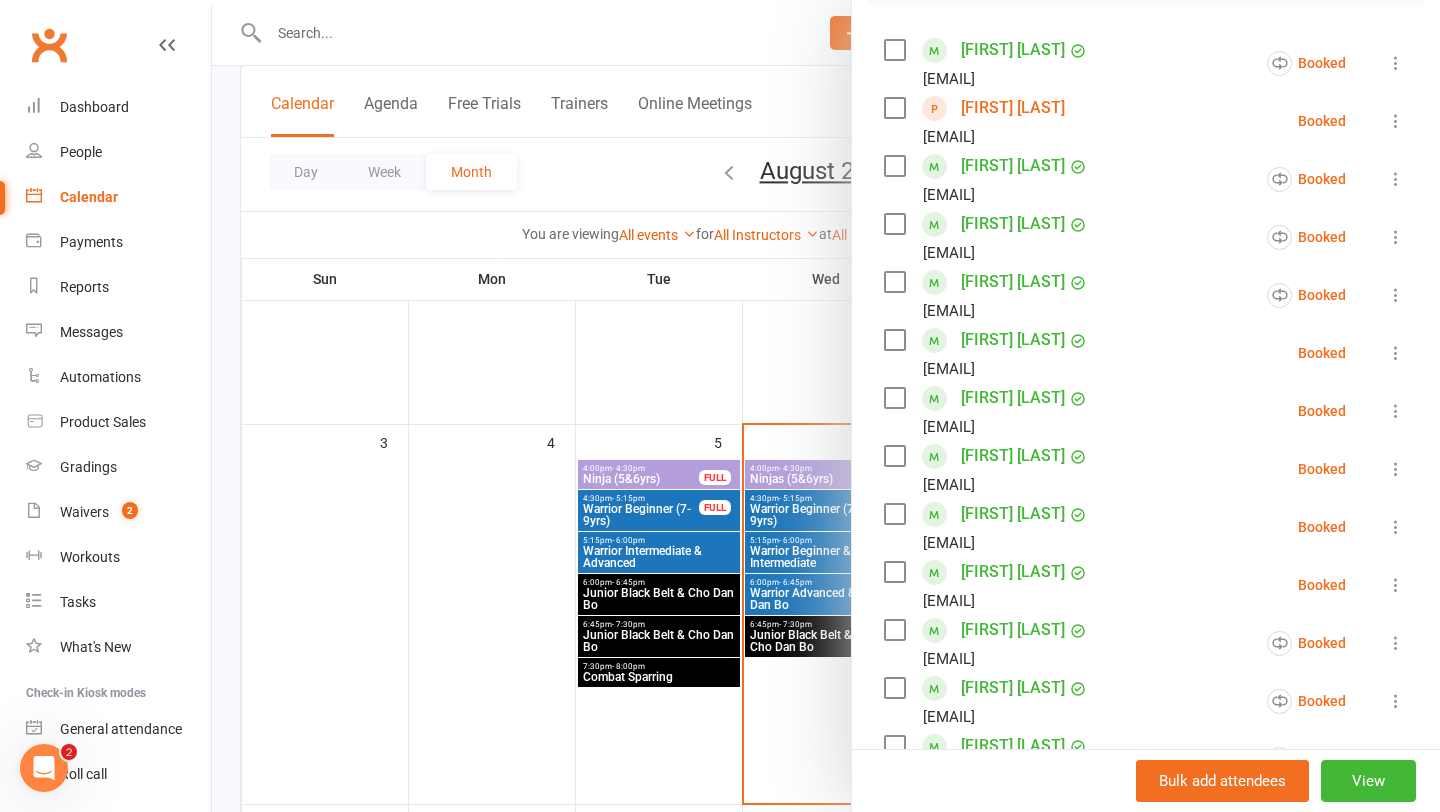 scroll, scrollTop: 794, scrollLeft: 0, axis: vertical 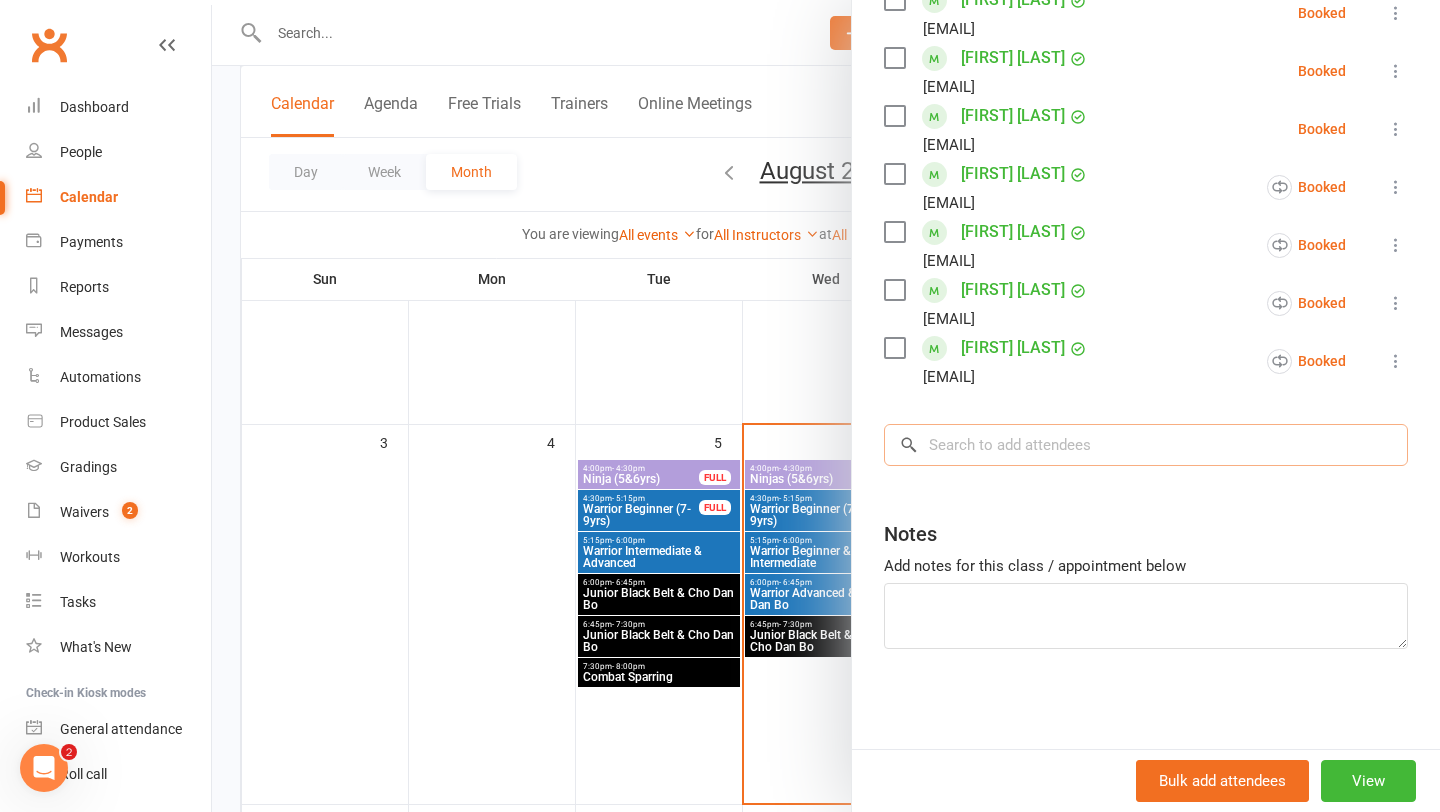 click at bounding box center [1146, 445] 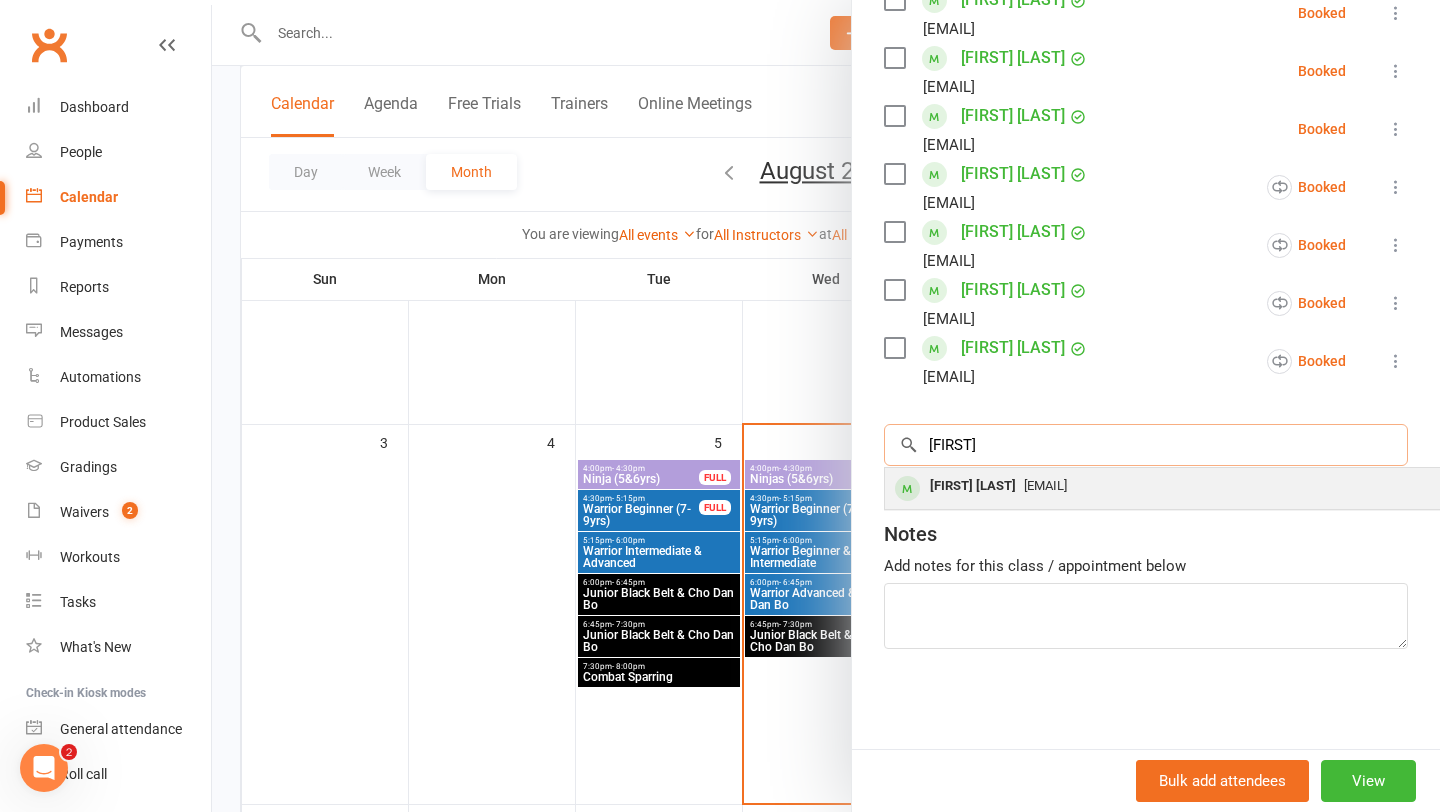 type on "[FIRST]" 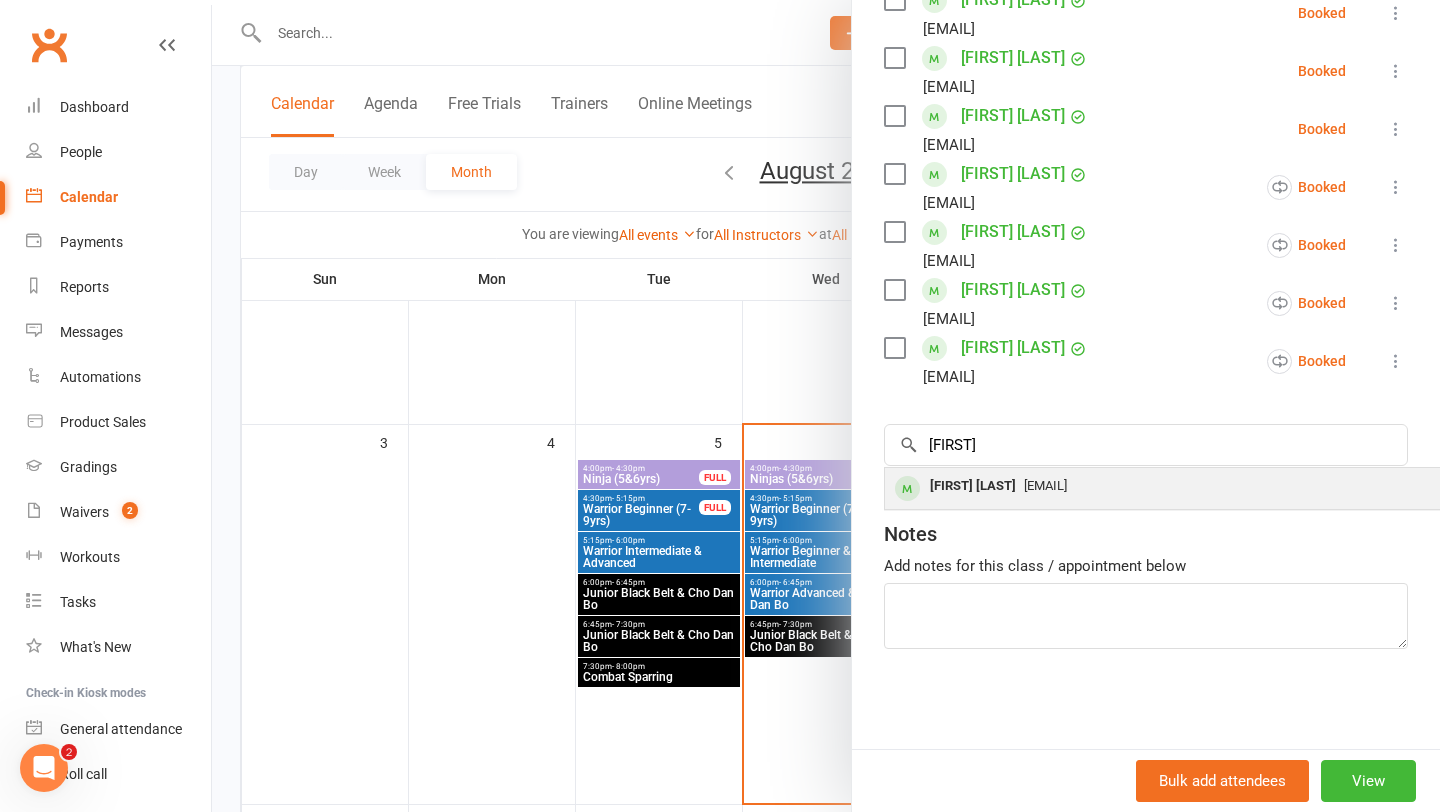 click on "[FIRST] [LAST]" at bounding box center (973, 486) 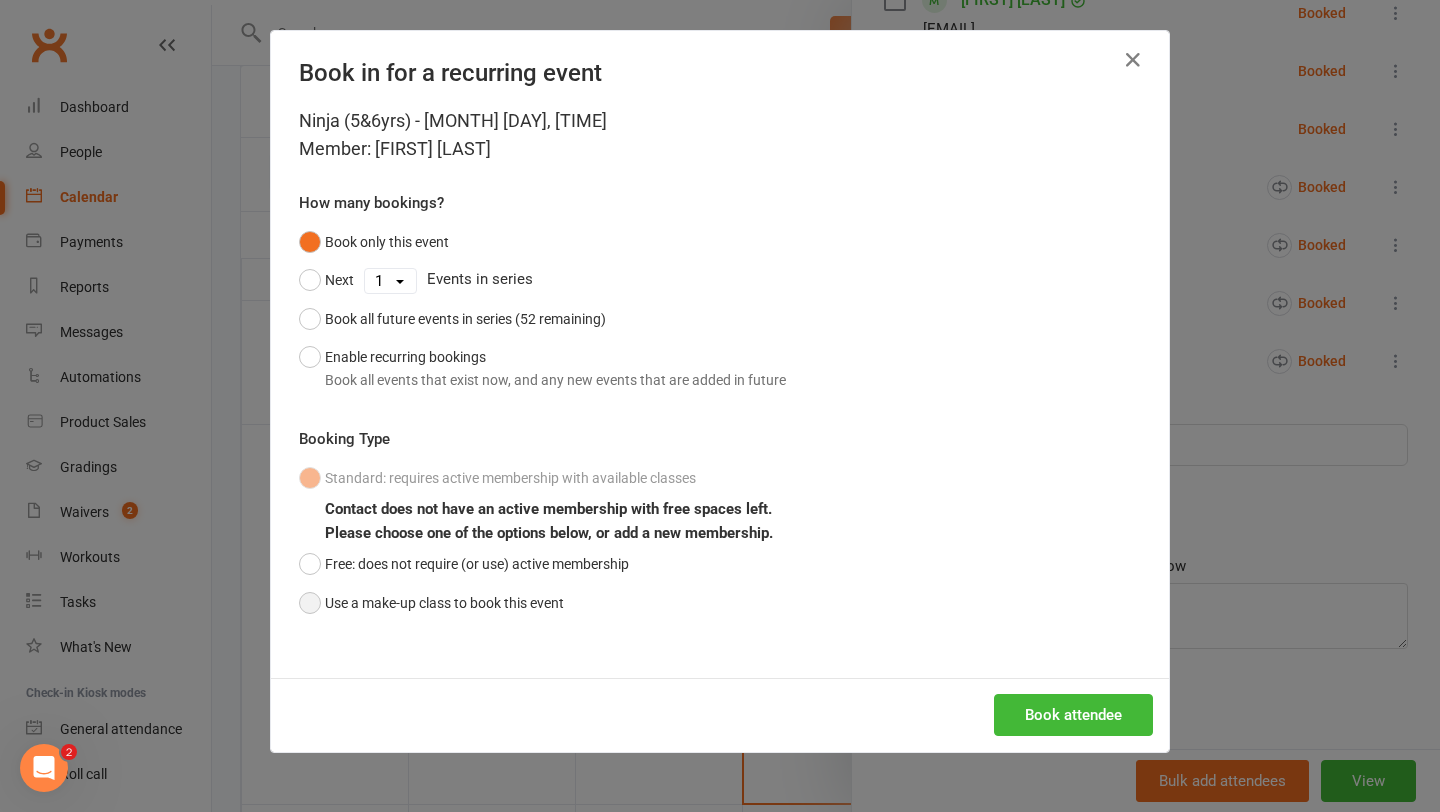 click on "Use a make-up class to book this event" at bounding box center (431, 603) 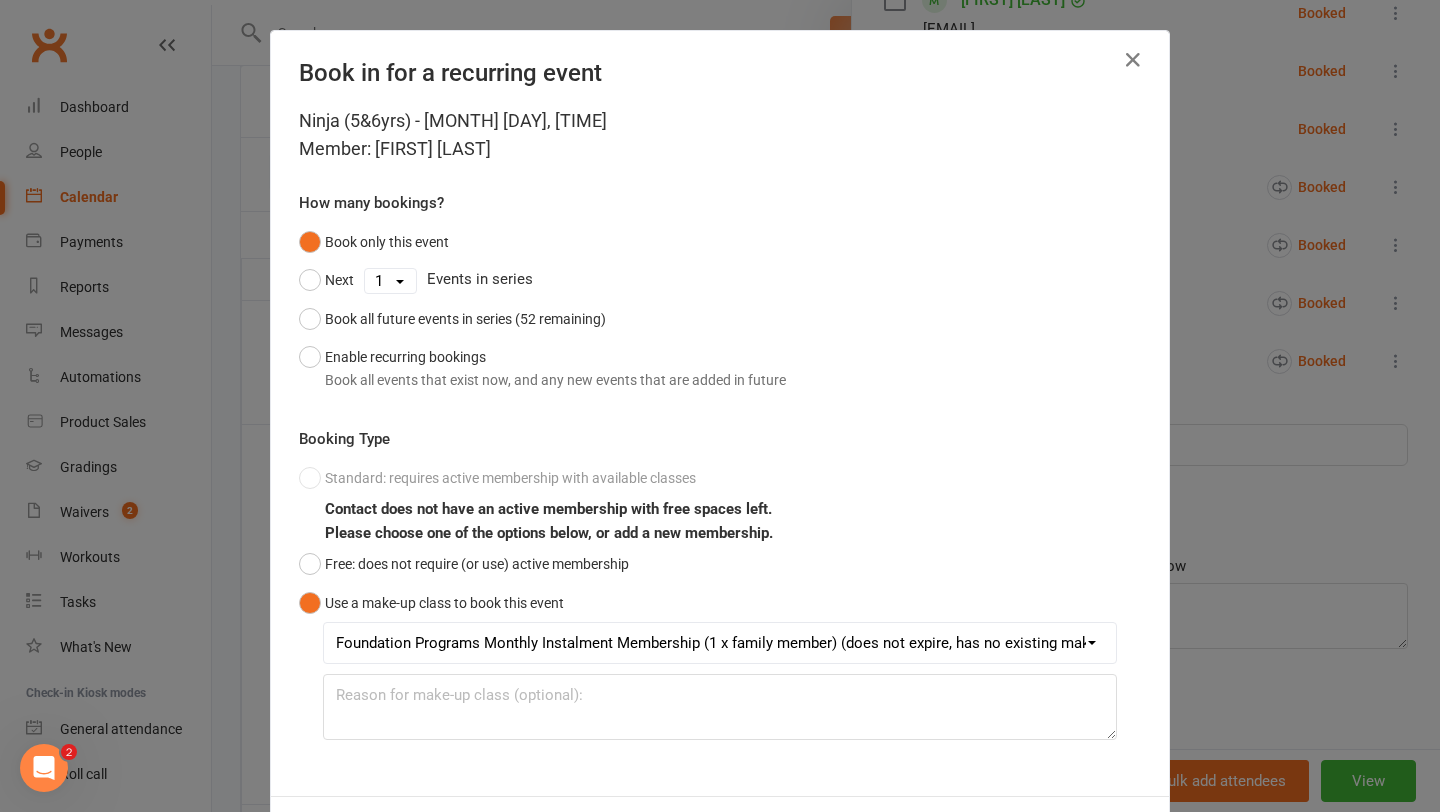 scroll, scrollTop: 89, scrollLeft: 0, axis: vertical 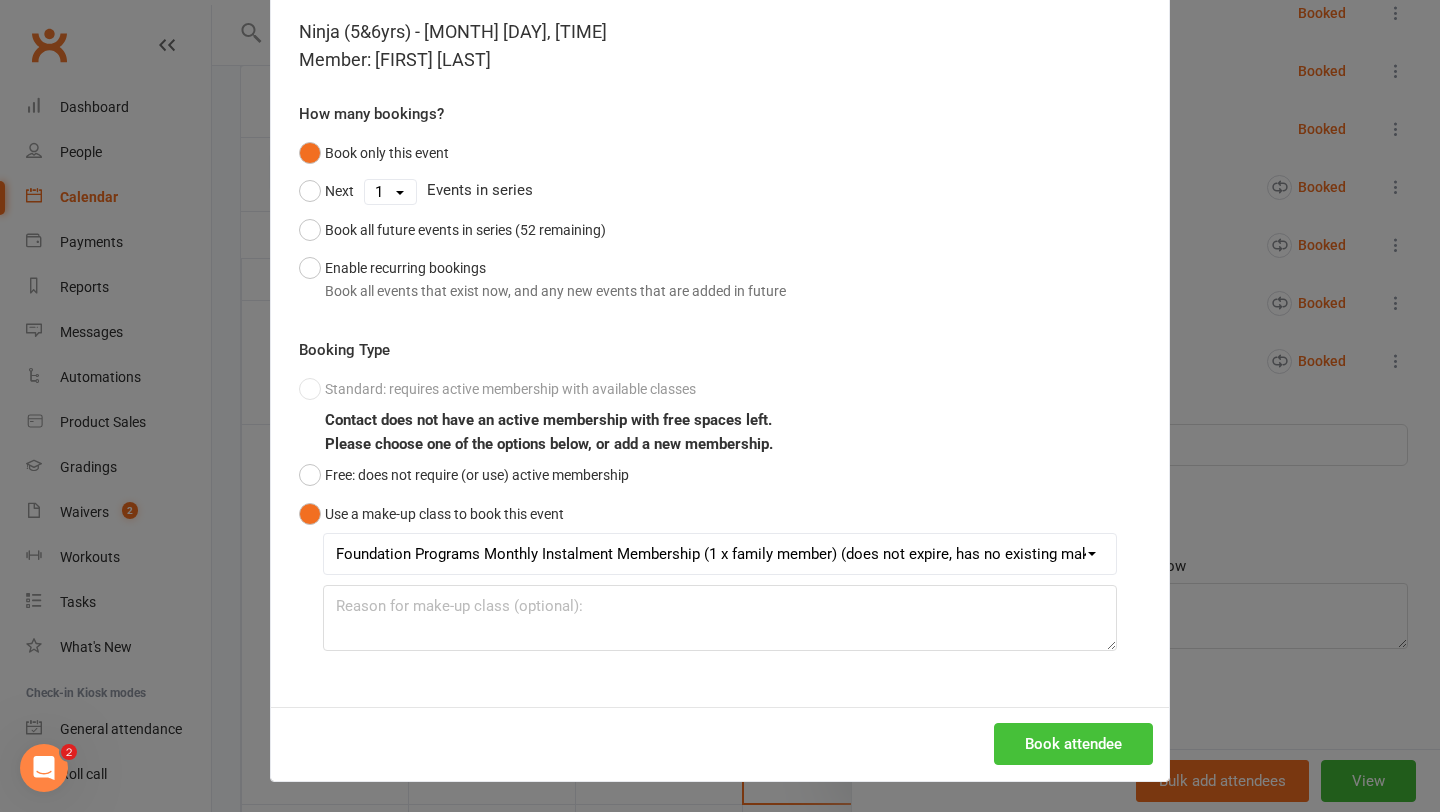 click on "Book attendee" at bounding box center [1073, 744] 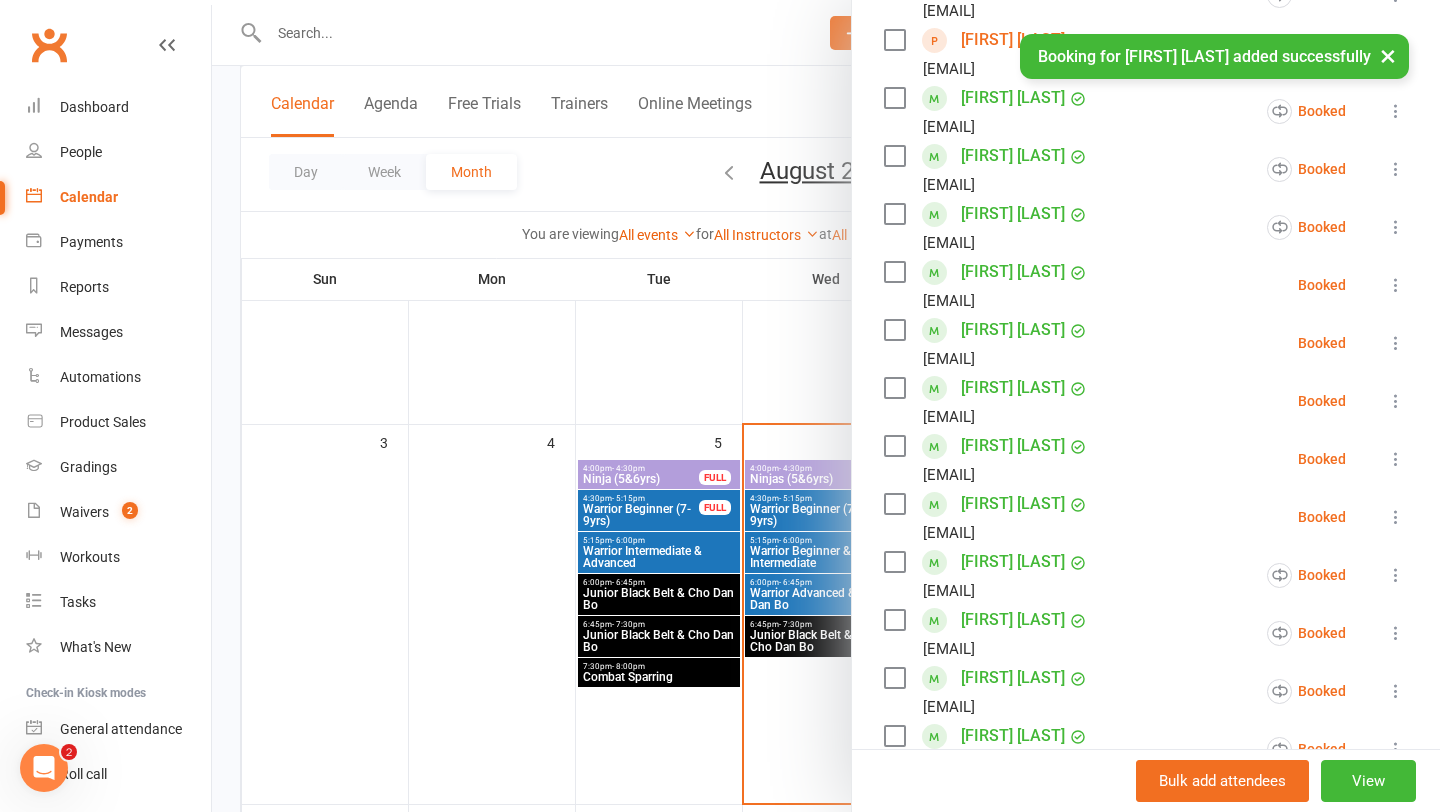 scroll, scrollTop: 232, scrollLeft: 0, axis: vertical 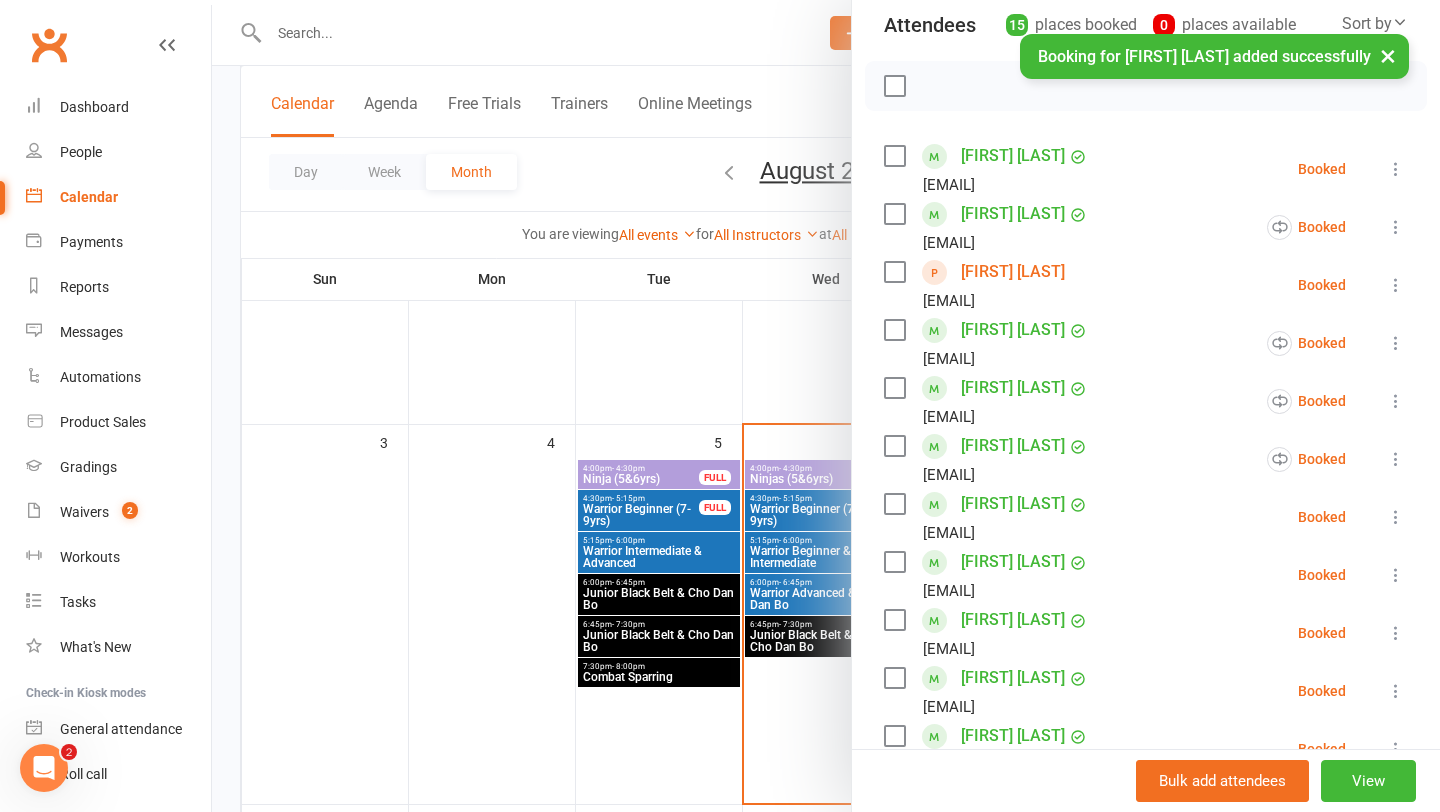 click on "[FIRST] [LAST]" at bounding box center [1013, 272] 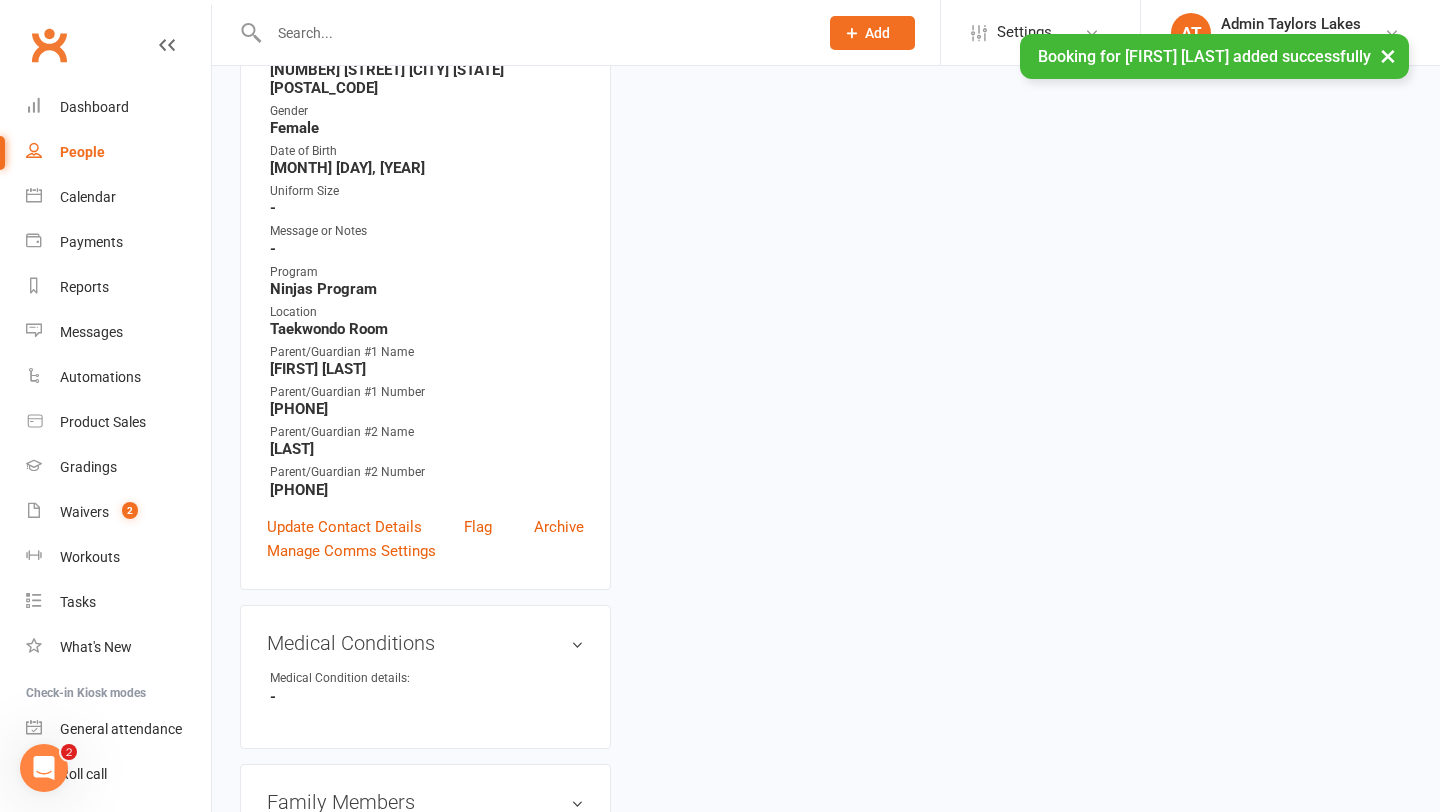 scroll, scrollTop: 0, scrollLeft: 0, axis: both 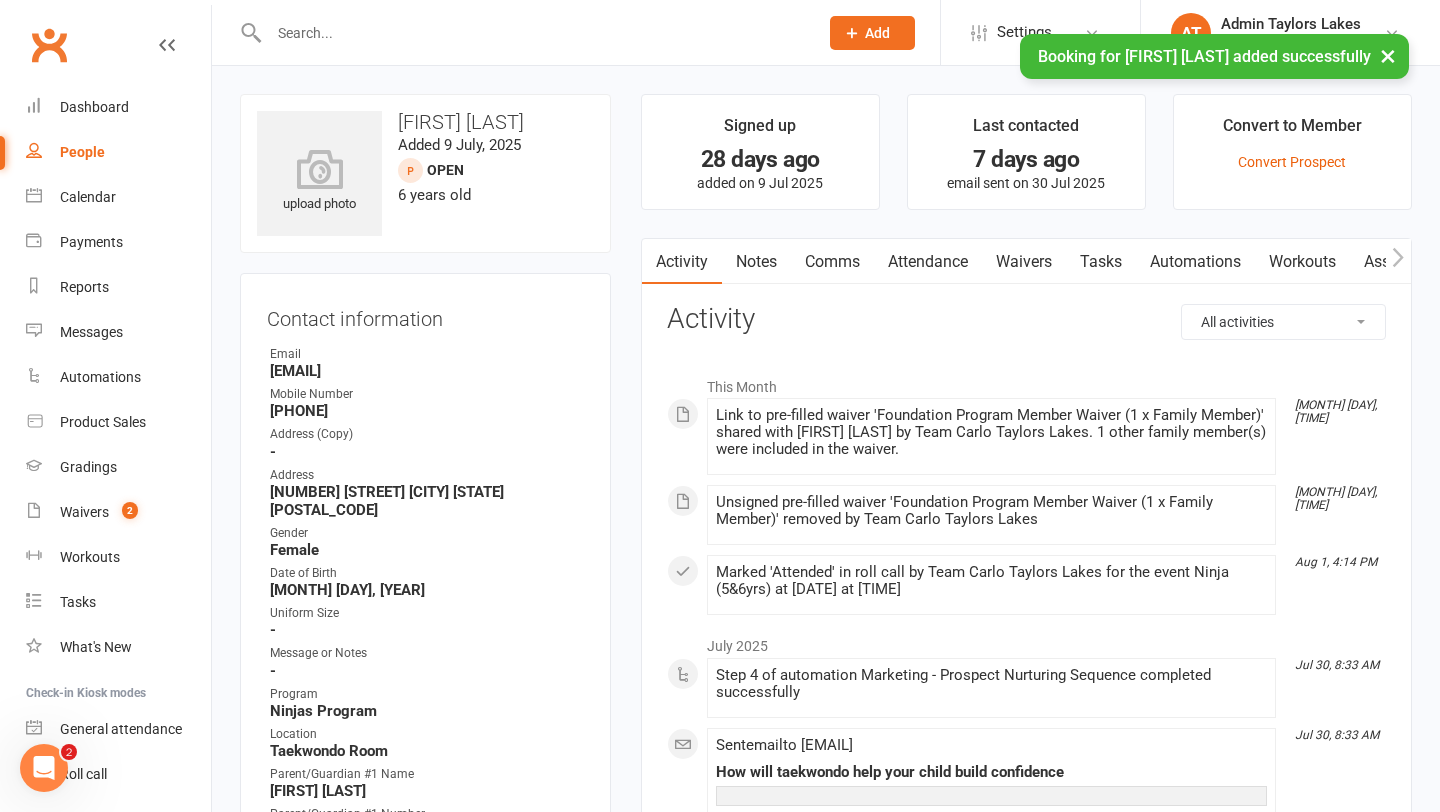 click on "Waivers" at bounding box center (1024, 262) 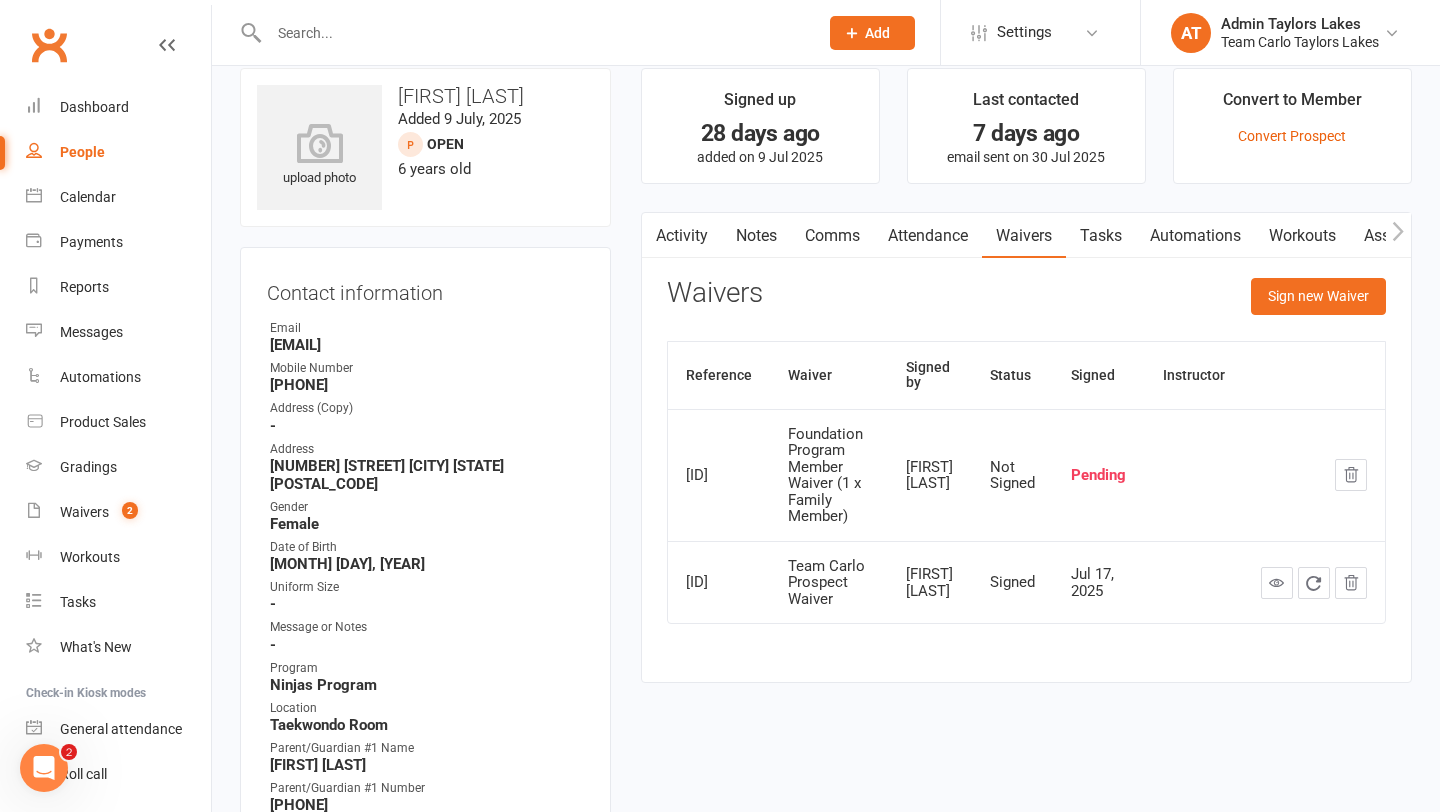 scroll, scrollTop: 0, scrollLeft: 0, axis: both 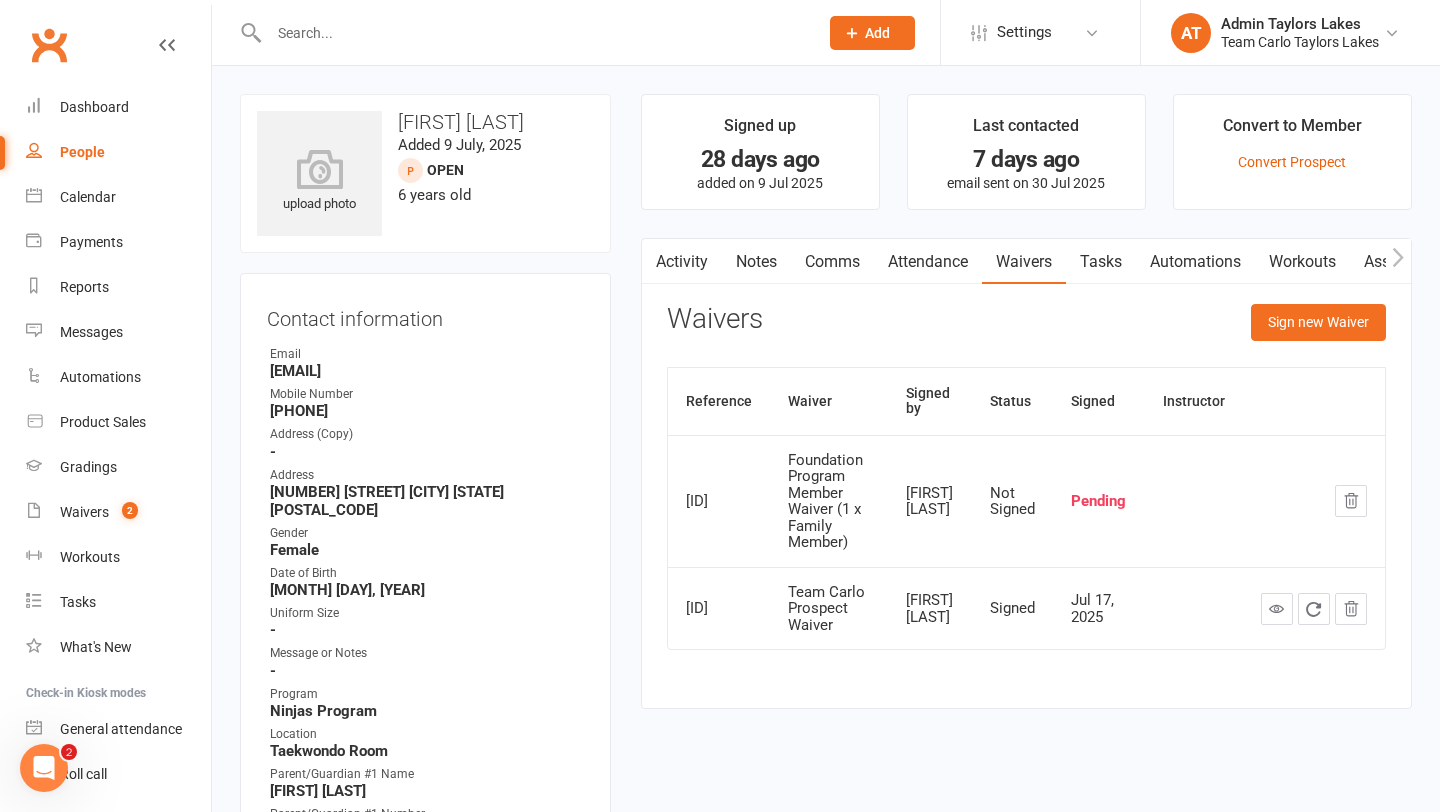 click on "Activity" at bounding box center (682, 262) 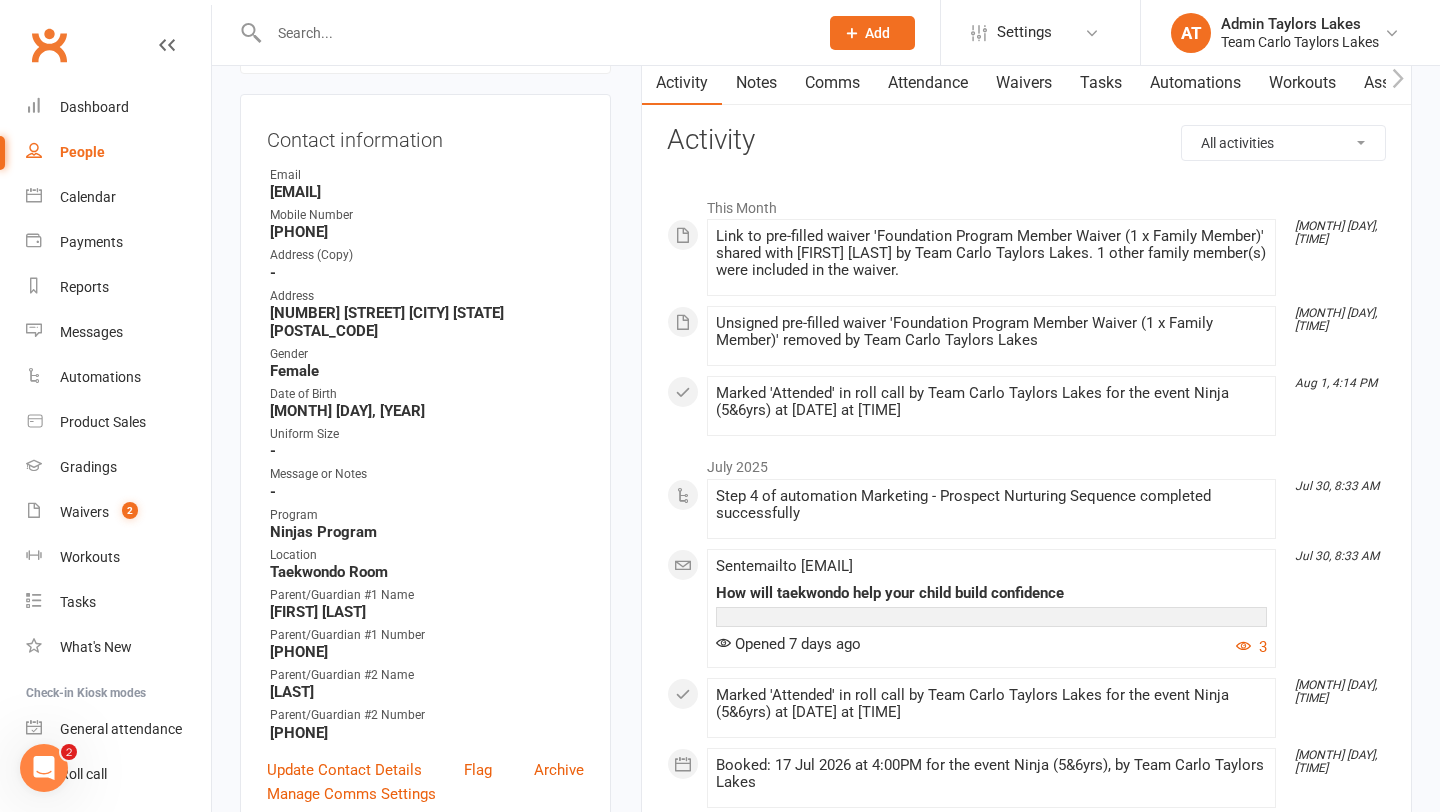 scroll, scrollTop: 182, scrollLeft: 0, axis: vertical 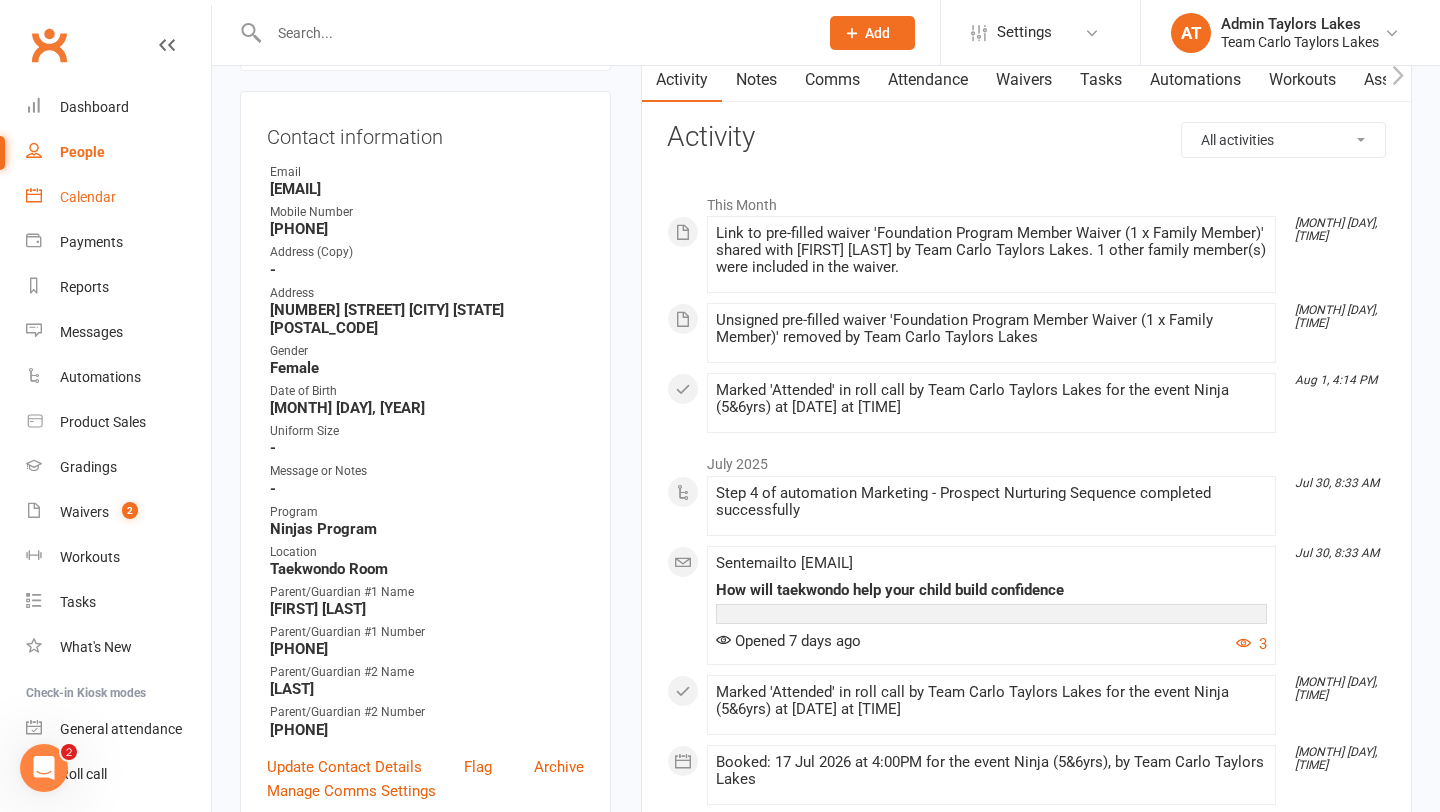 click on "Calendar" at bounding box center (88, 197) 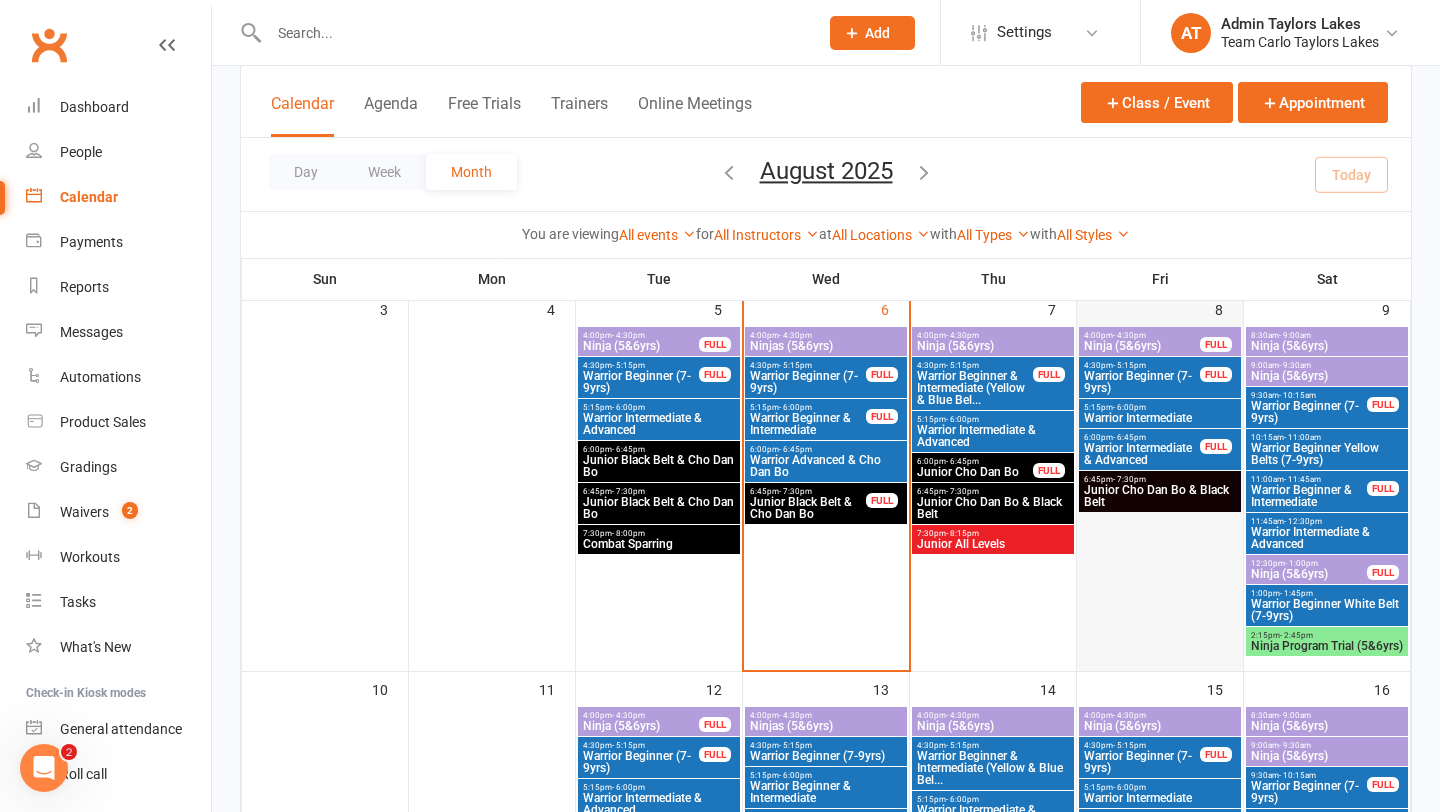 scroll, scrollTop: 542, scrollLeft: 0, axis: vertical 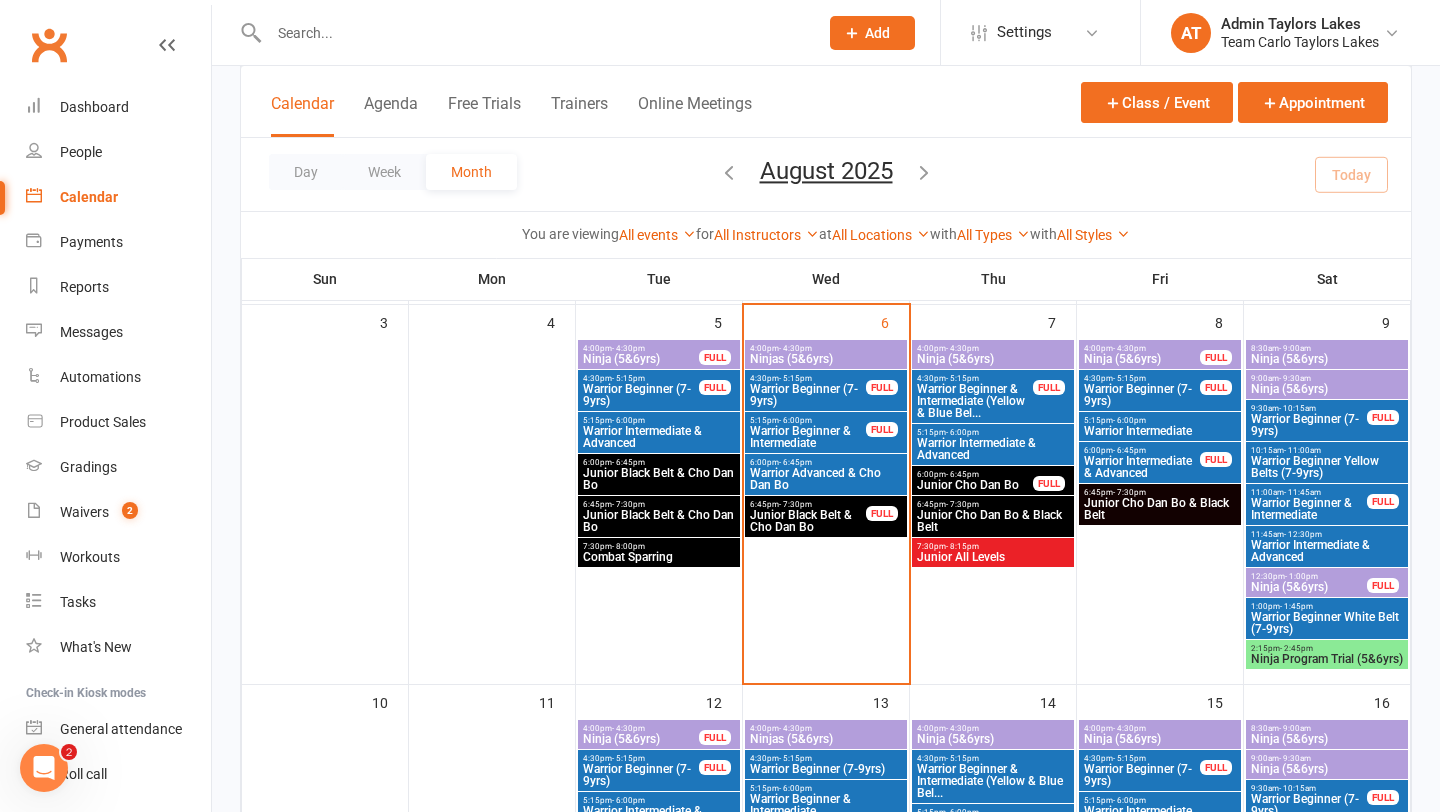 click on "8:30am  - 9:00am" at bounding box center [1327, 348] 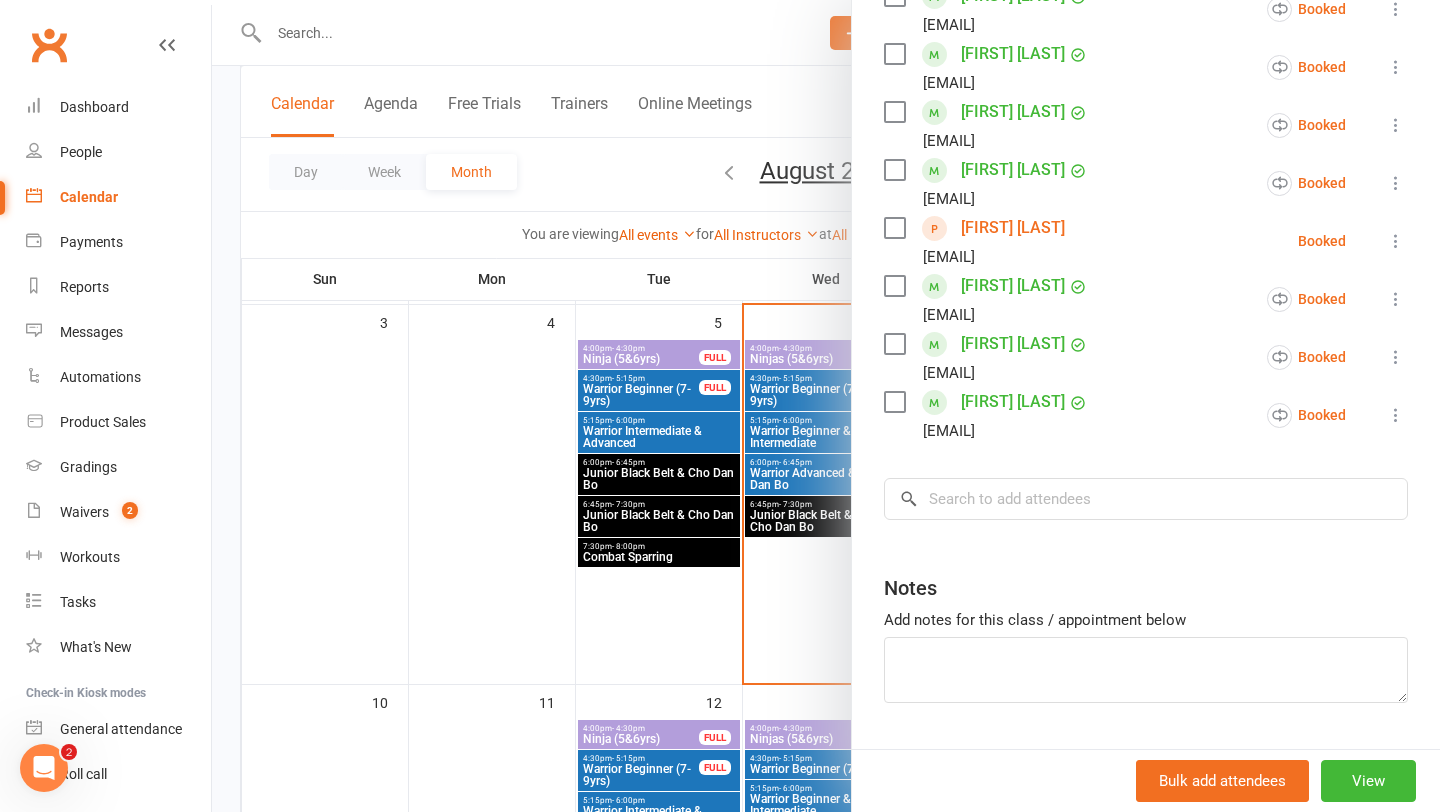 scroll, scrollTop: 794, scrollLeft: 0, axis: vertical 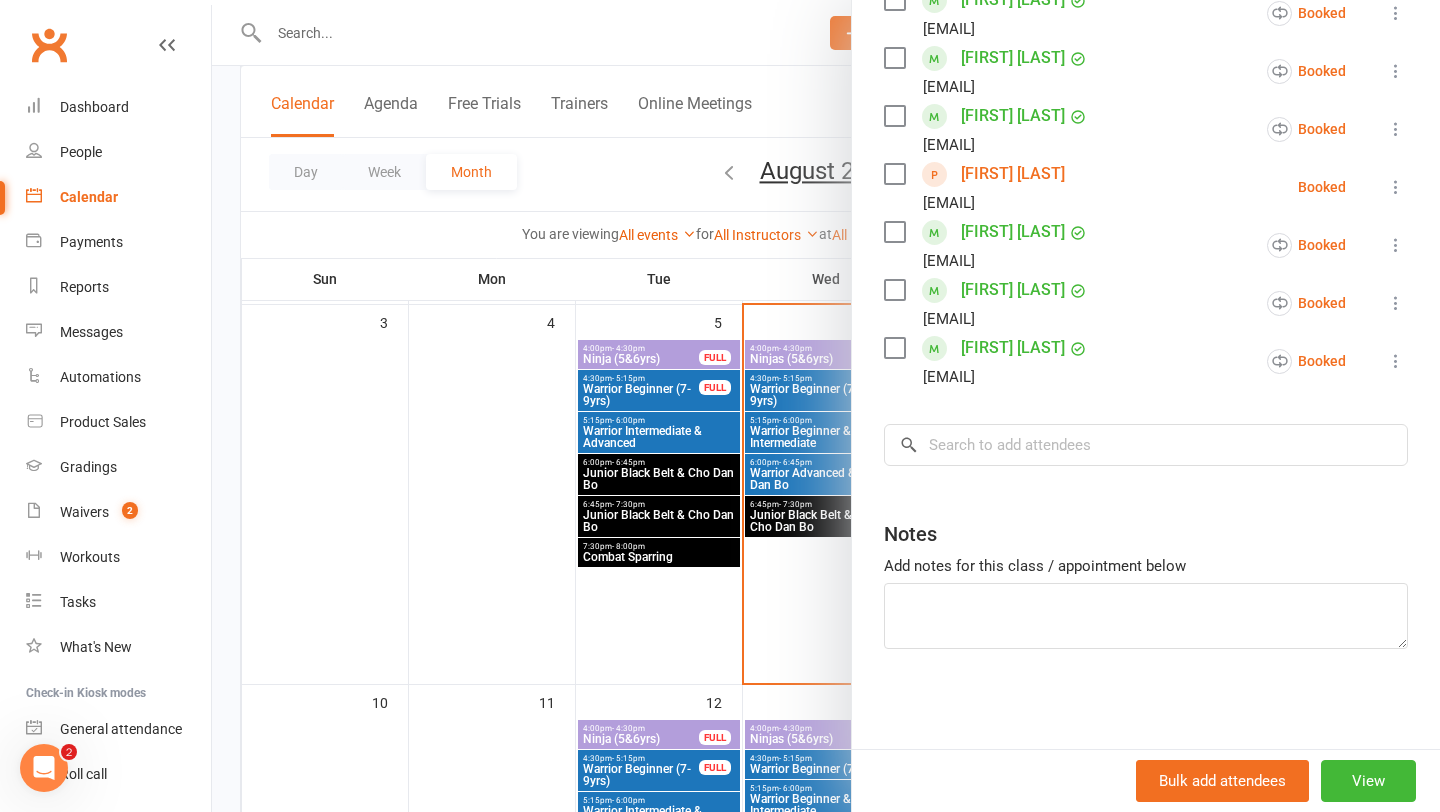 click at bounding box center (826, 406) 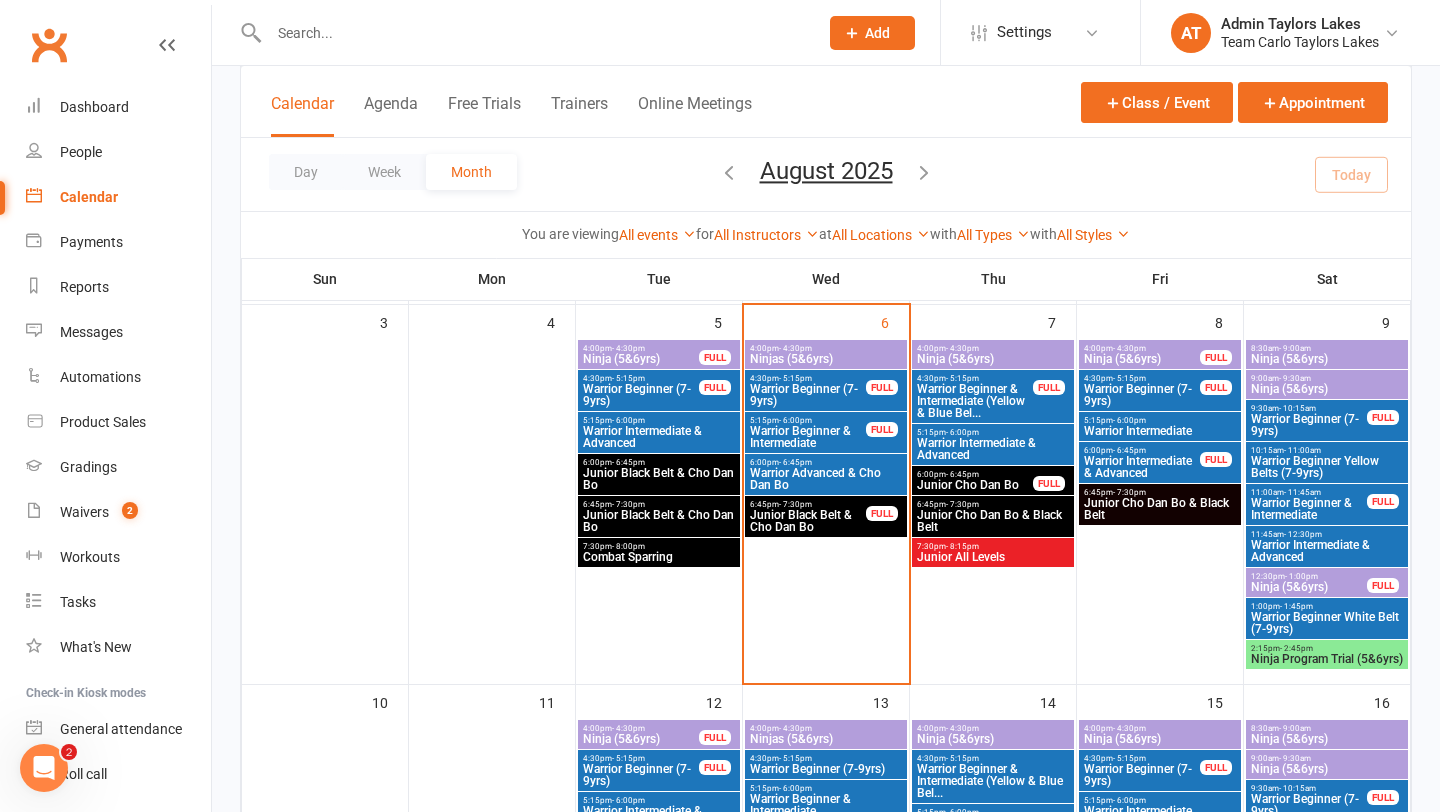 click on "Ninja (5&6yrs)" at bounding box center (1327, 389) 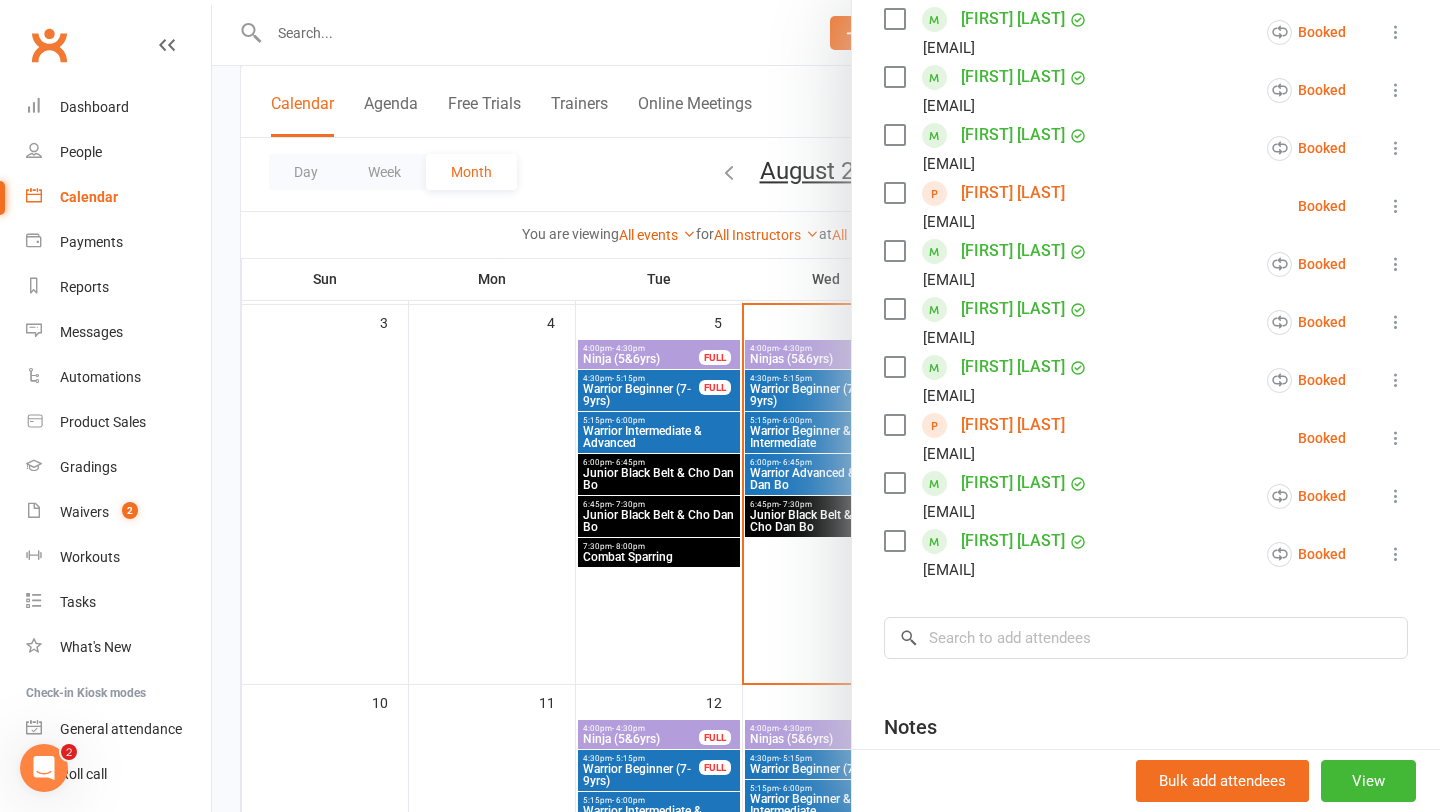 scroll, scrollTop: 740, scrollLeft: 0, axis: vertical 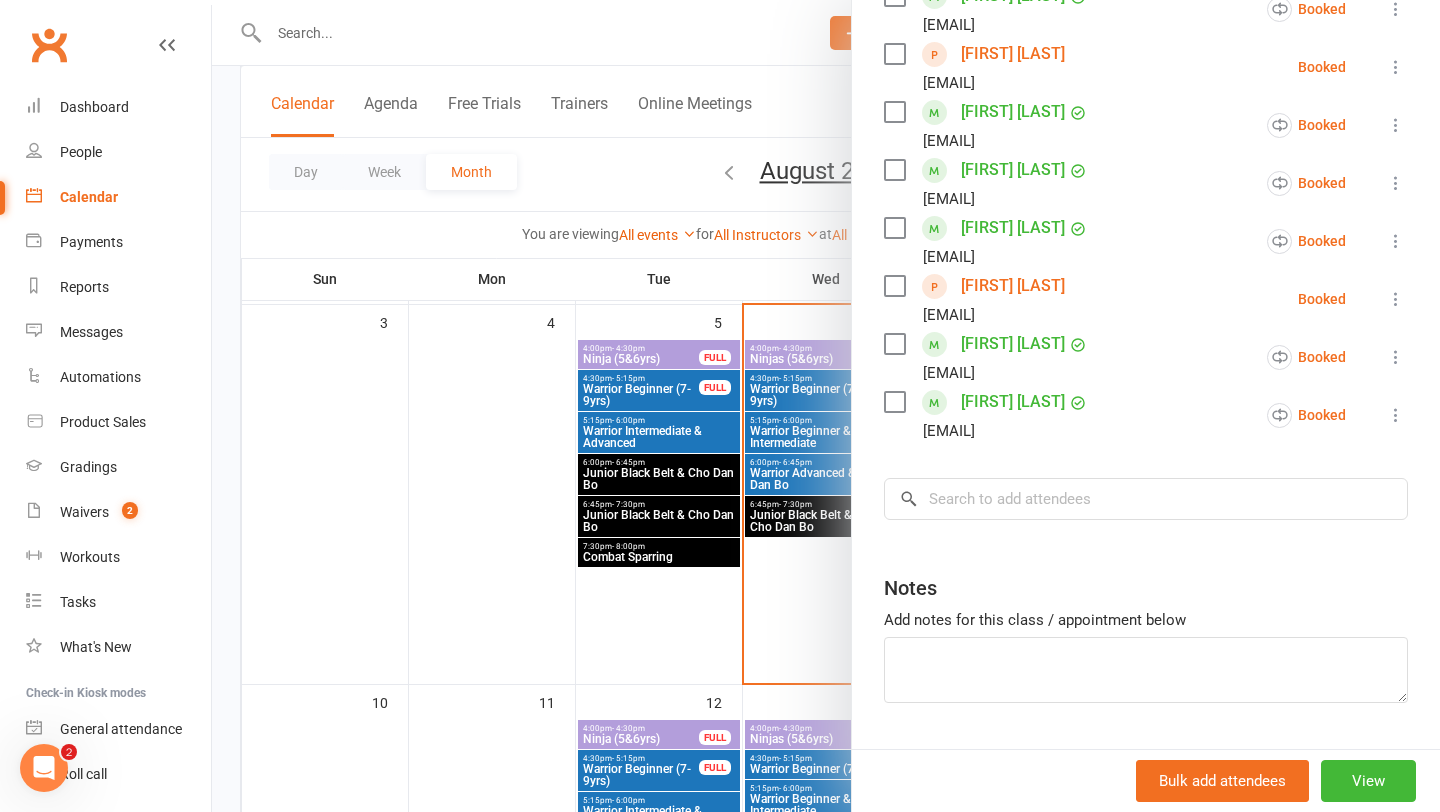 click on "[FIRST] [LAST]" at bounding box center (1013, 54) 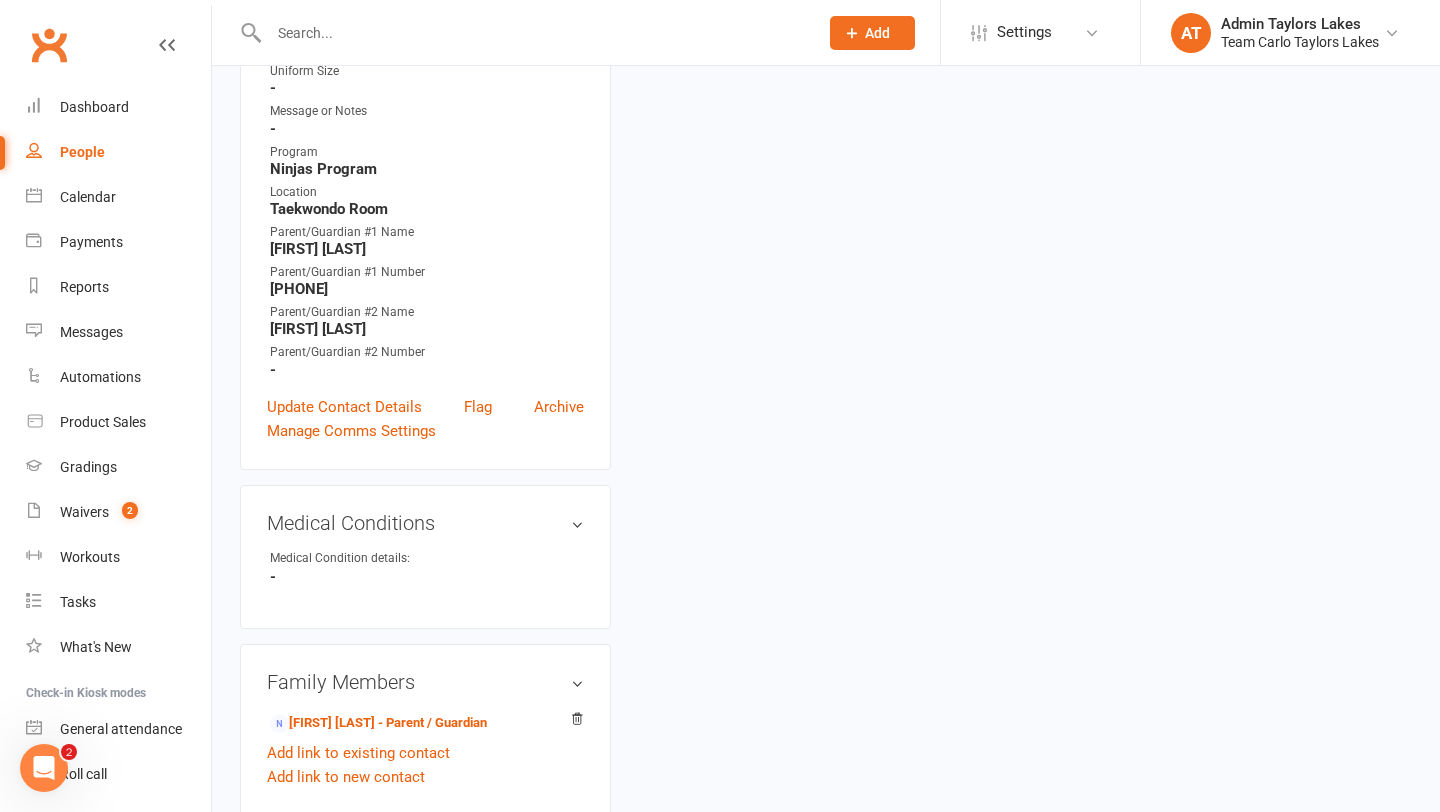 scroll, scrollTop: 0, scrollLeft: 0, axis: both 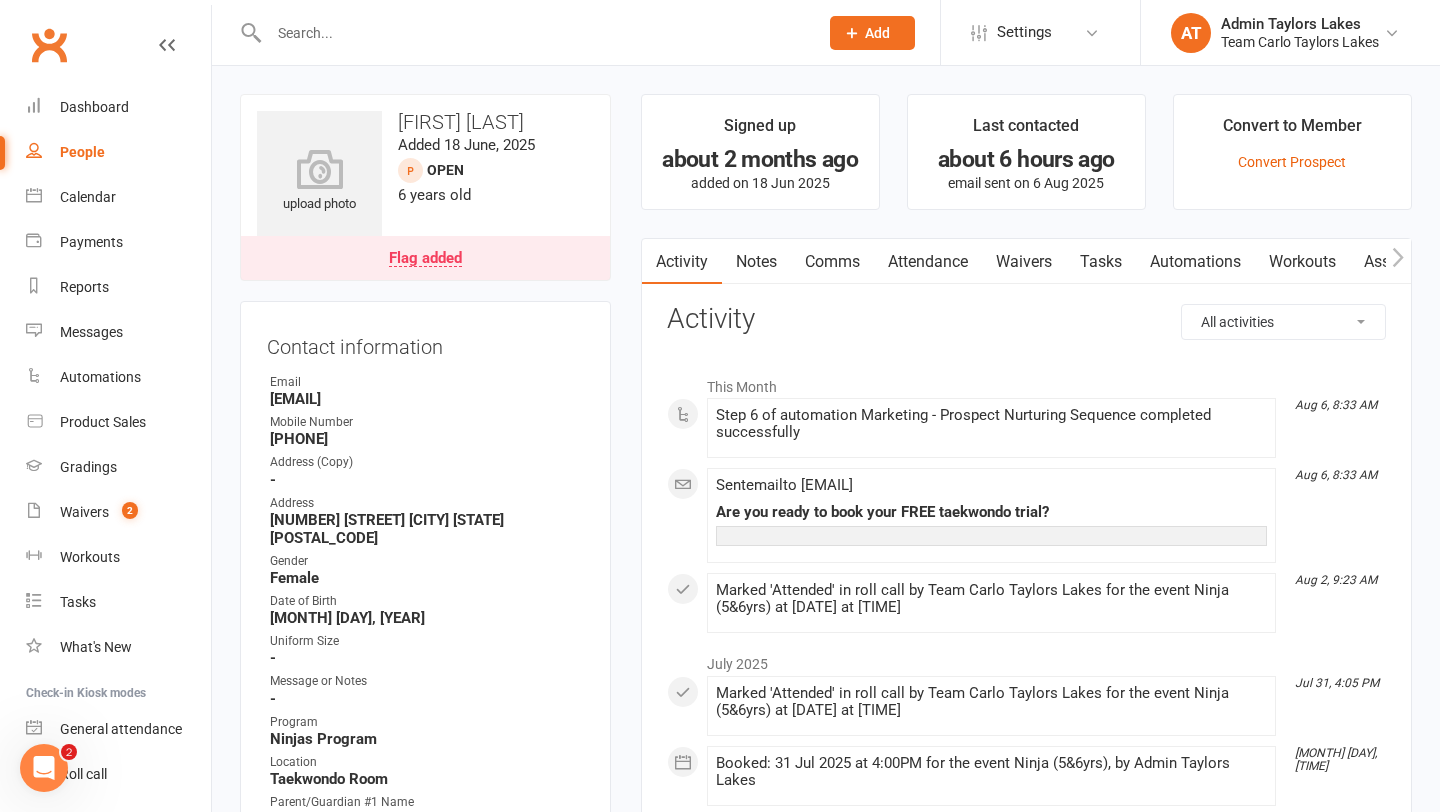 click on "Waivers" at bounding box center [1024, 262] 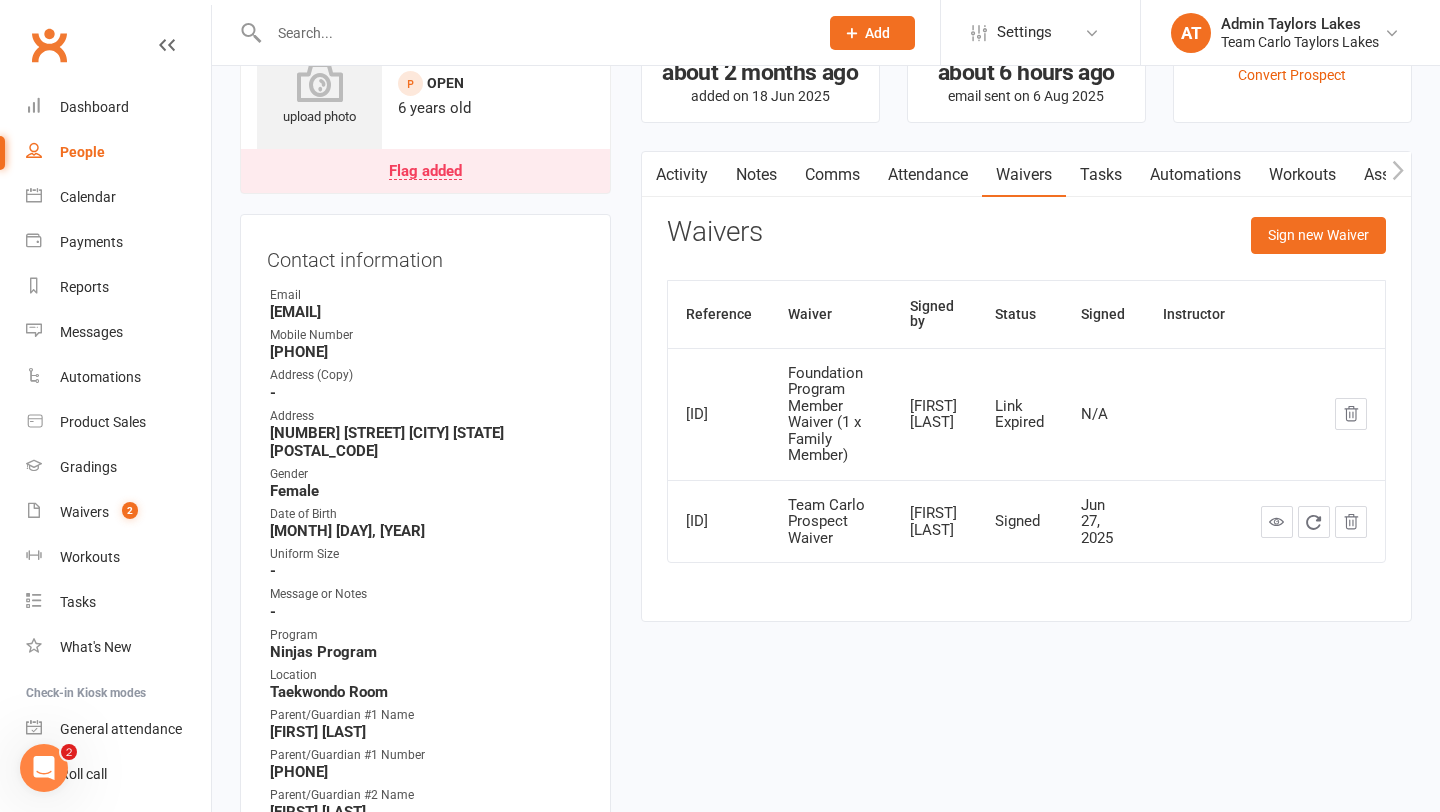 scroll, scrollTop: 0, scrollLeft: 0, axis: both 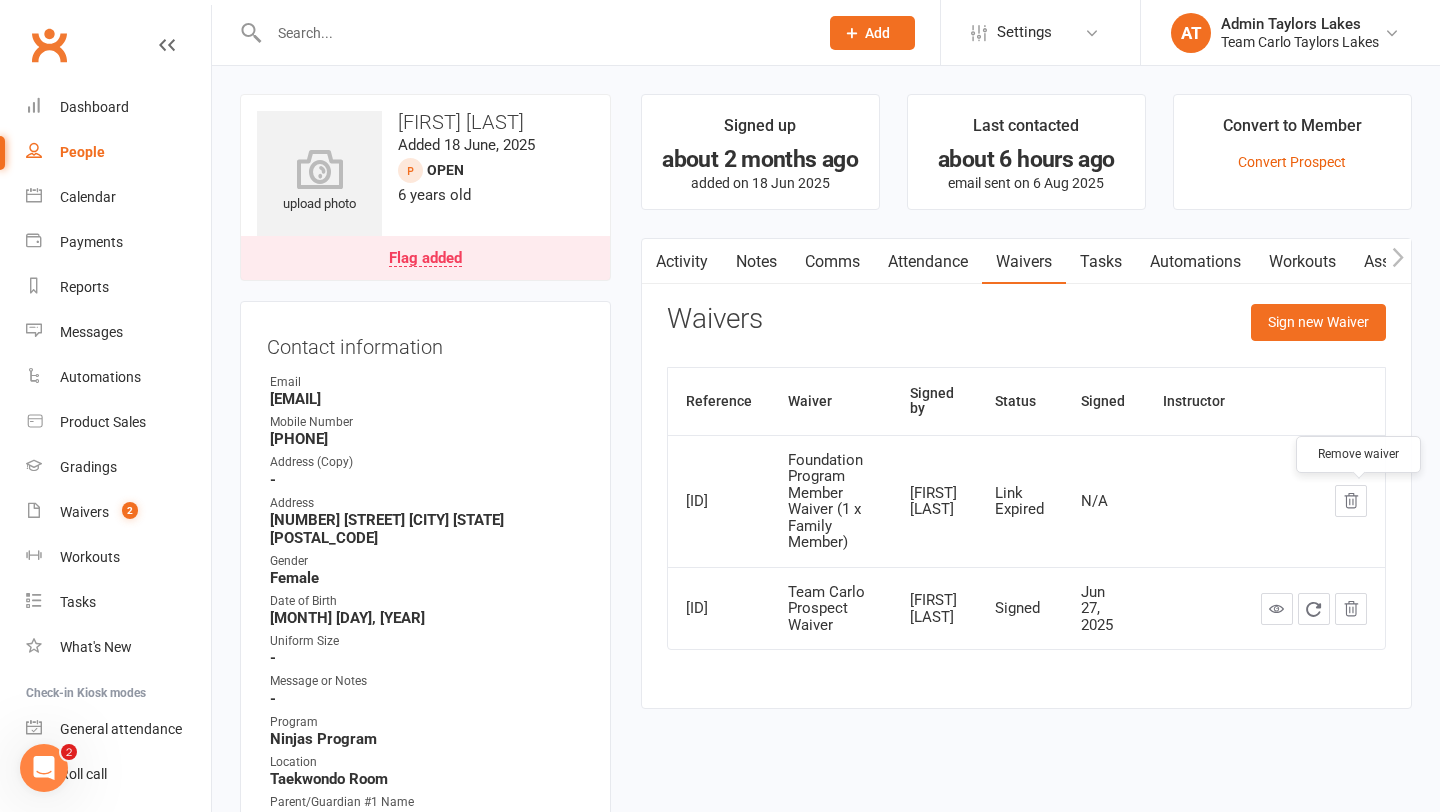 click 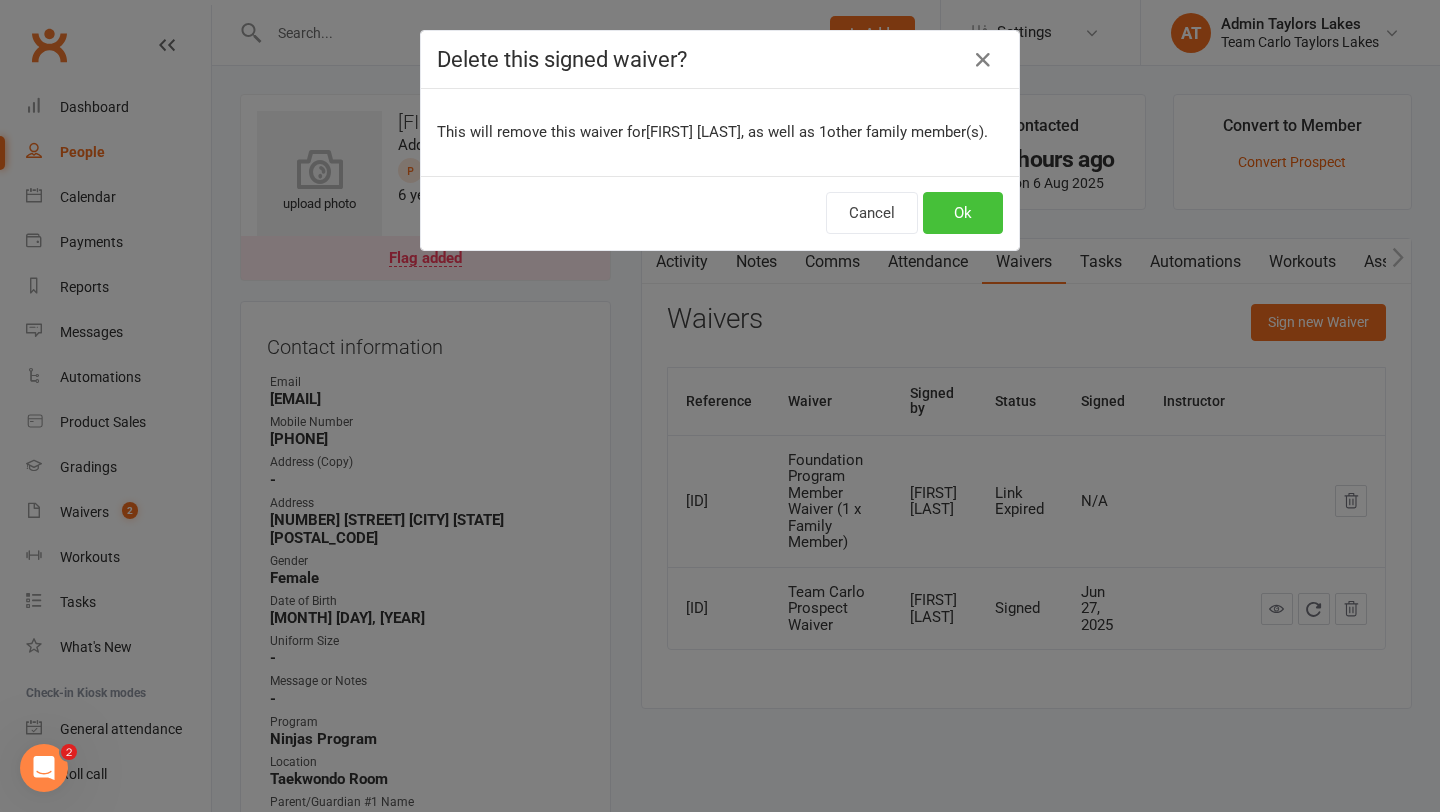 click on "Ok" at bounding box center (963, 213) 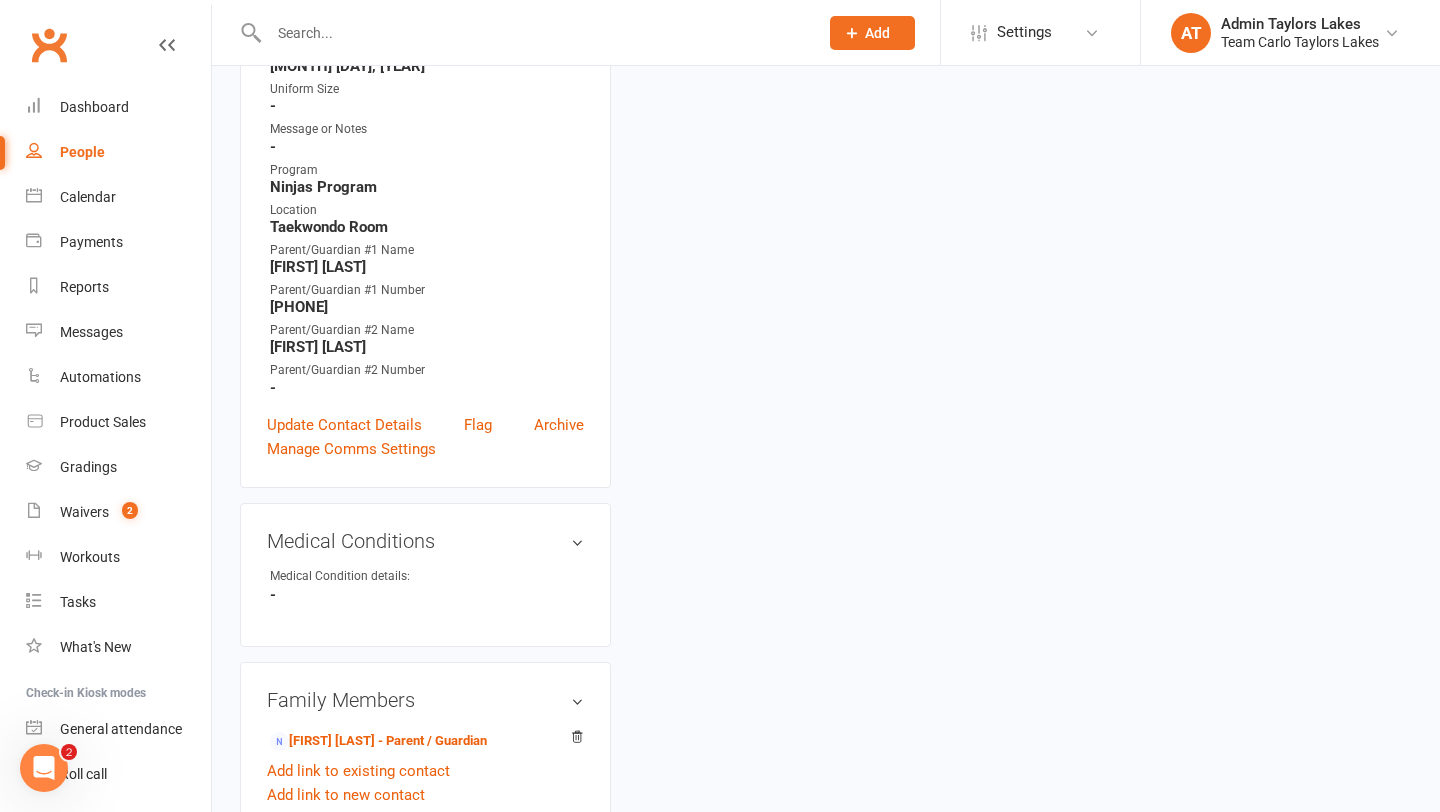 scroll, scrollTop: 834, scrollLeft: 0, axis: vertical 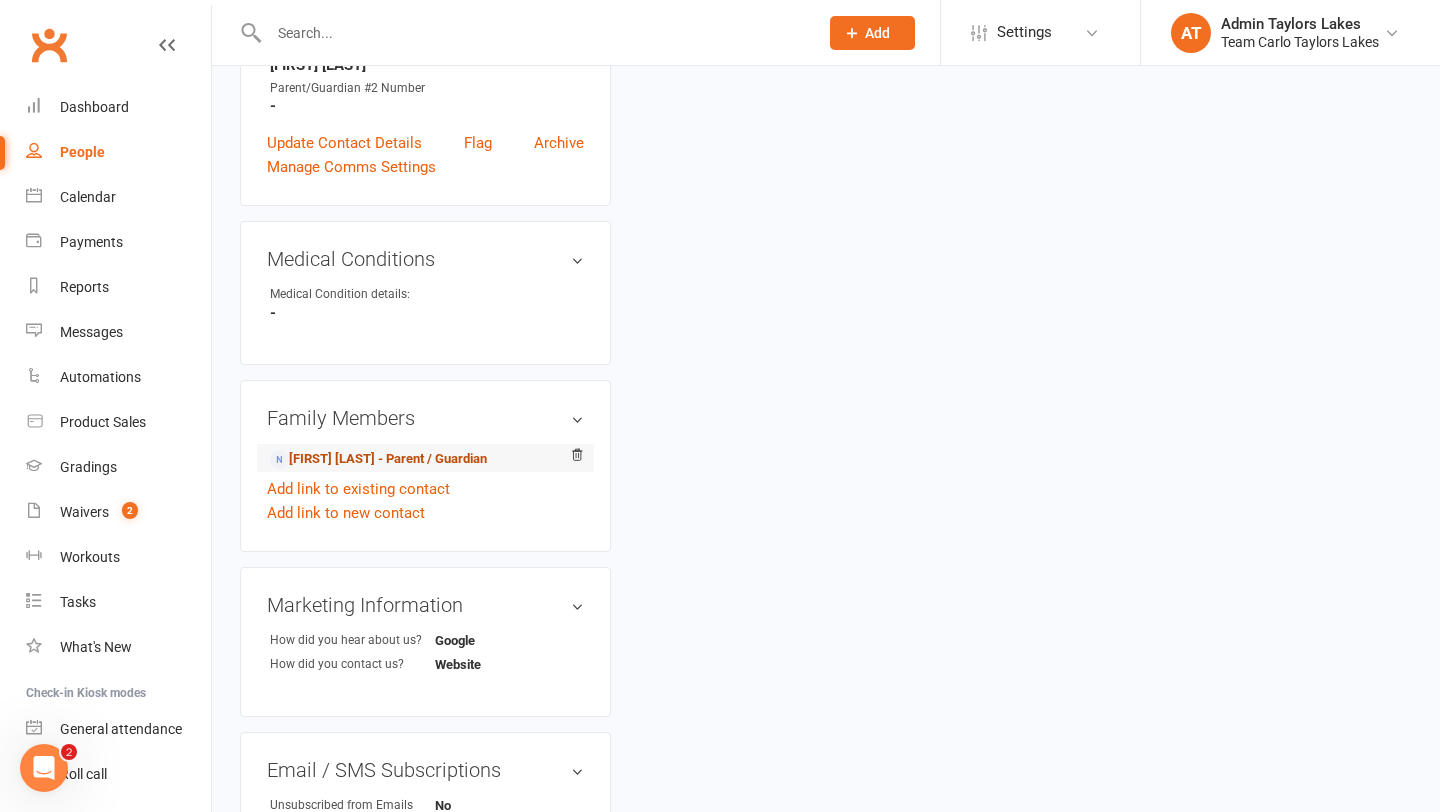 click on "[FIRST] [LAST] - Parent / Guardian" at bounding box center (378, 459) 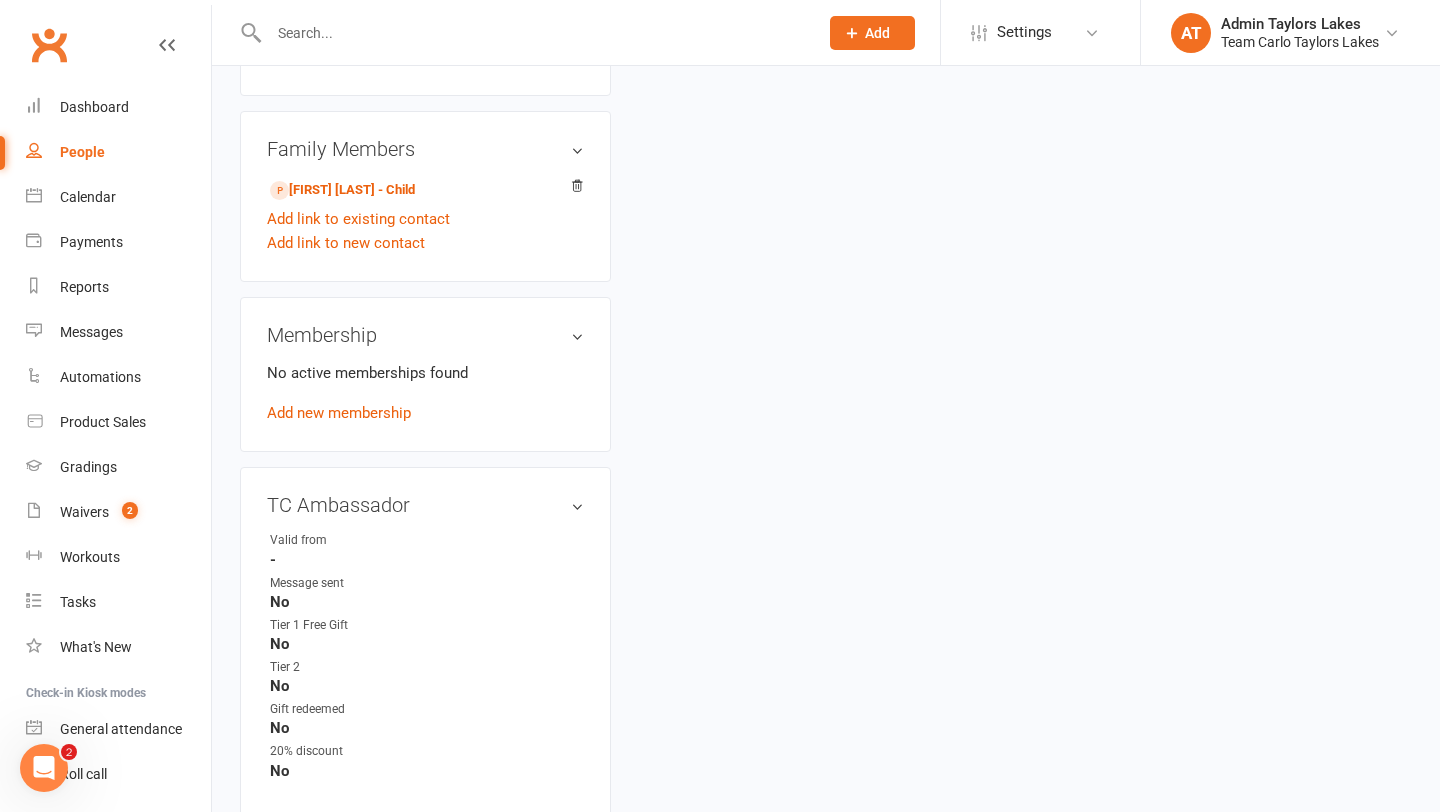 scroll, scrollTop: 0, scrollLeft: 0, axis: both 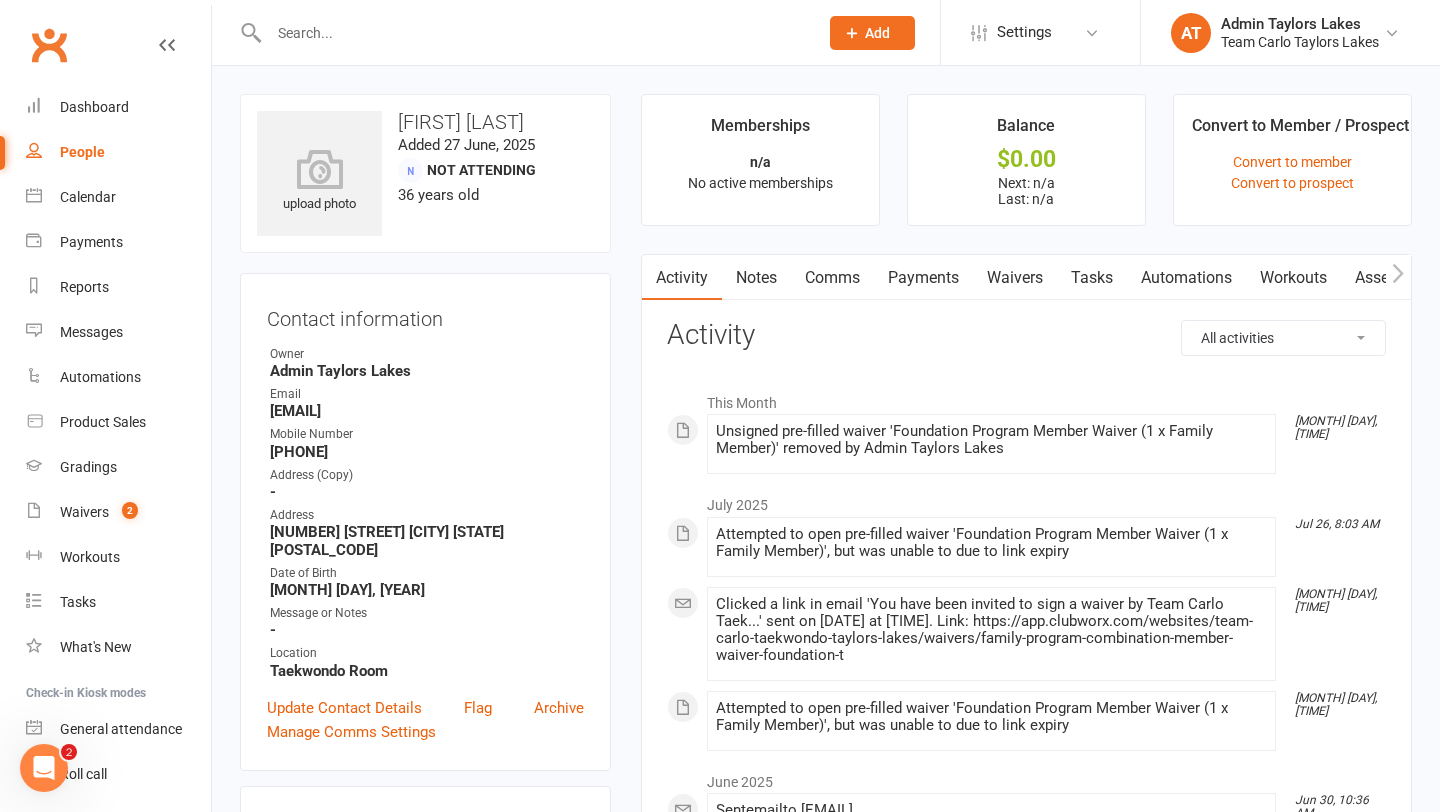 click on "Waivers" at bounding box center [1015, 278] 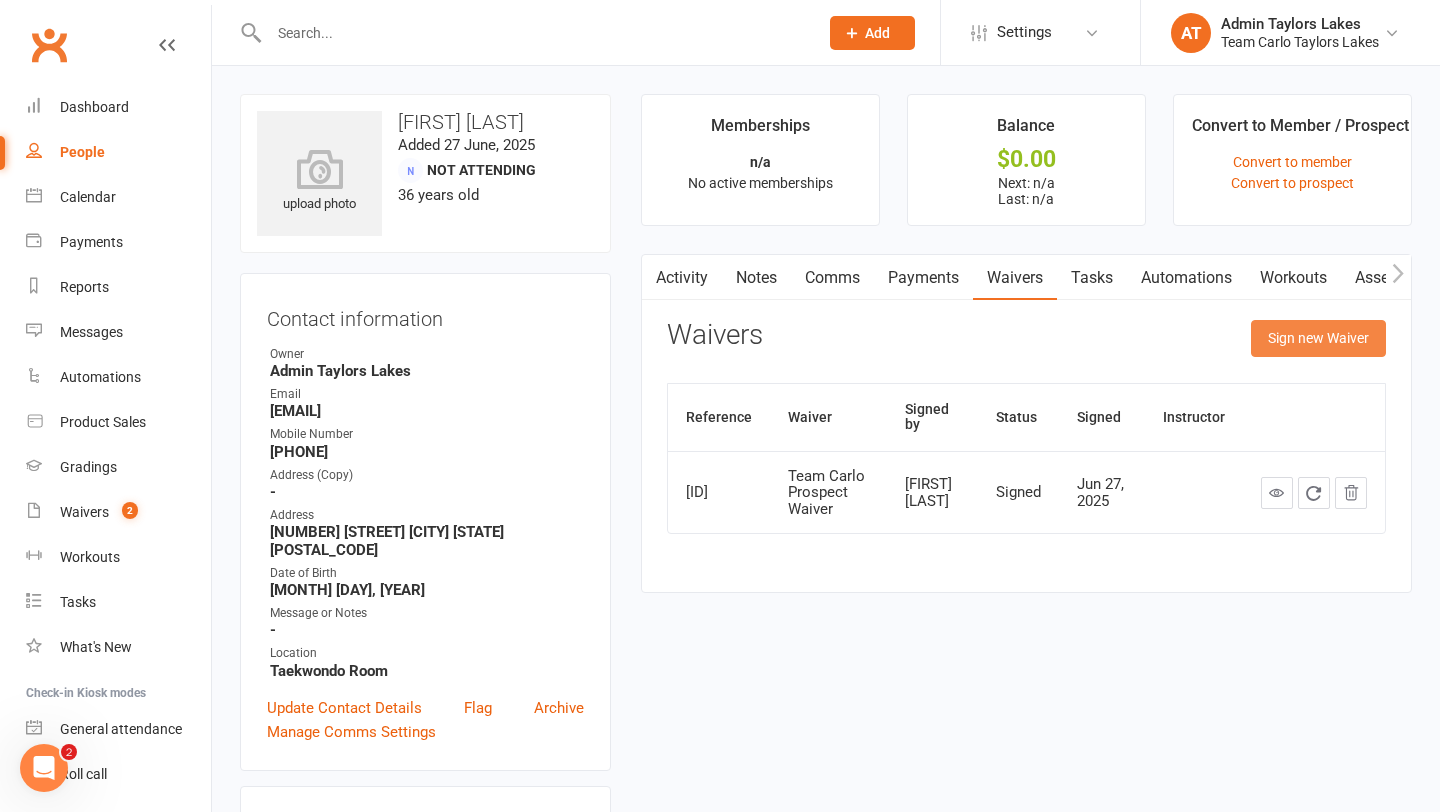 click on "Sign new Waiver" at bounding box center (1318, 338) 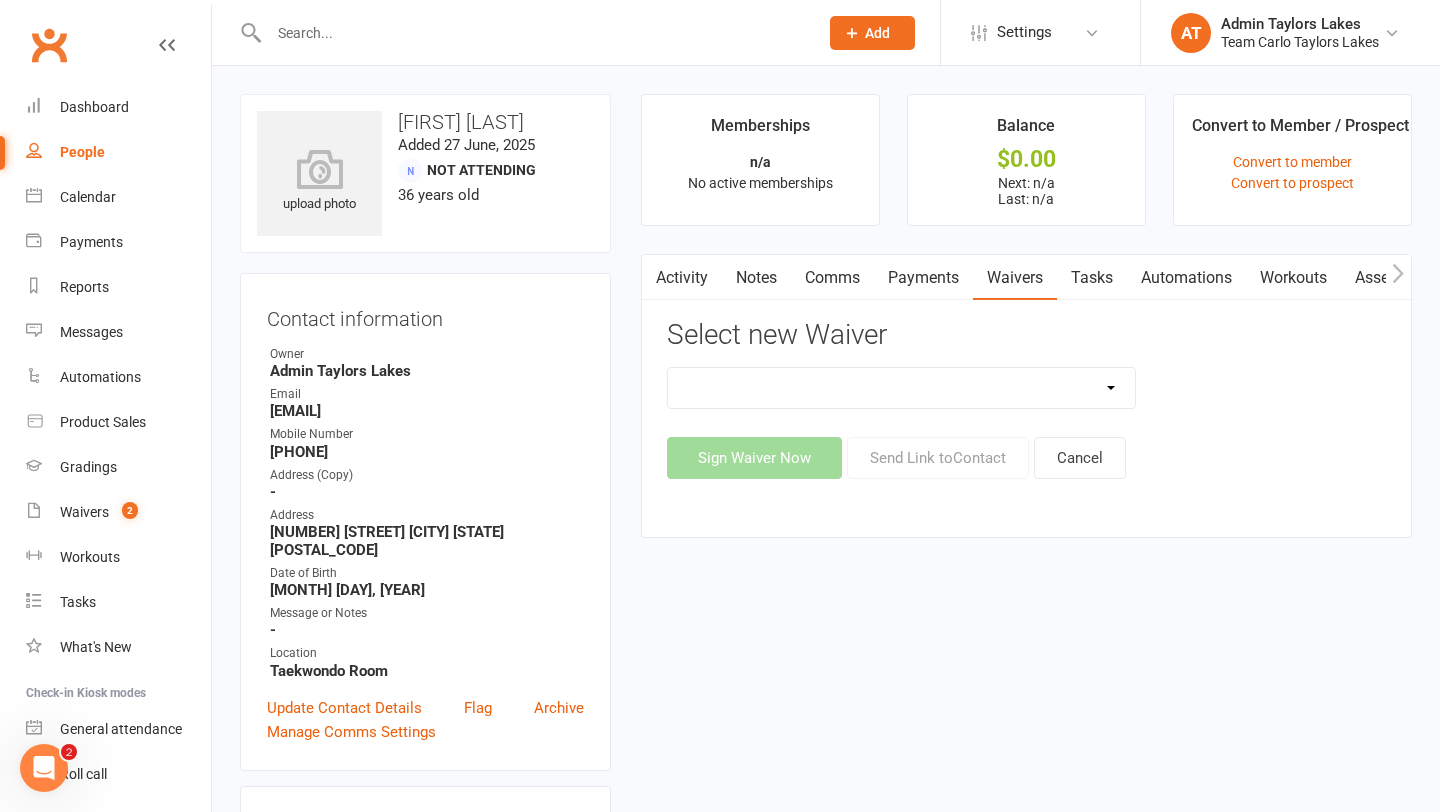 click on "Family Program Combination Member Waiver (3+ Family Members) Family Program Combination Member Waiver (Foundation + Taekwondo) Foundation Program Member Waiver (1 x Family Member) Foundation Program Member Waiver (2 x Family Member) Taekwondo Program Member Waiver (1 x Family Member) Taekwondo Program Member Waiver (2 x Family Member) Team Carlo Direct Debit Account Update Team Carlo Member Waiver (Funded) Team Carlo Personal Contact Details Update Team Carlo Prospect Waiver Team Carlo Student Location Transfer" at bounding box center [902, 388] 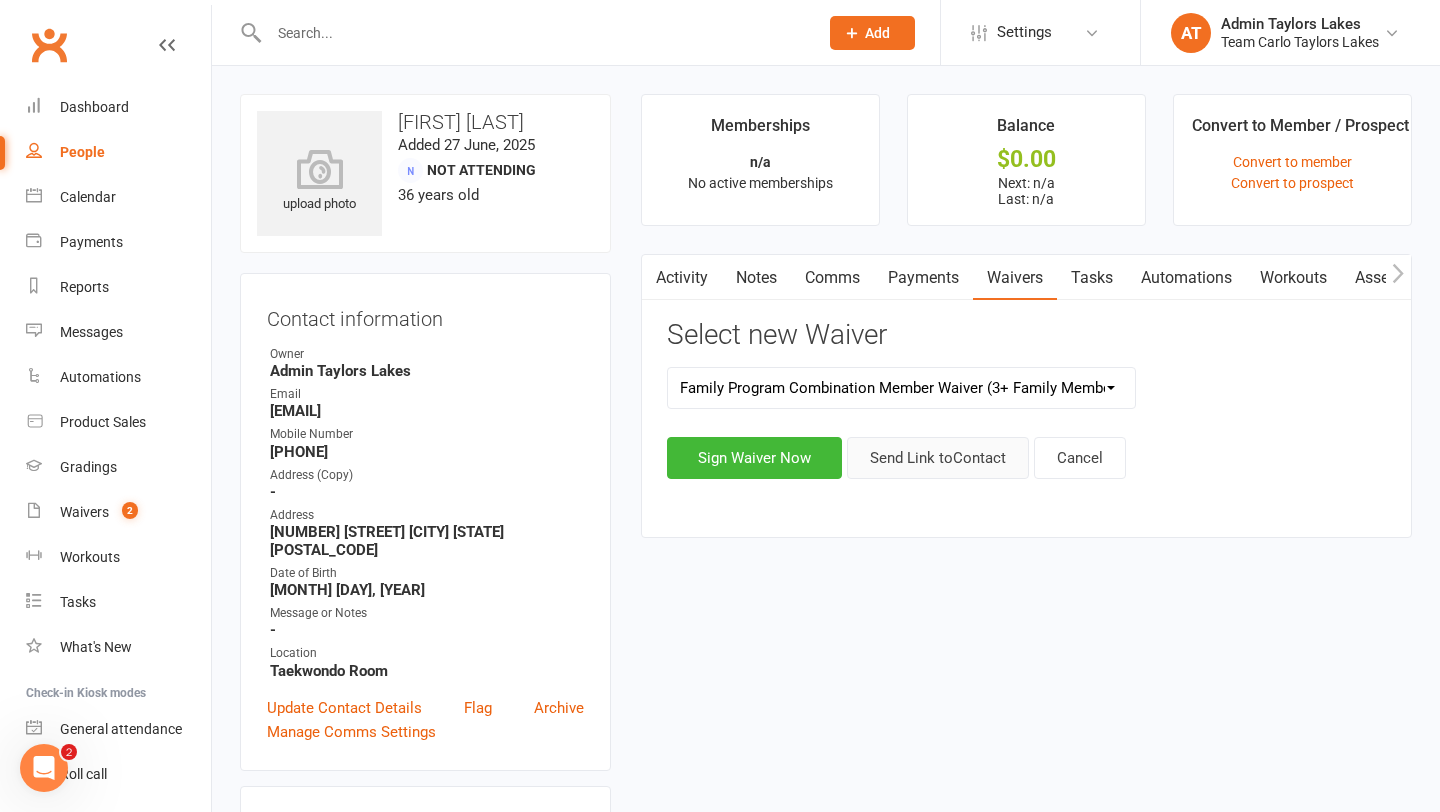 click on "Send Link to  Contact" at bounding box center (938, 458) 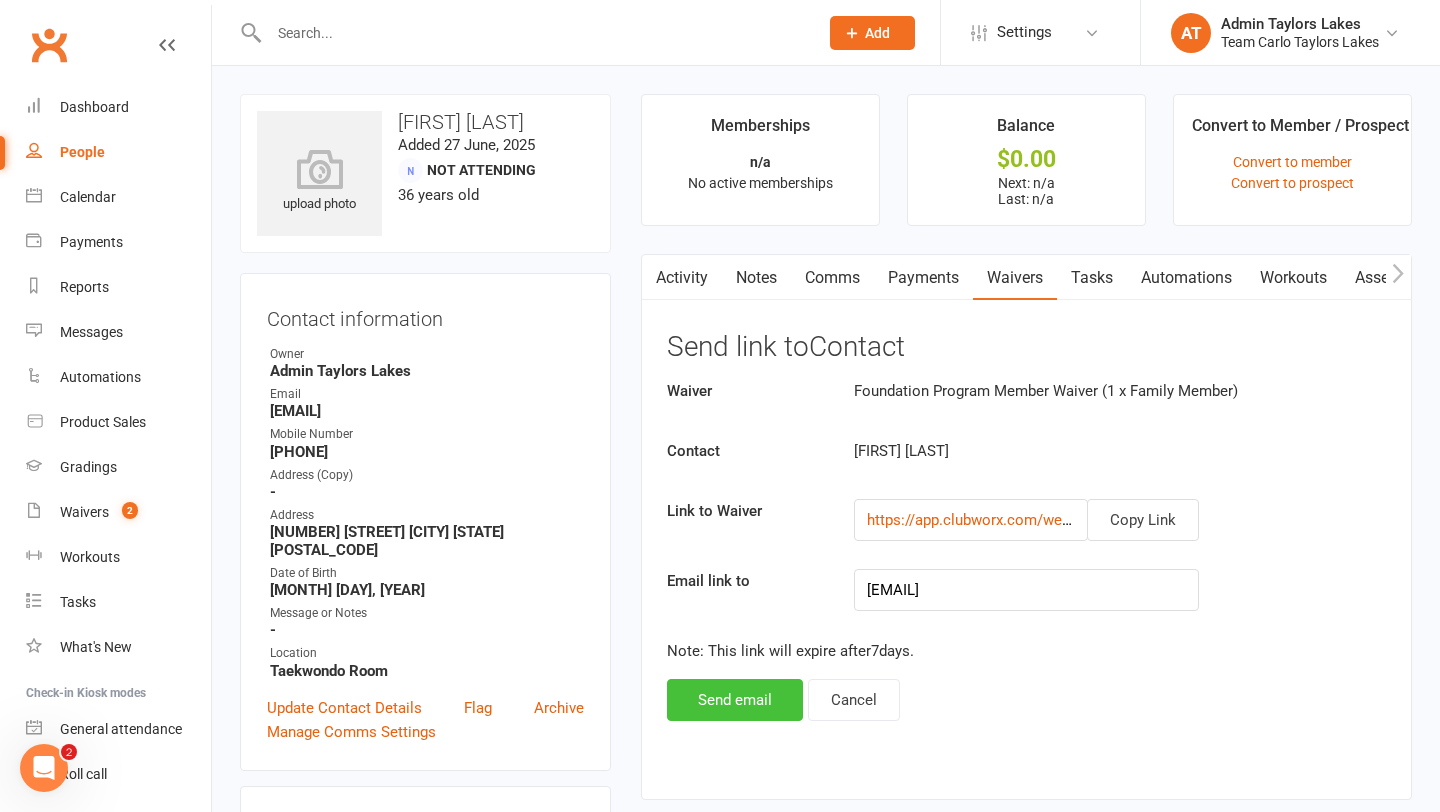 click on "Send email" at bounding box center (735, 700) 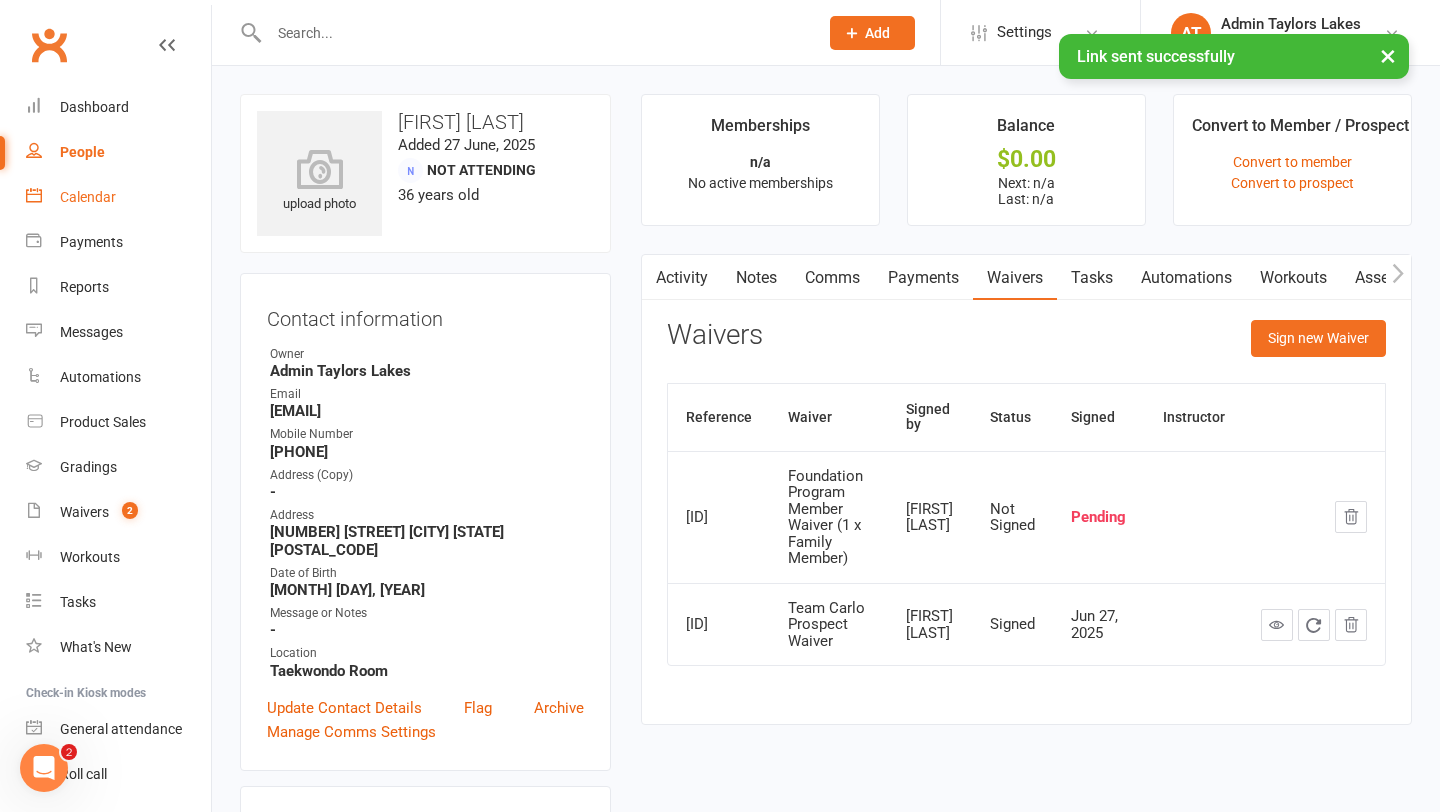 click on "Calendar" at bounding box center [88, 197] 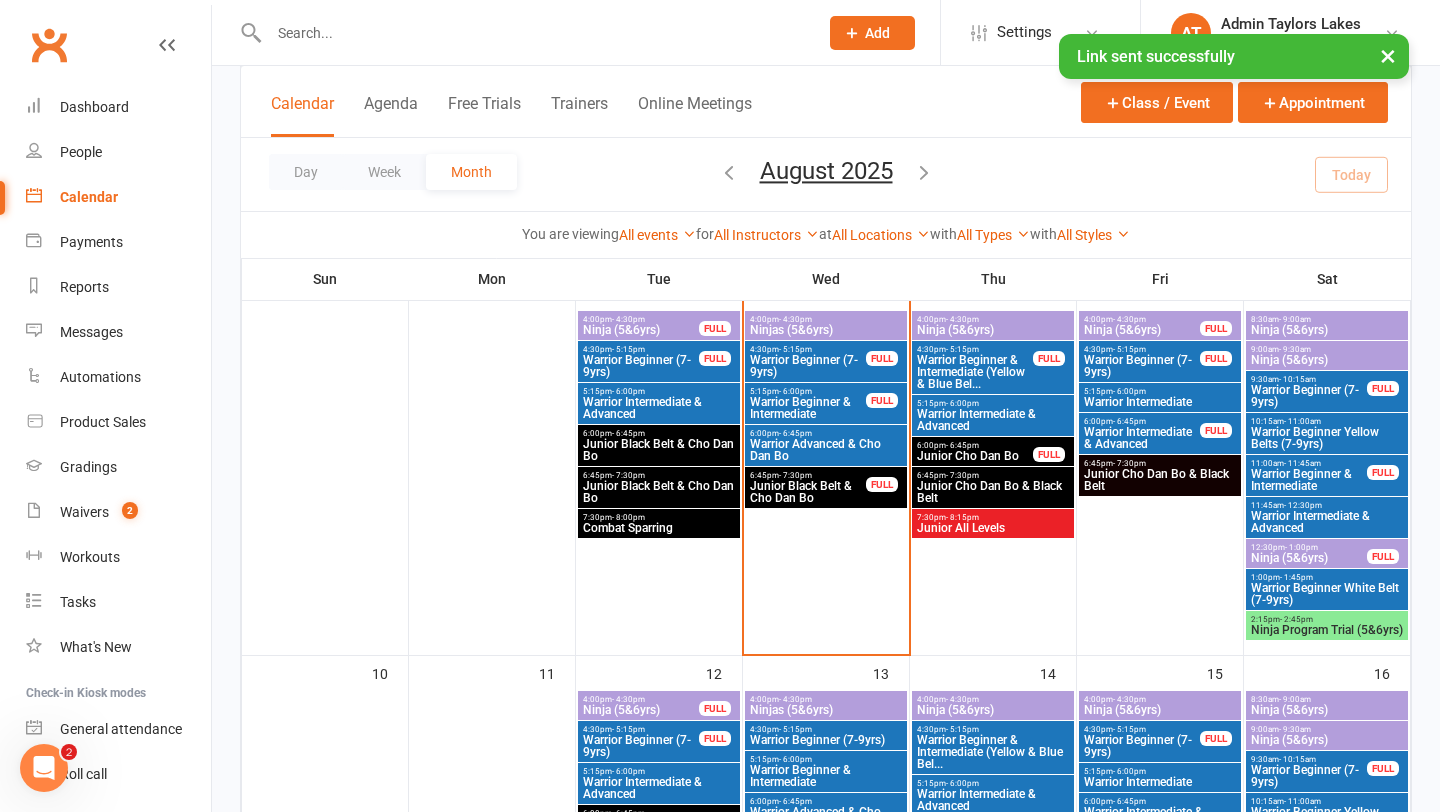 scroll, scrollTop: 563, scrollLeft: 0, axis: vertical 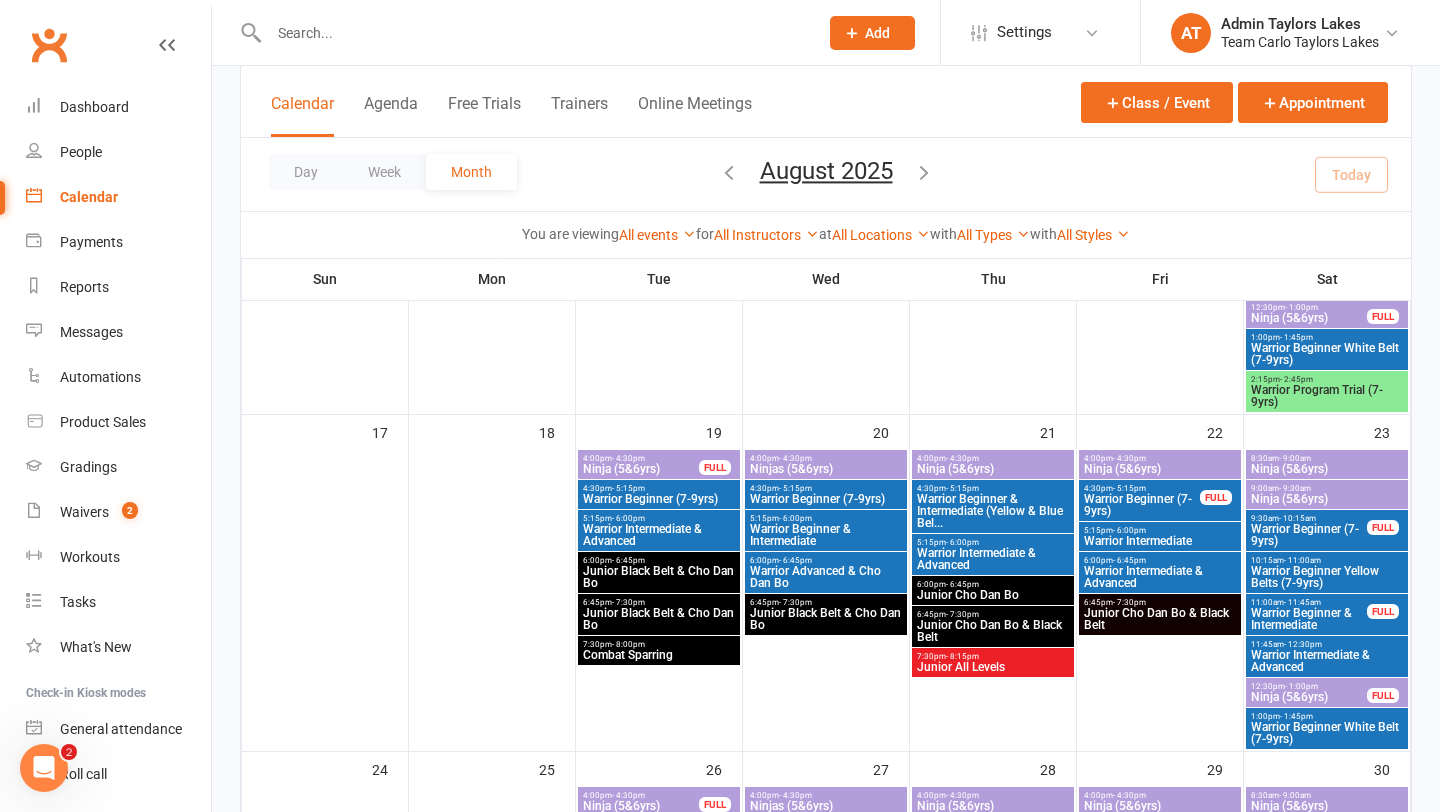 click on "Ninja (5&6yrs)" at bounding box center [641, 469] 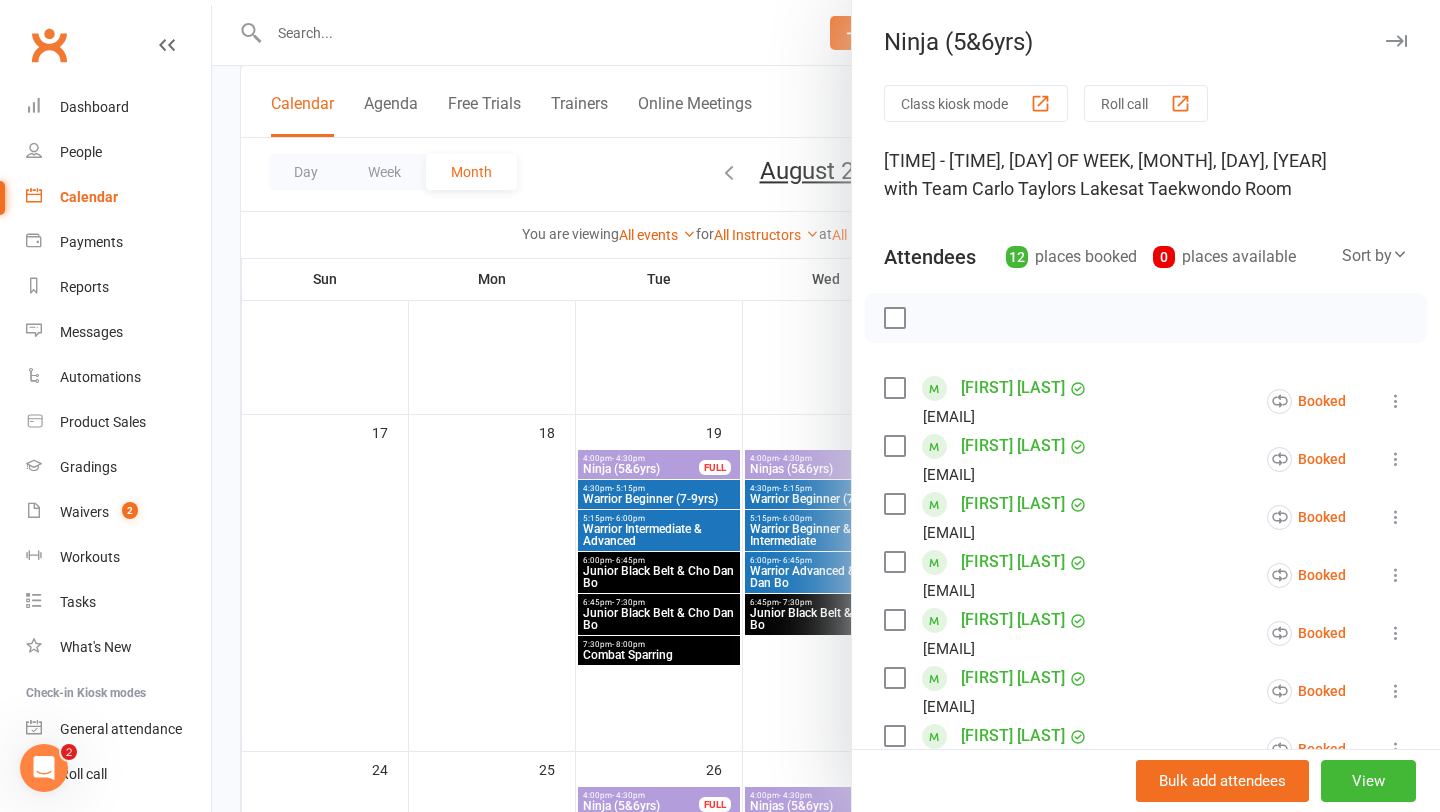 click at bounding box center (826, 406) 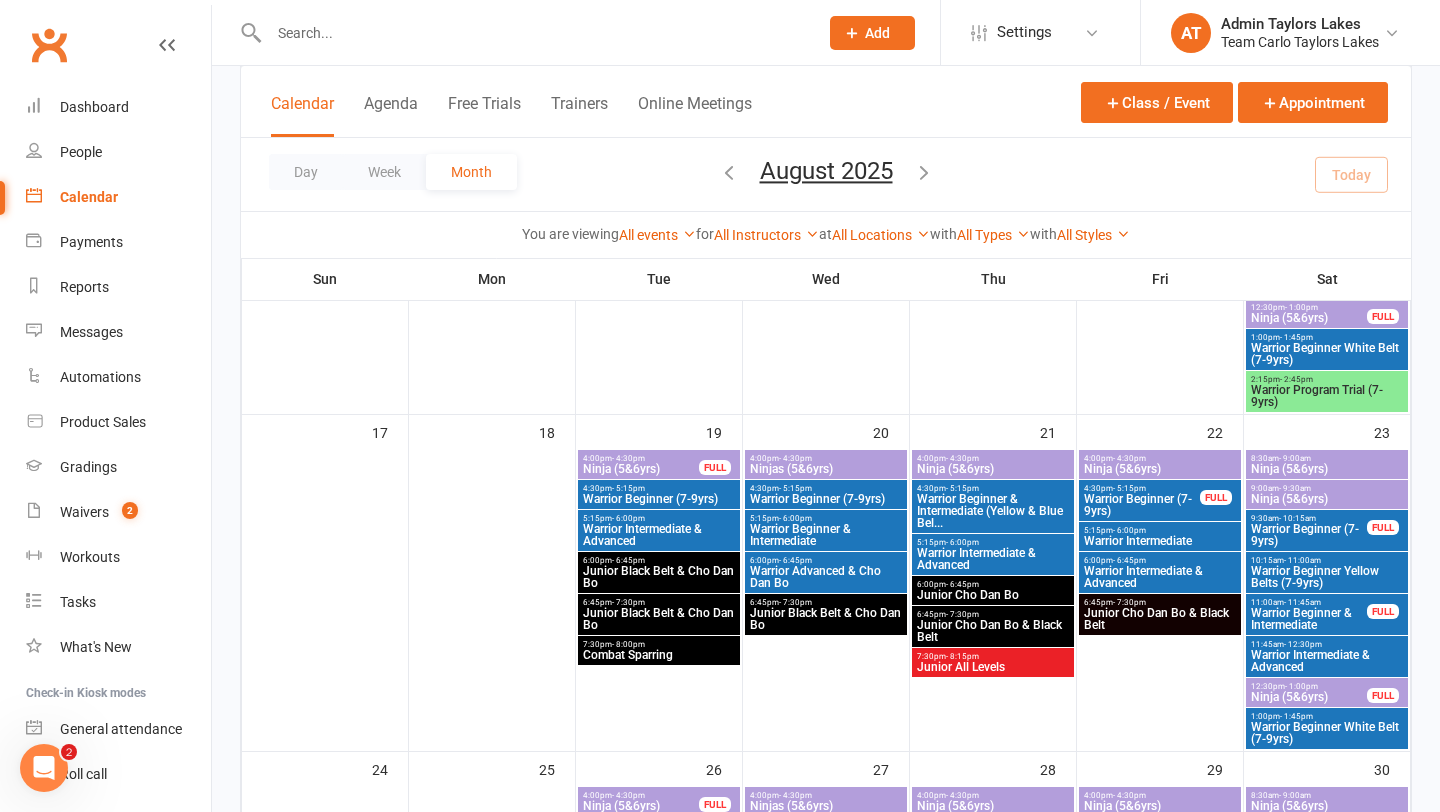 click on "Ninja (5&6yrs)" at bounding box center [641, 469] 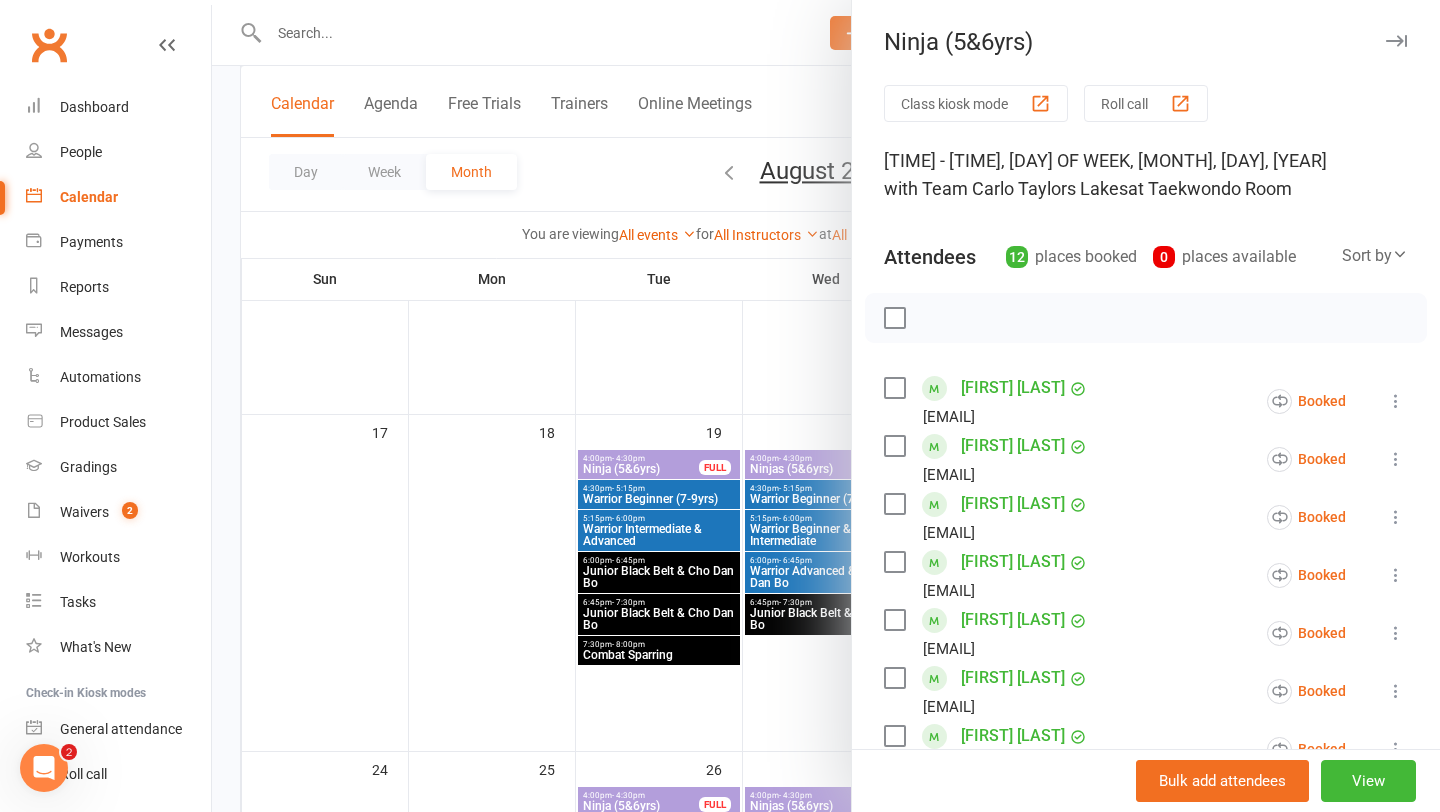 click on "Roll call" at bounding box center (1146, 103) 